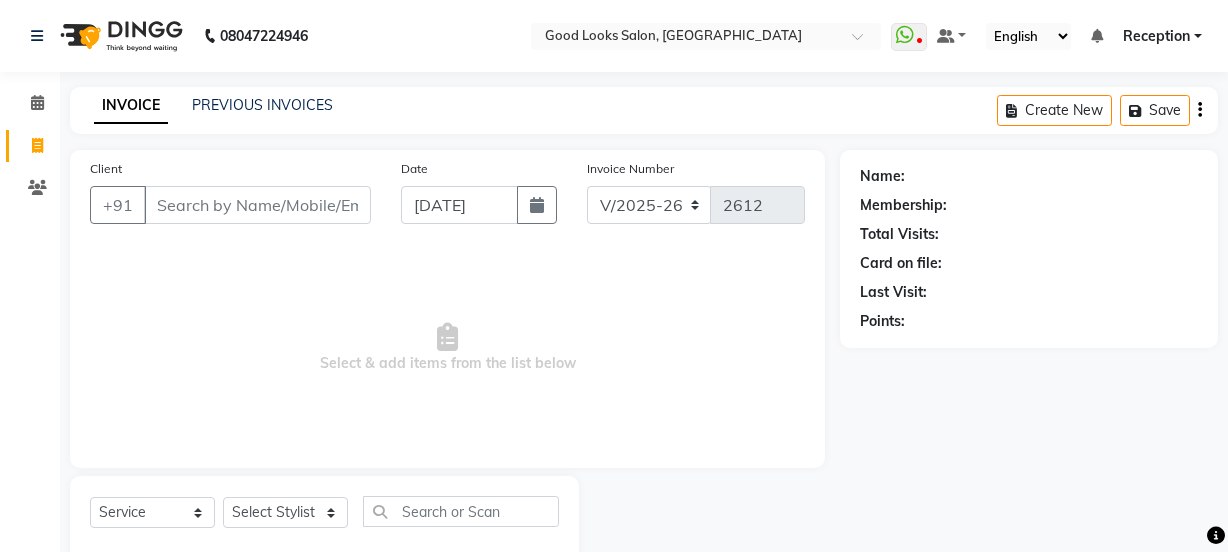 select on "4230" 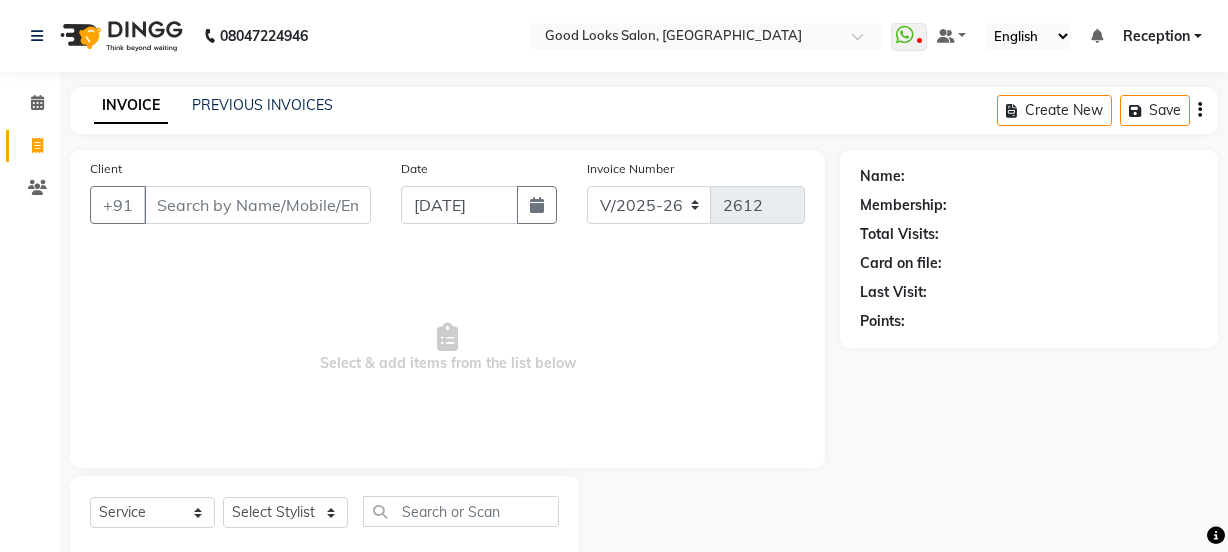select on "service" 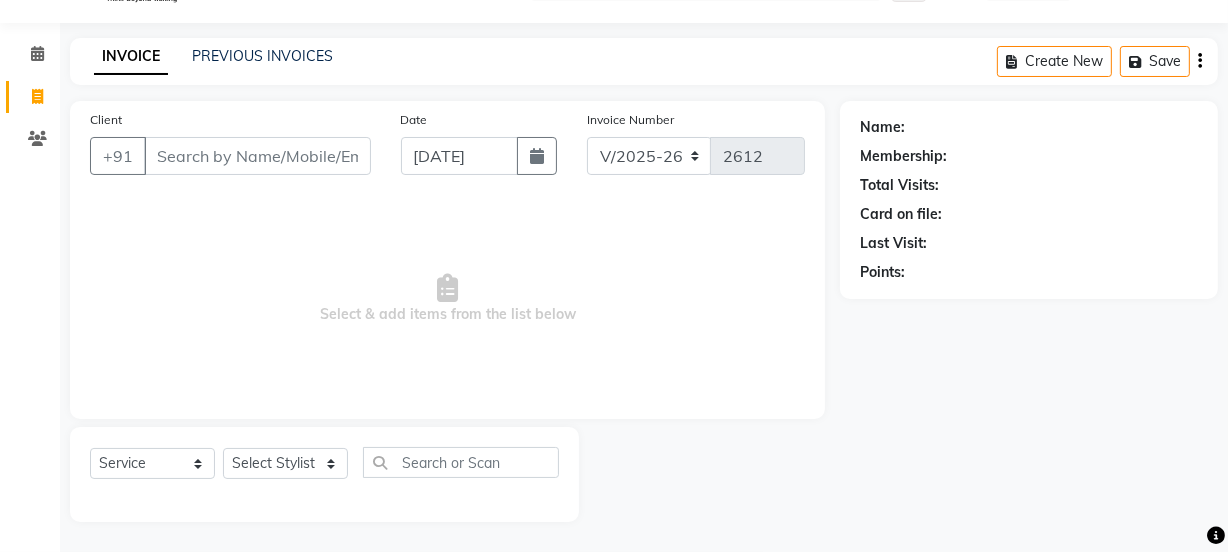 scroll, scrollTop: 0, scrollLeft: 0, axis: both 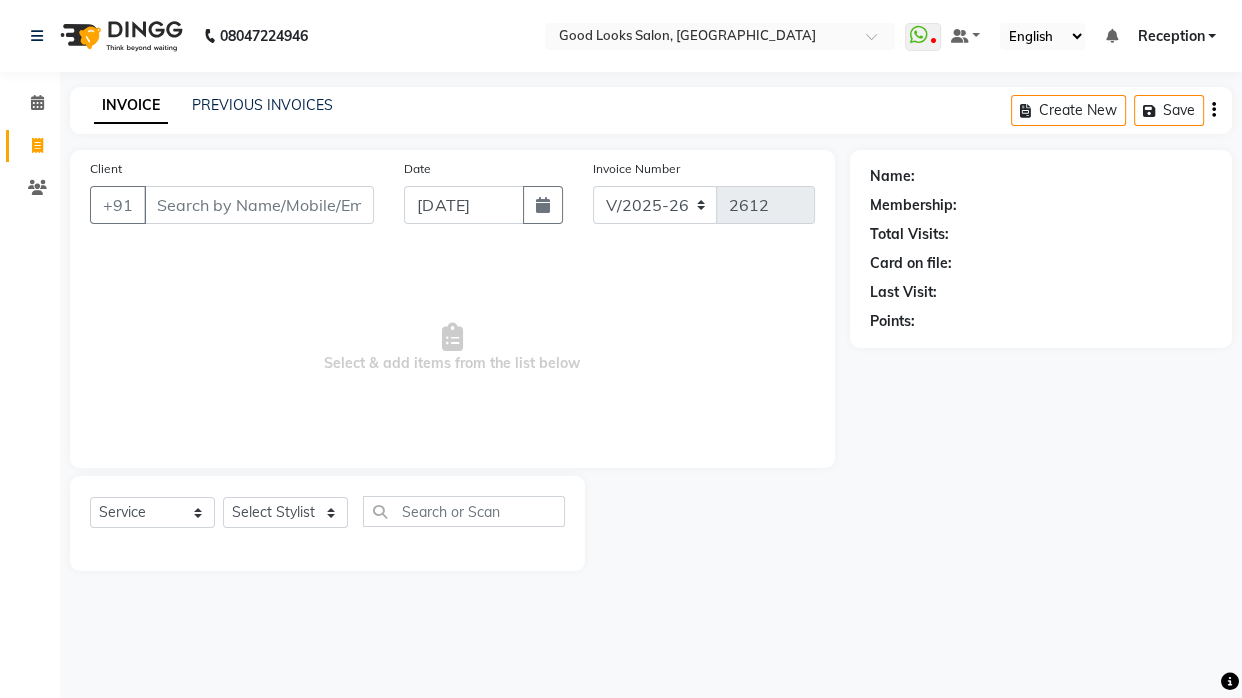 drag, startPoint x: 489, startPoint y: 400, endPoint x: 453, endPoint y: 281, distance: 124.32619 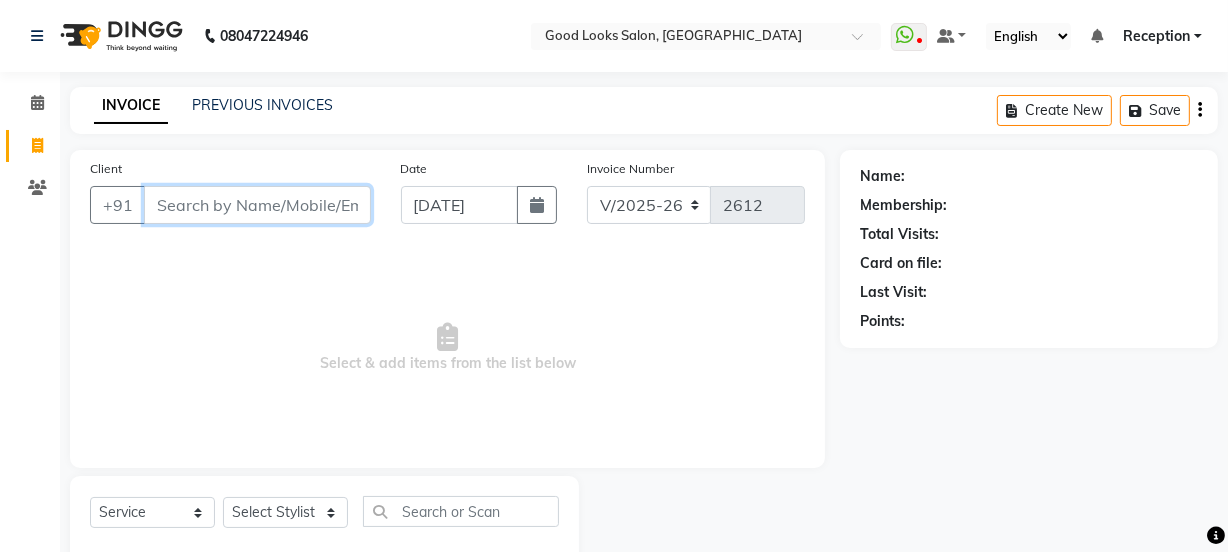 click on "Client" at bounding box center (257, 205) 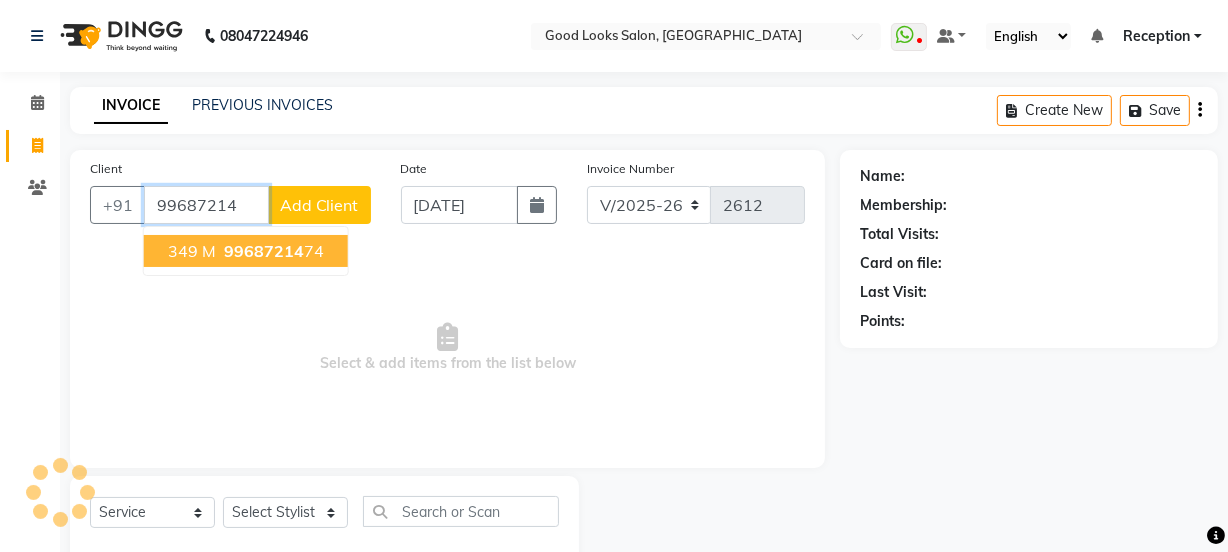 click on "349 M   99687214 74" at bounding box center (246, 251) 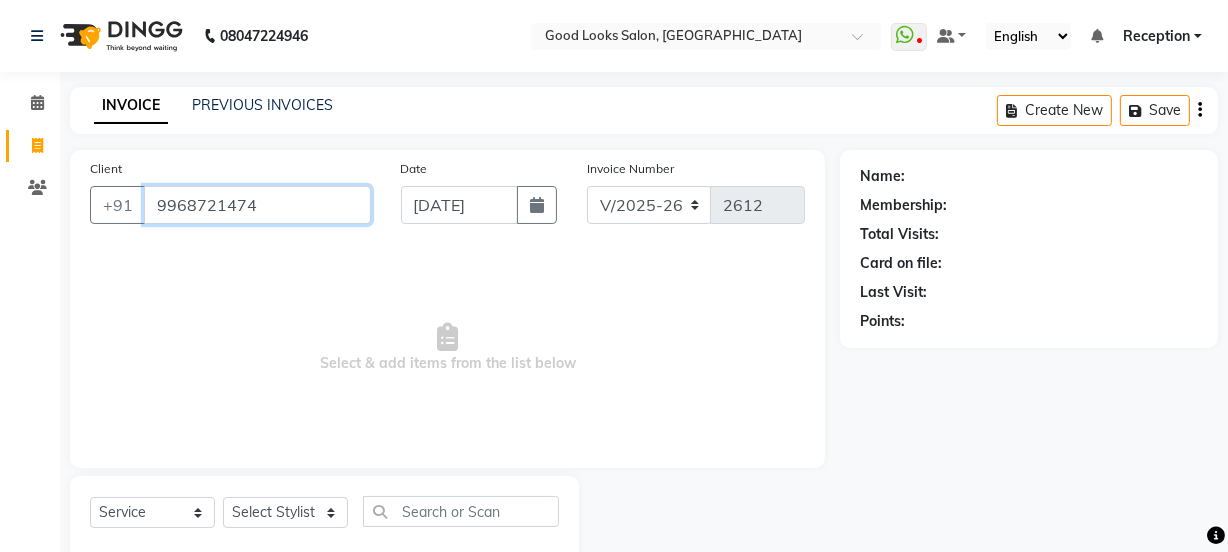 type on "9968721474" 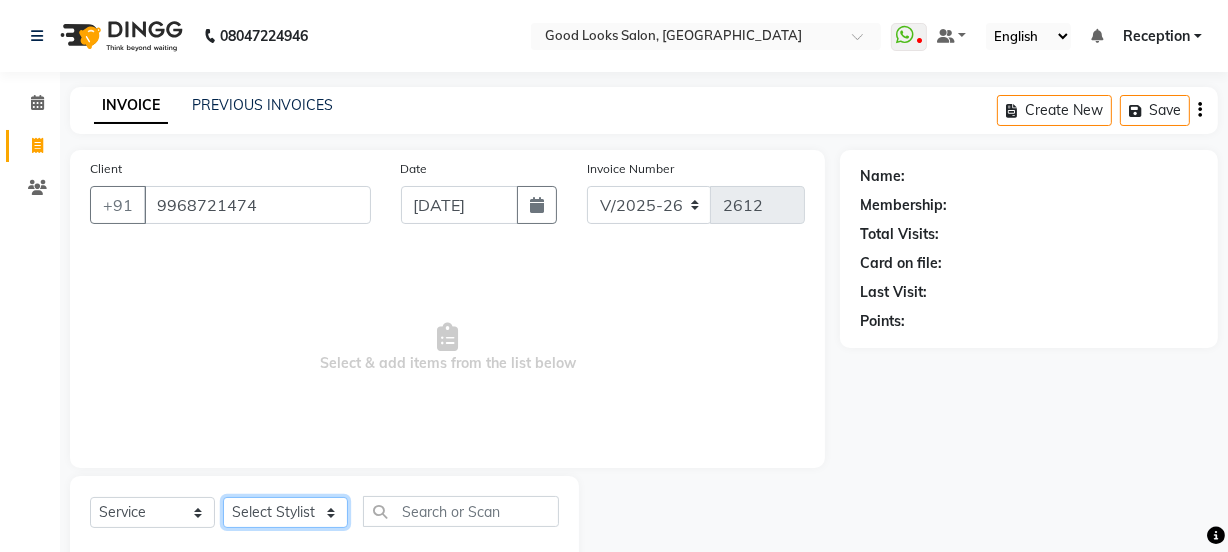 click on "Select Stylist Jyoti kaif Manager Pooja Prachi Raman Raman 2 Reception RIHAN Sameer Shivam simo SUNNY yogita" 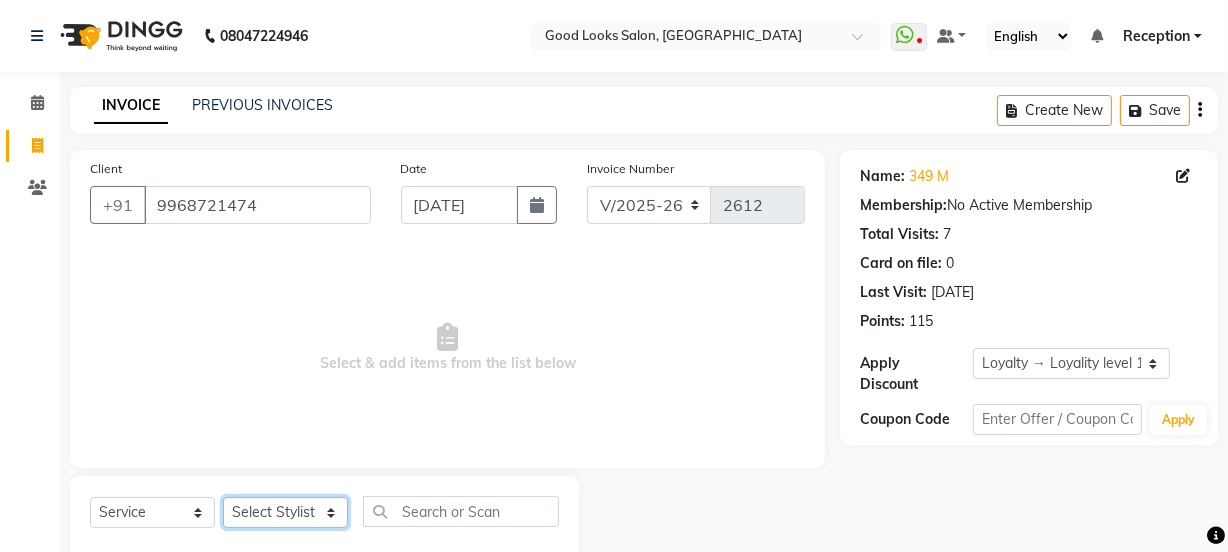 select on "79136" 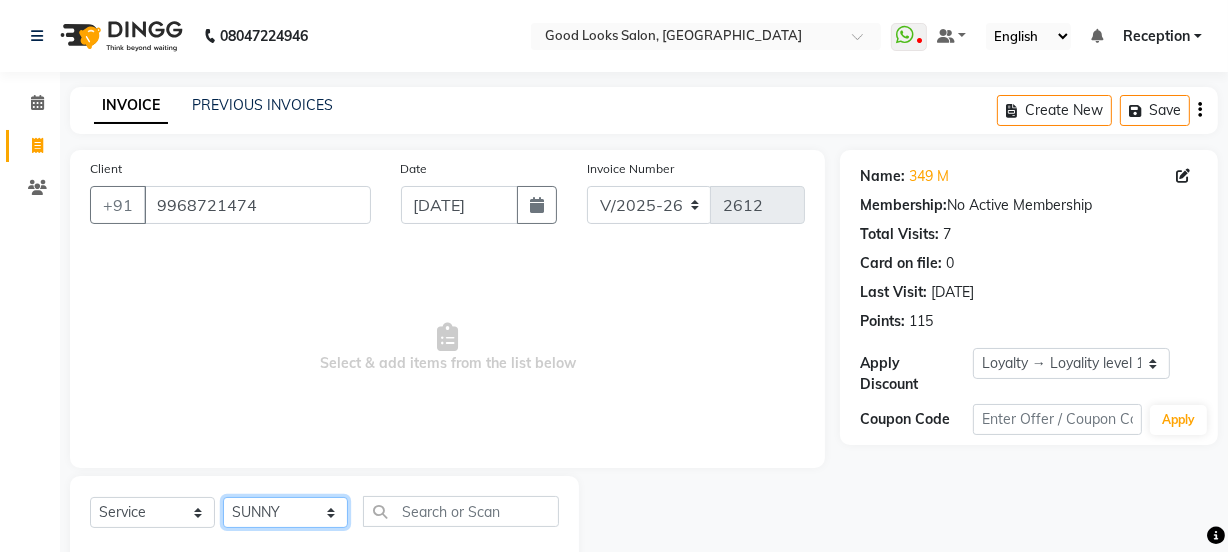 click on "Select Stylist Jyoti kaif Manager Pooja Prachi Raman Raman 2 Reception RIHAN Sameer Shivam simo SUNNY yogita" 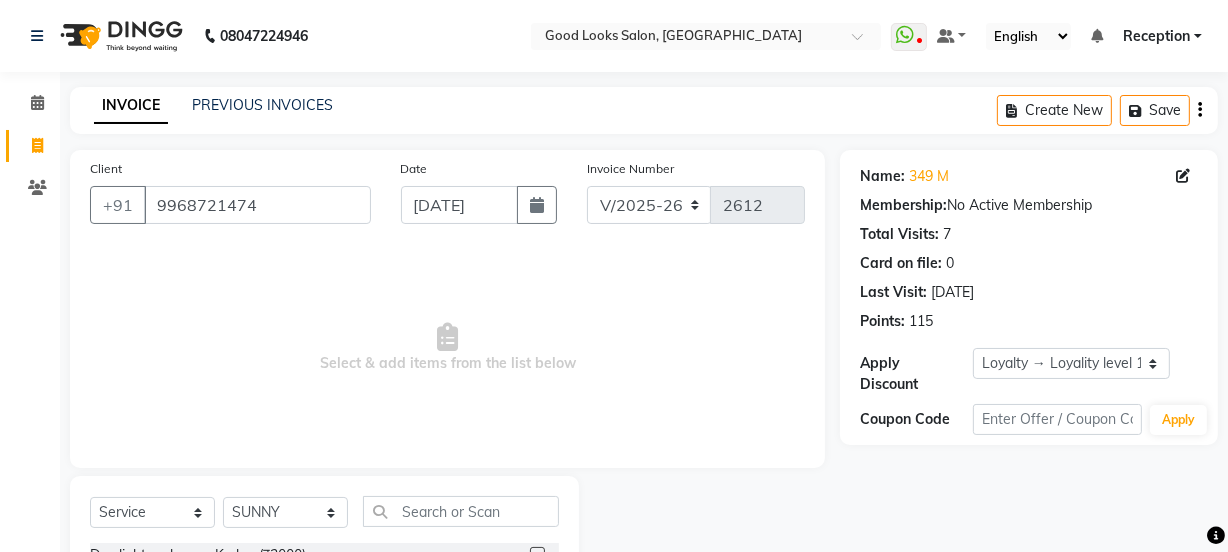 click on "Select  Service  Product  Membership  Package Voucher Prepaid Gift Card  Select Stylist Jyoti kaif Manager Pooja Prachi Raman Raman 2 Reception RIHAN Sameer Shivam simo SUNNY yogita" 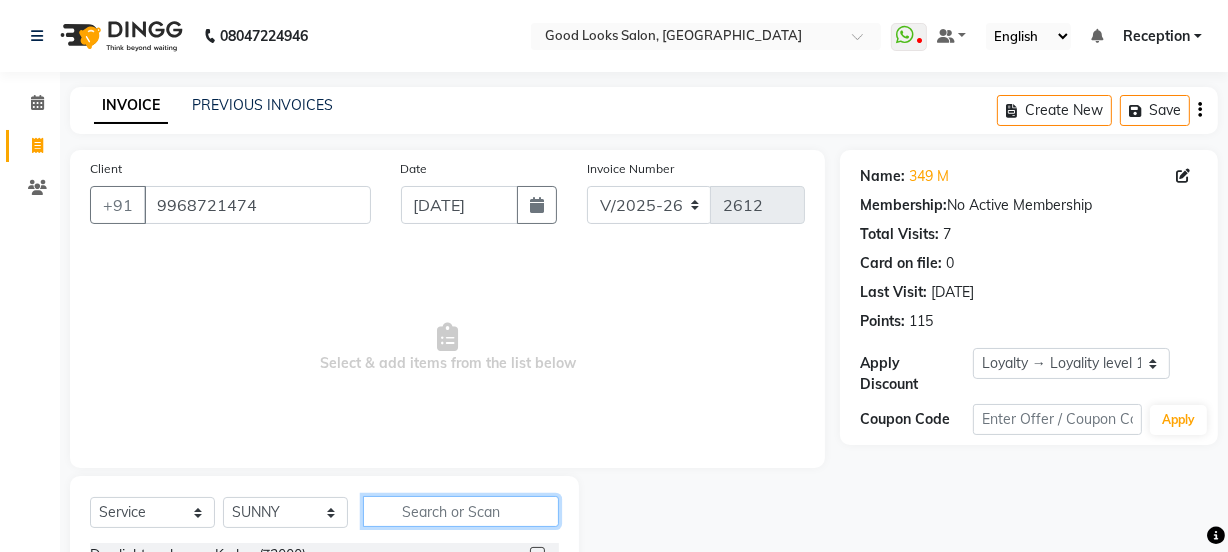click 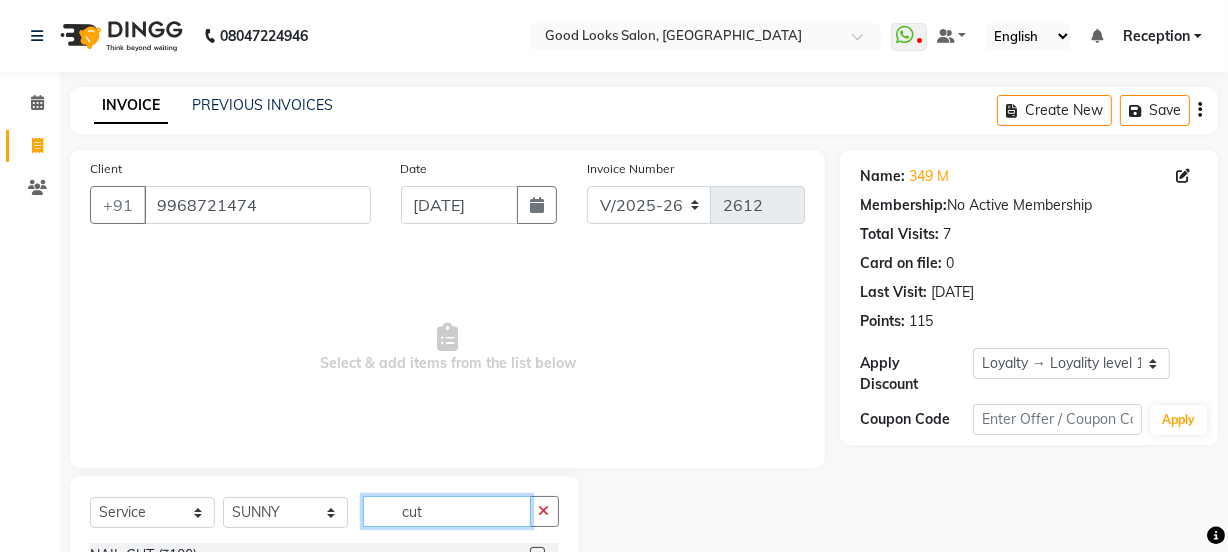 type on "cut" 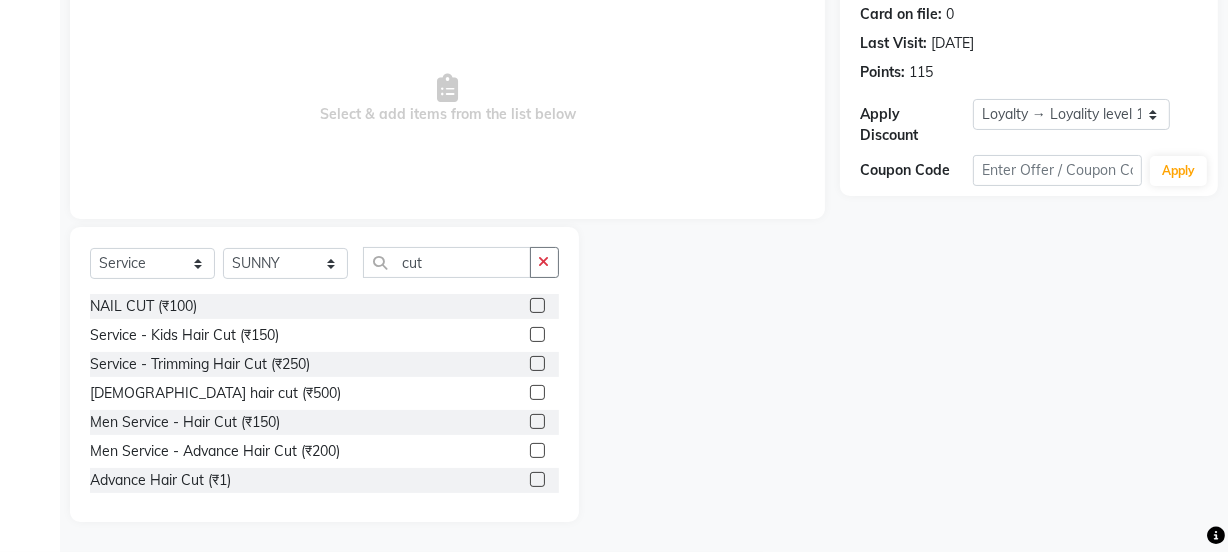 drag, startPoint x: 416, startPoint y: 476, endPoint x: 448, endPoint y: 390, distance: 91.76056 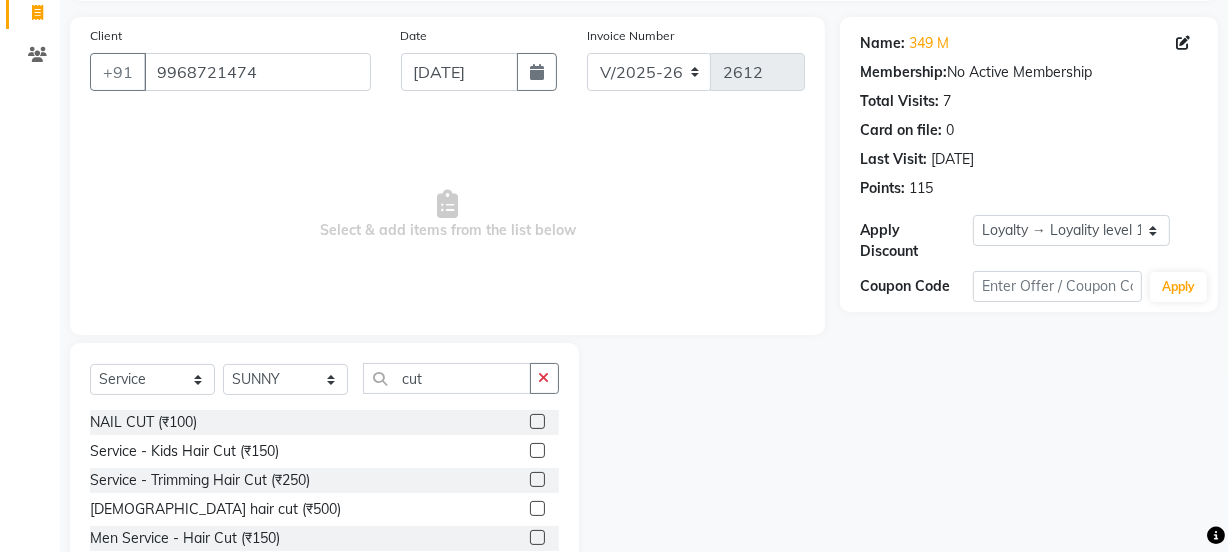 scroll, scrollTop: 0, scrollLeft: 0, axis: both 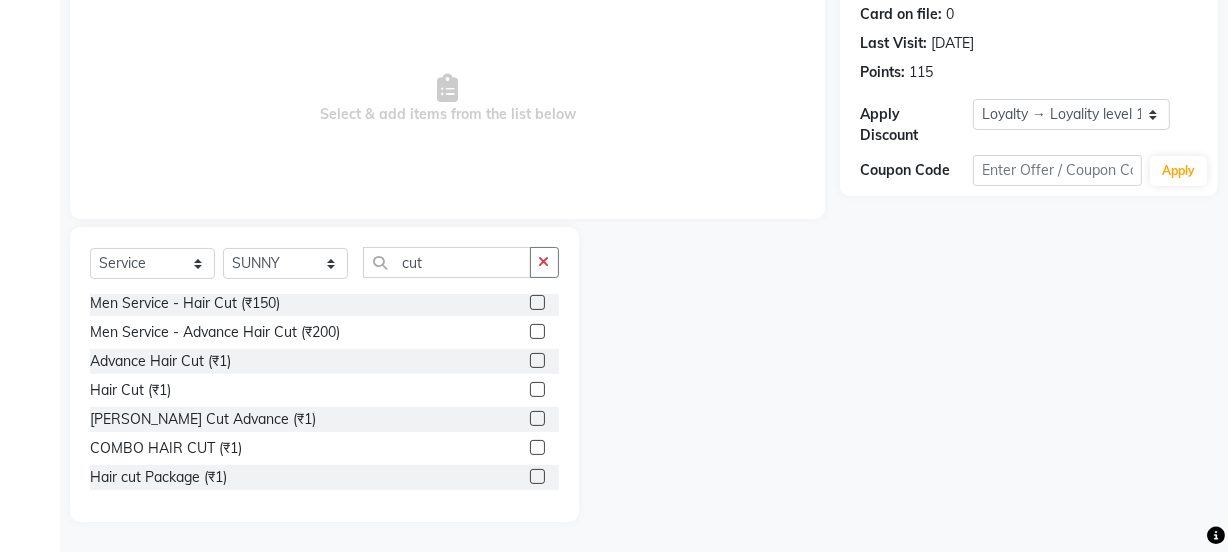 click 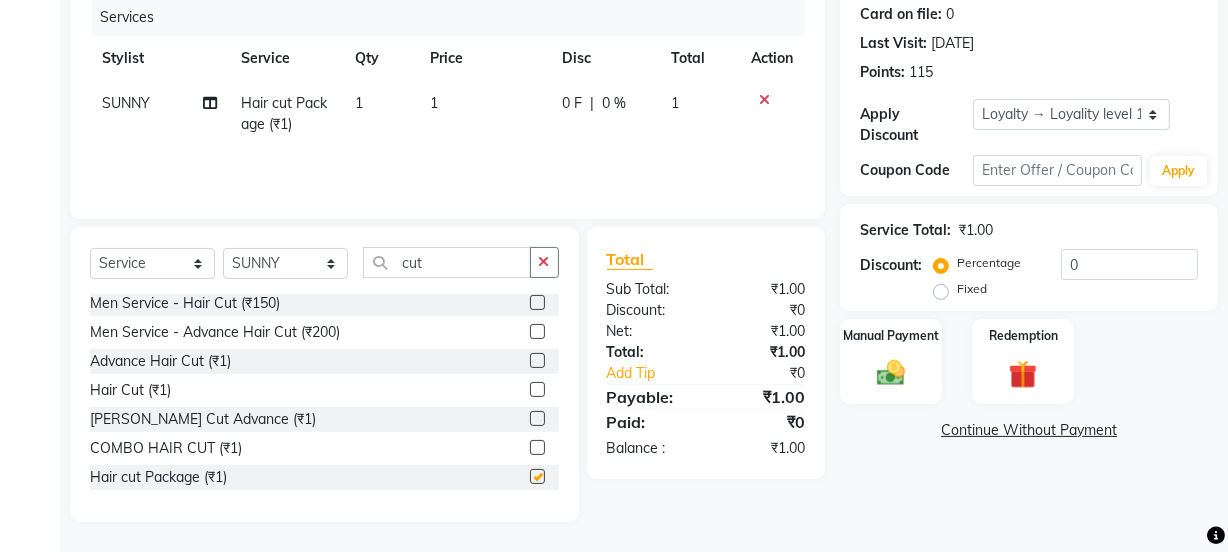 checkbox on "false" 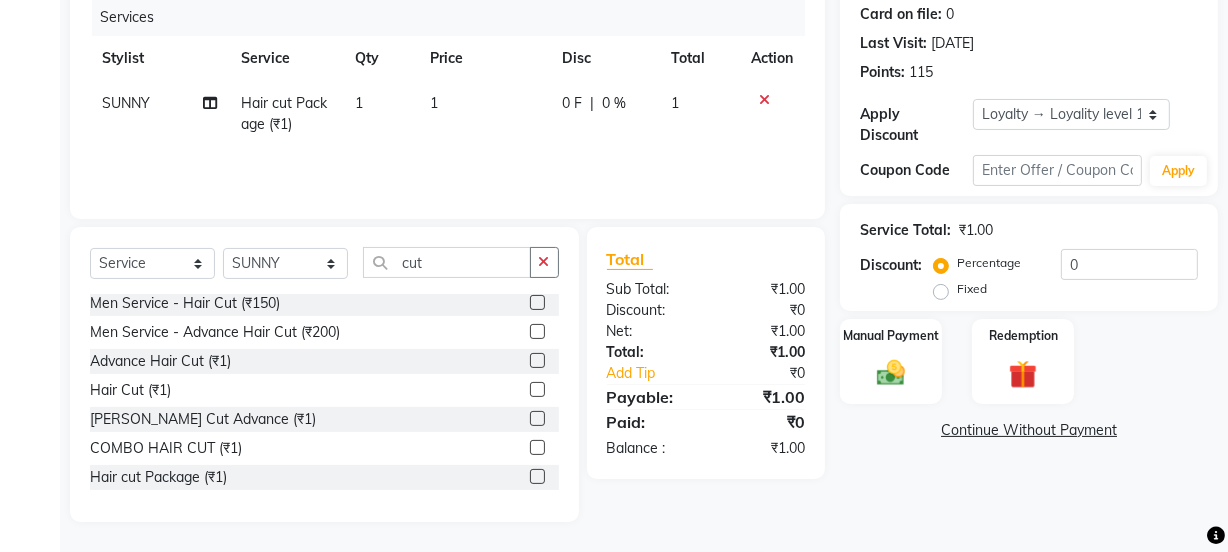 click on "1" 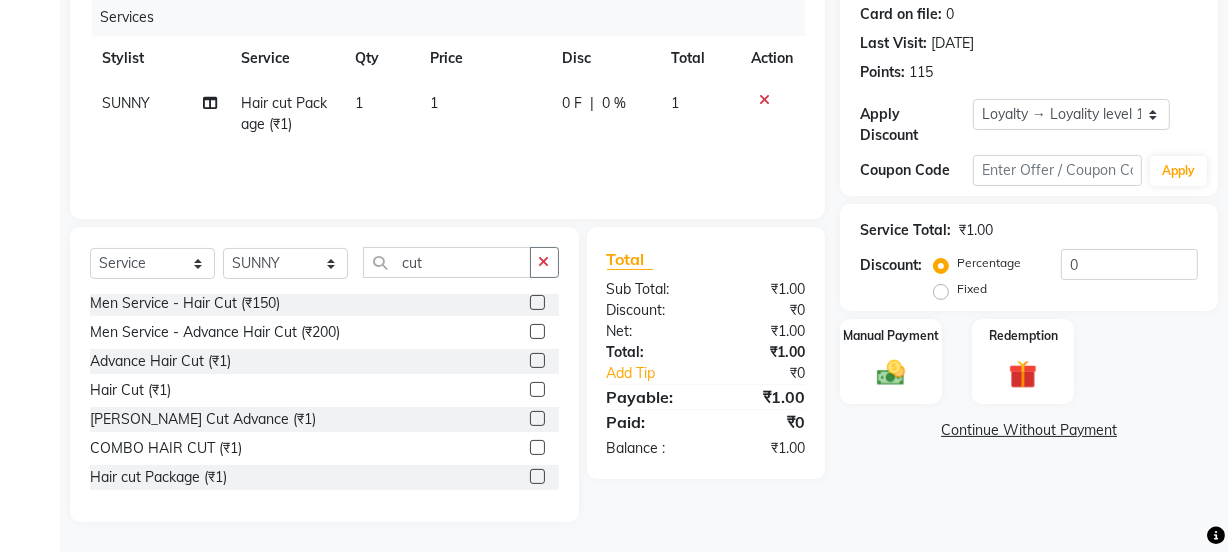 select on "79136" 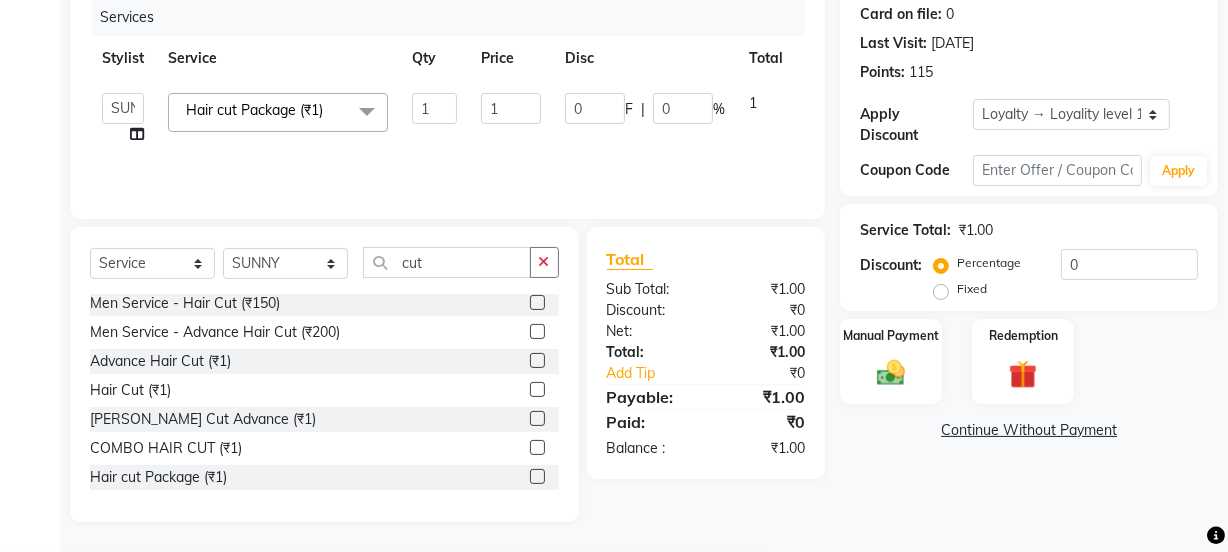 click on "1" 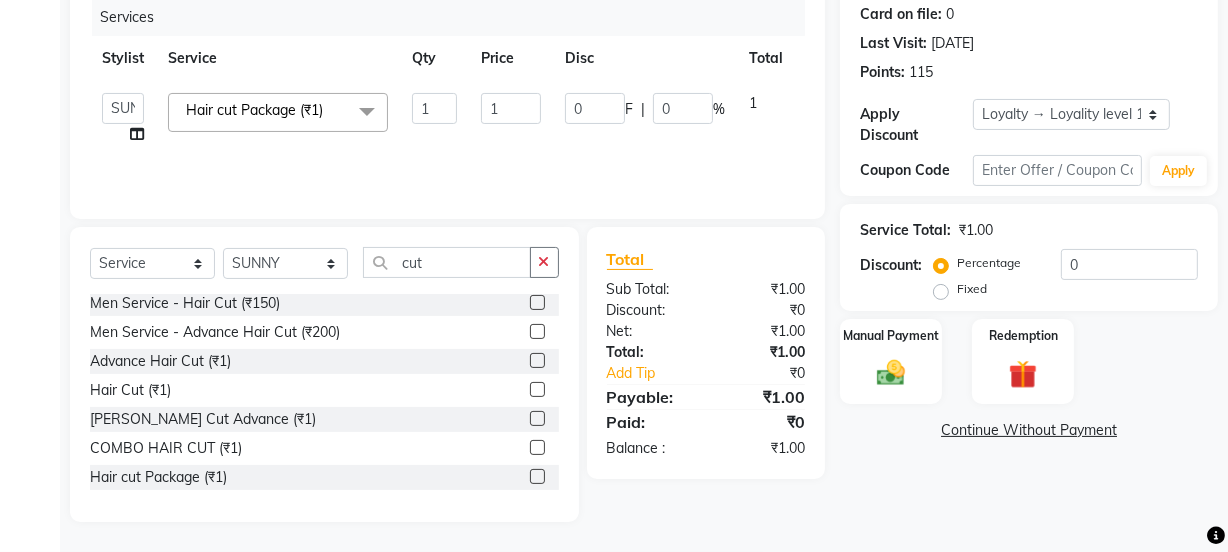 drag, startPoint x: 502, startPoint y: 109, endPoint x: 471, endPoint y: 114, distance: 31.400637 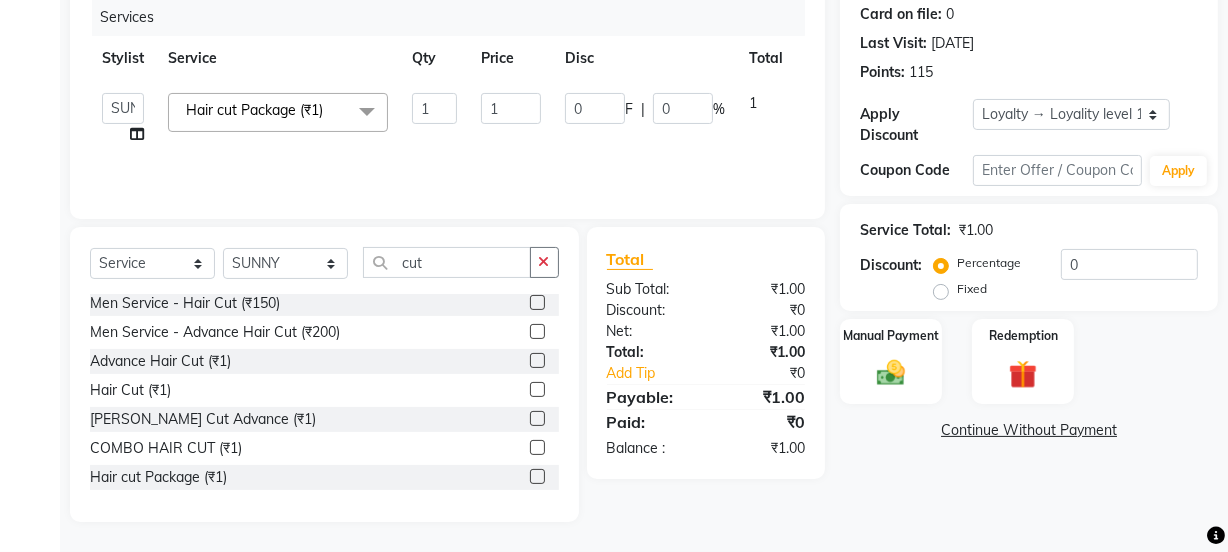 click on "1" 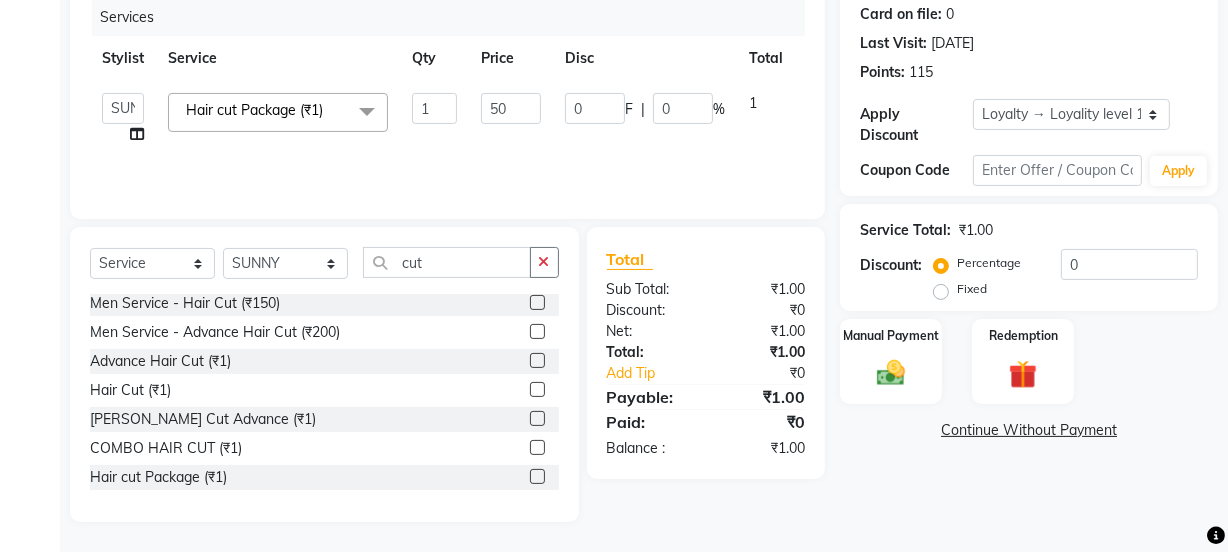 type on "500" 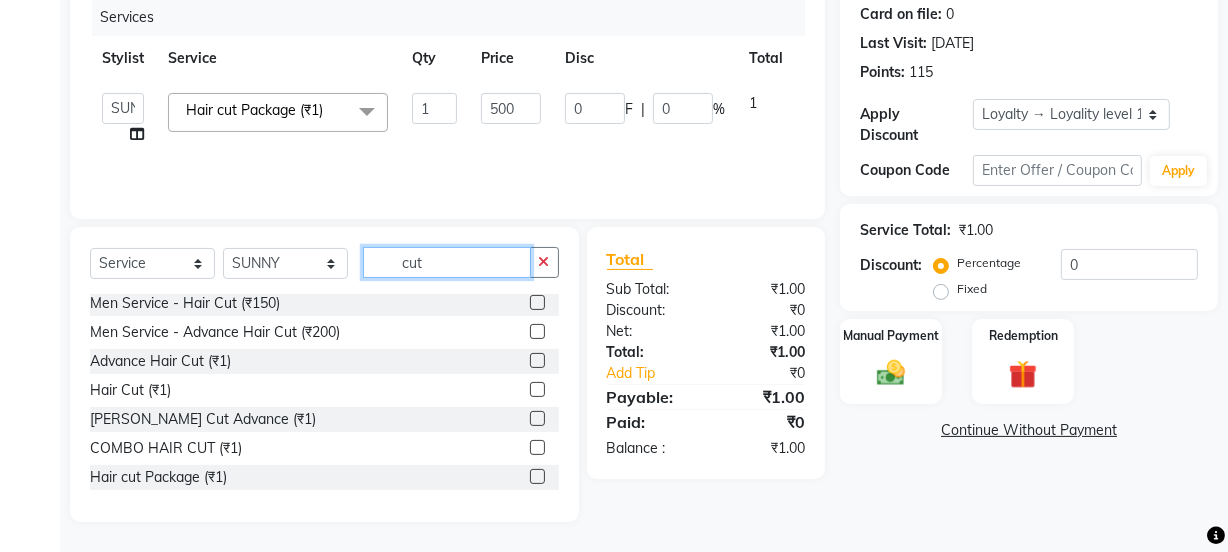 click on "cut" 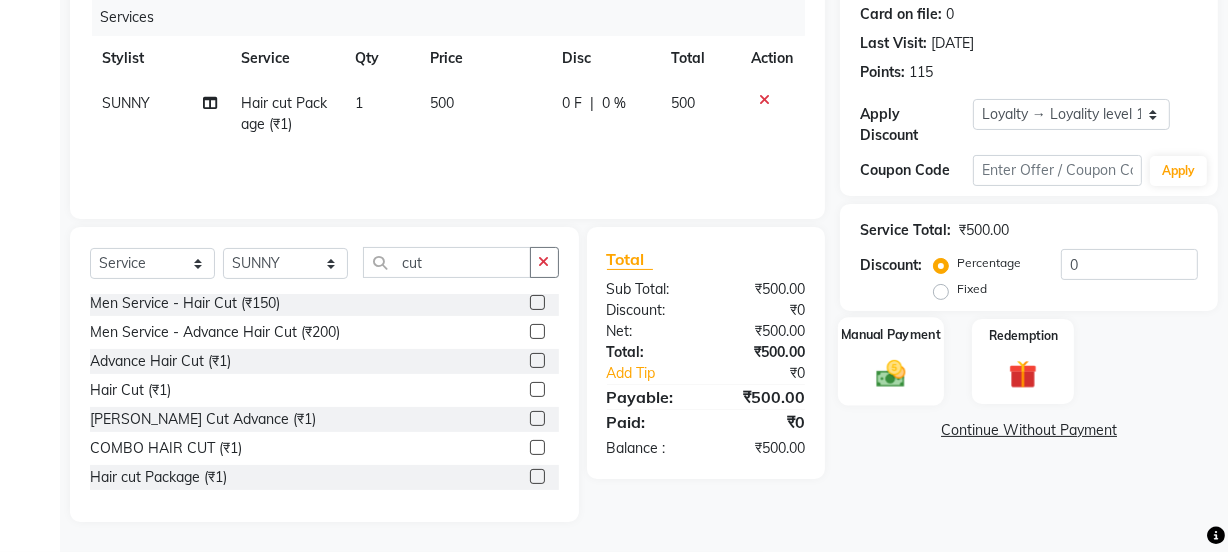 click on "Manual Payment" 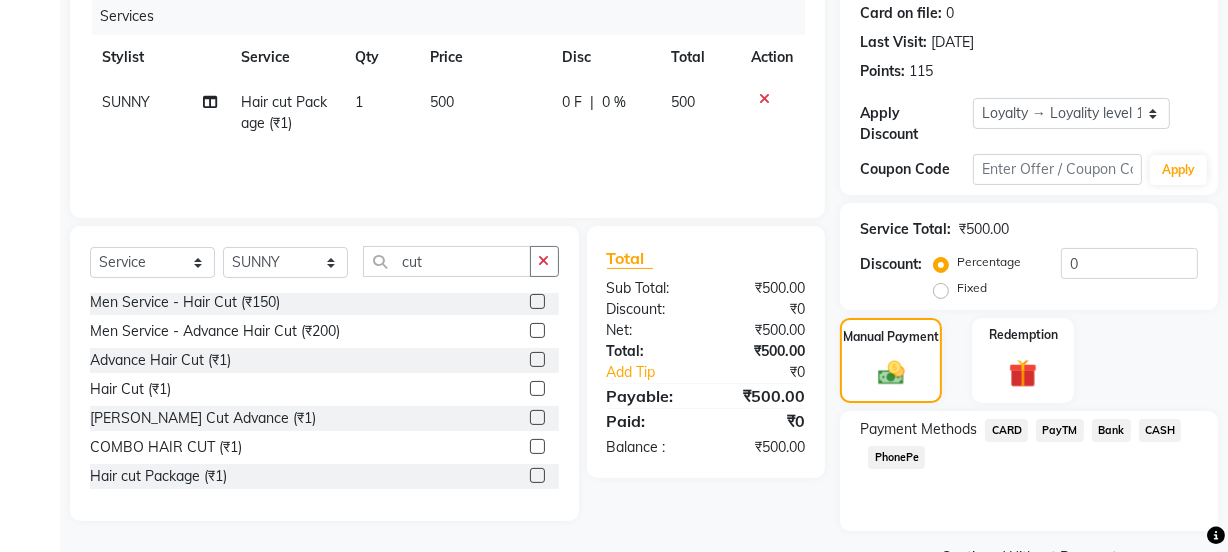 click on "PayTM" 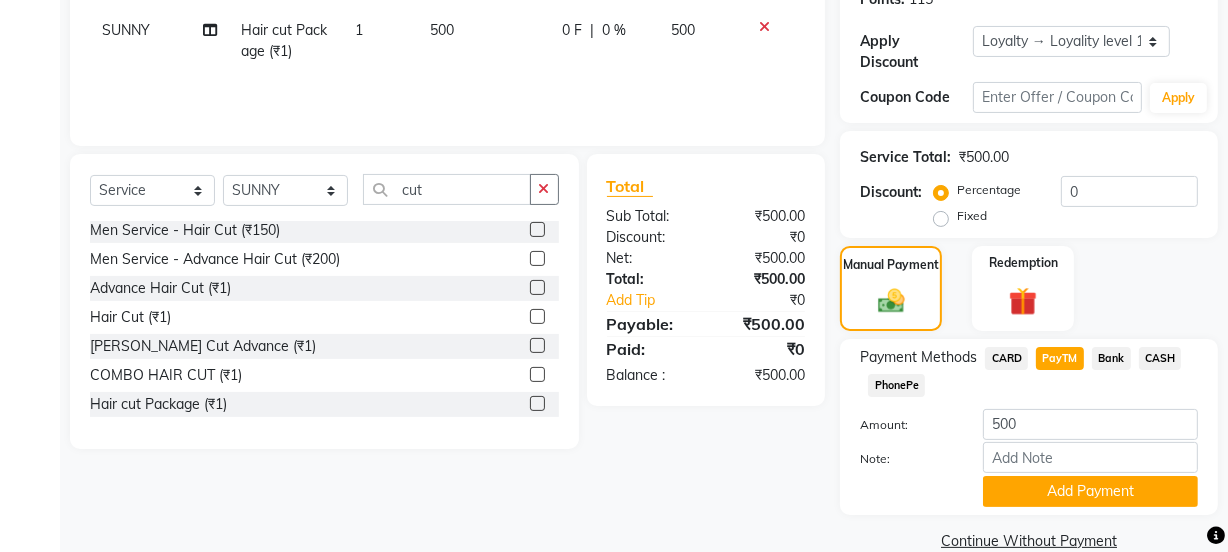 scroll, scrollTop: 356, scrollLeft: 0, axis: vertical 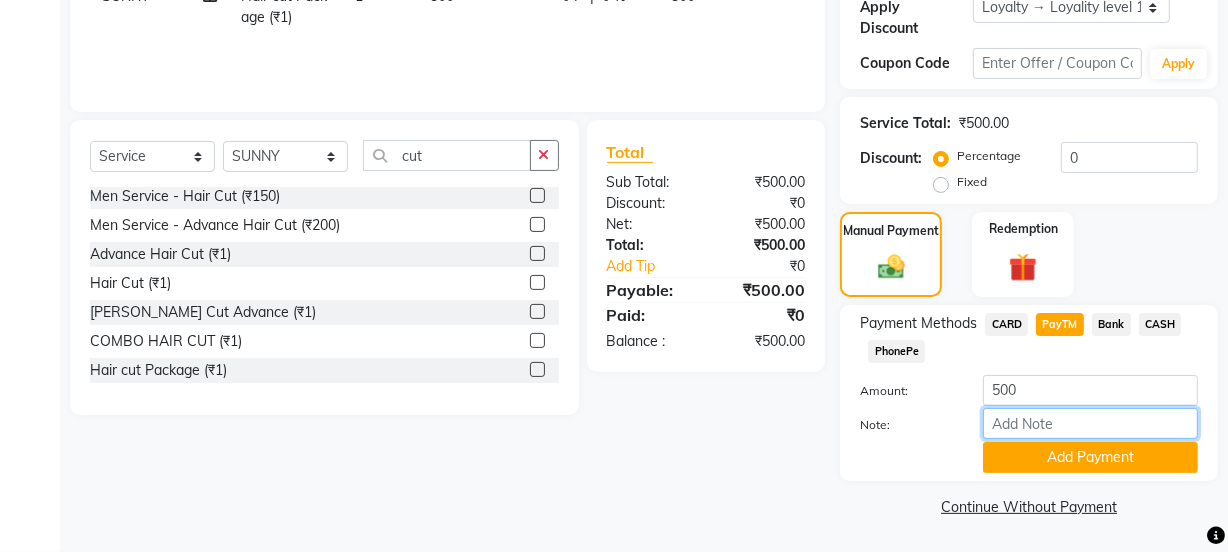 click on "Note:" at bounding box center (1090, 423) 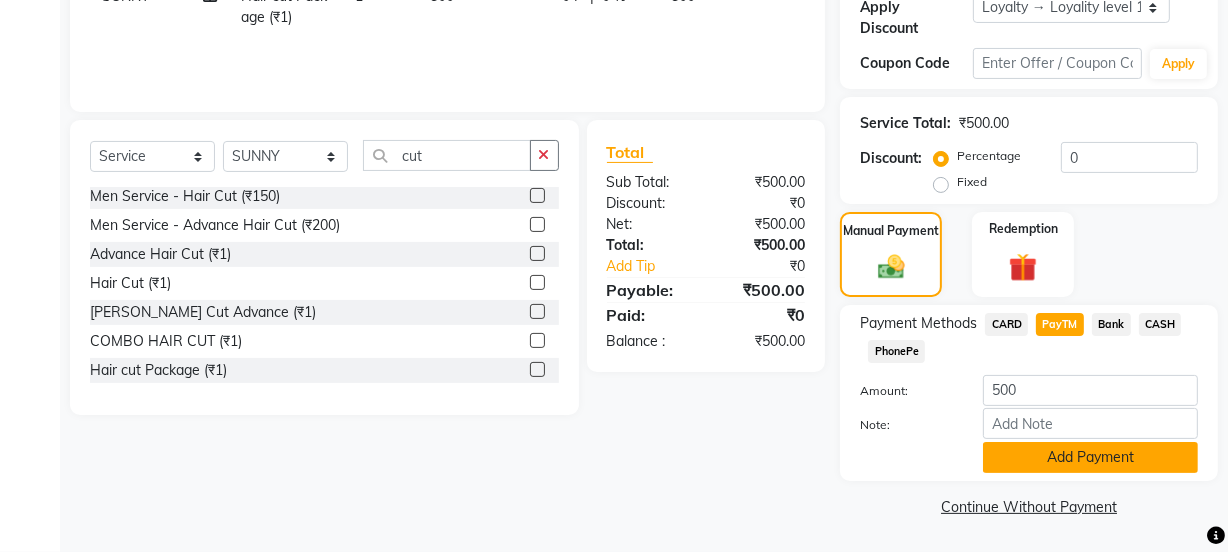 click on "Add Payment" 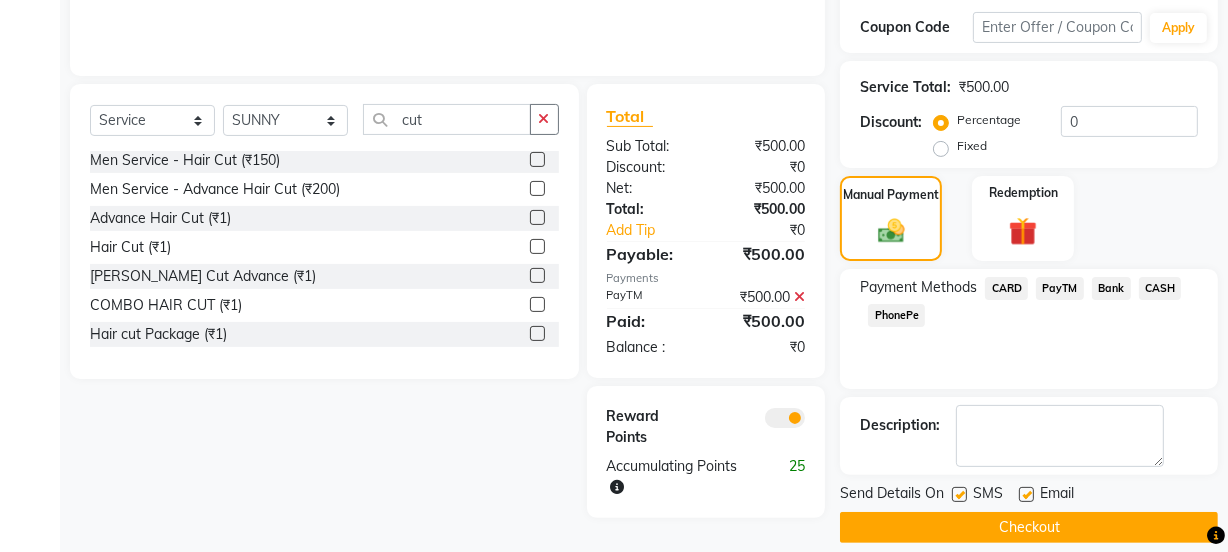 scroll, scrollTop: 412, scrollLeft: 0, axis: vertical 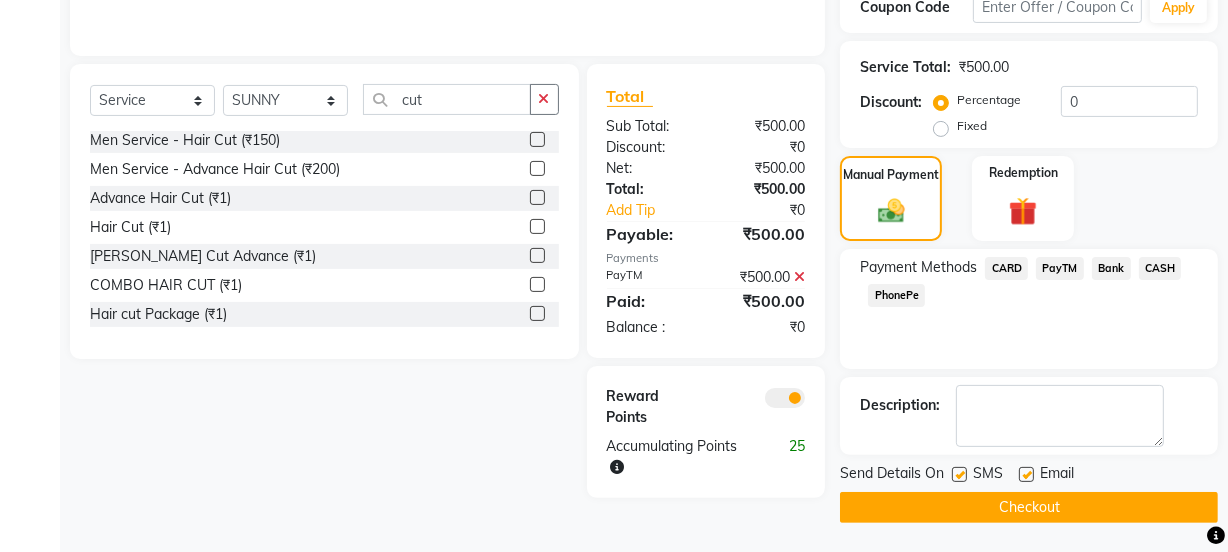 click 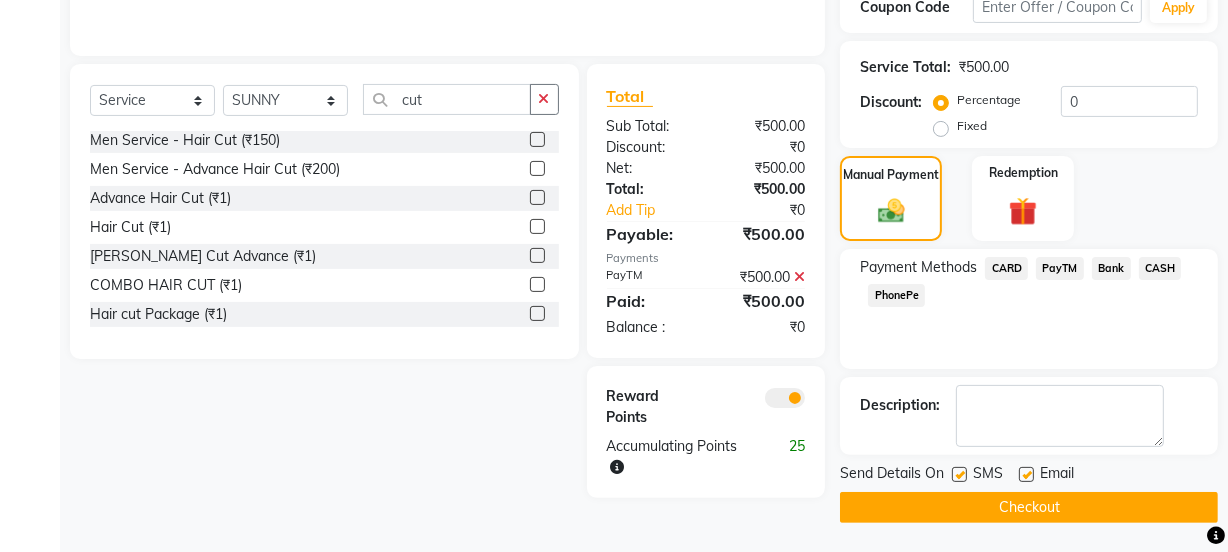 click at bounding box center [1025, 475] 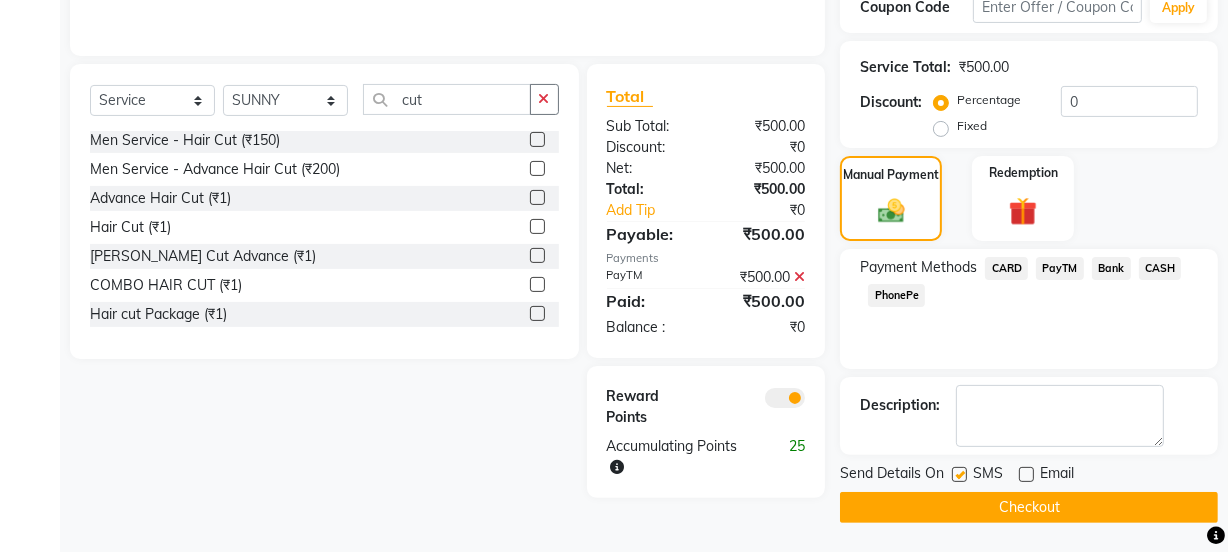 click 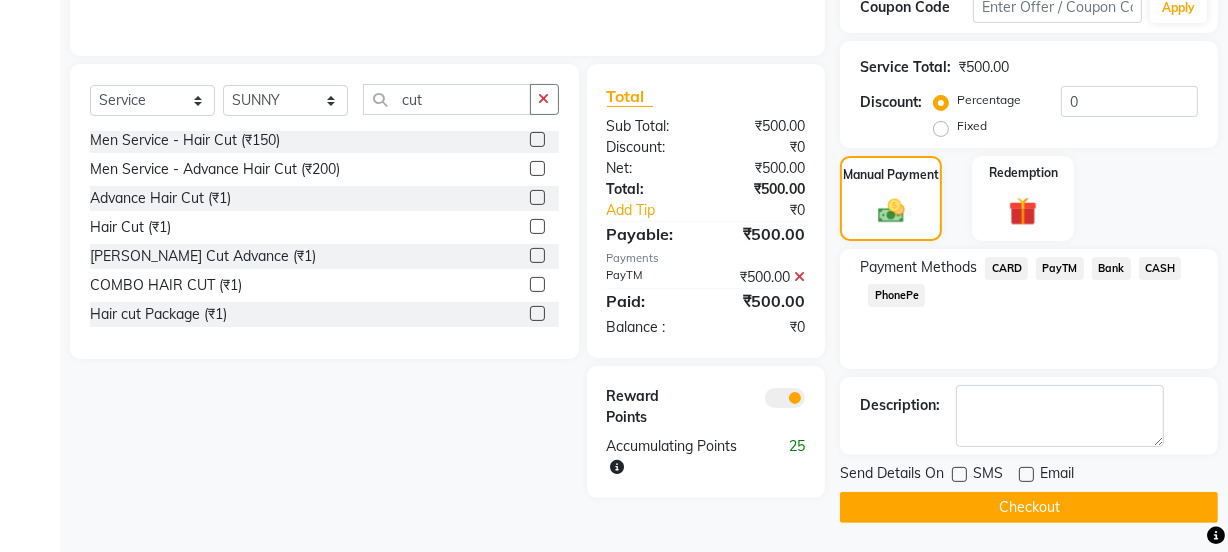 drag, startPoint x: 996, startPoint y: 370, endPoint x: 996, endPoint y: 392, distance: 22 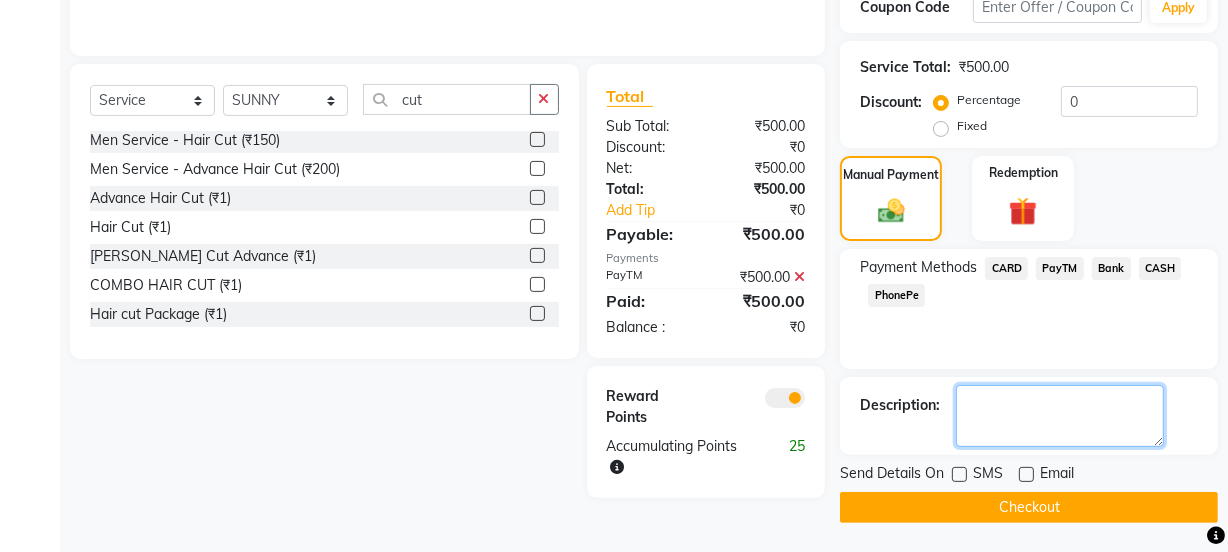 click 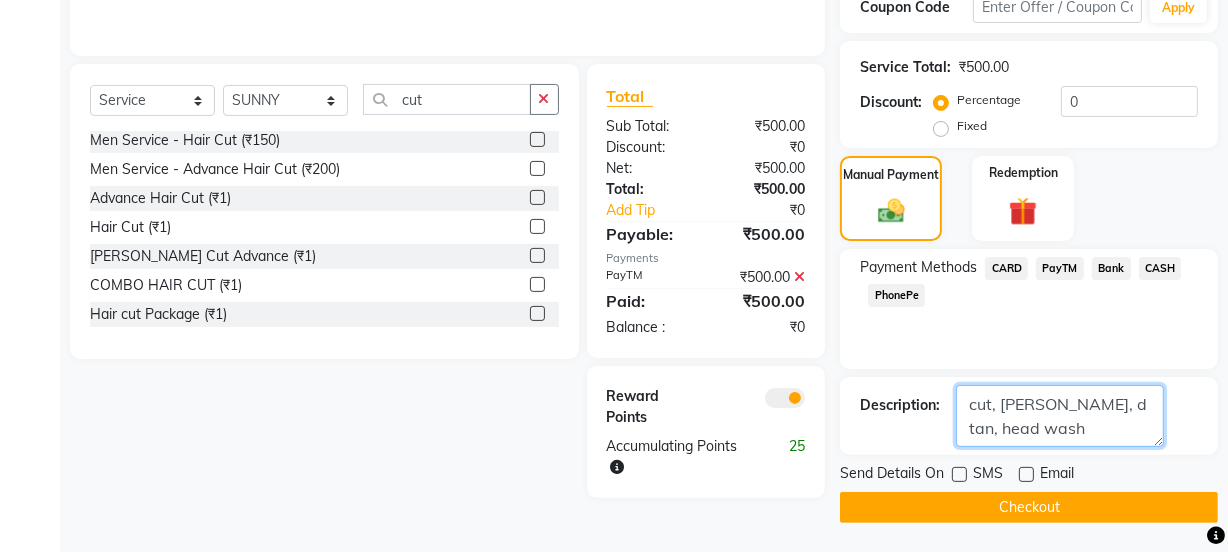 type on "cut, beard, d tan, head wash" 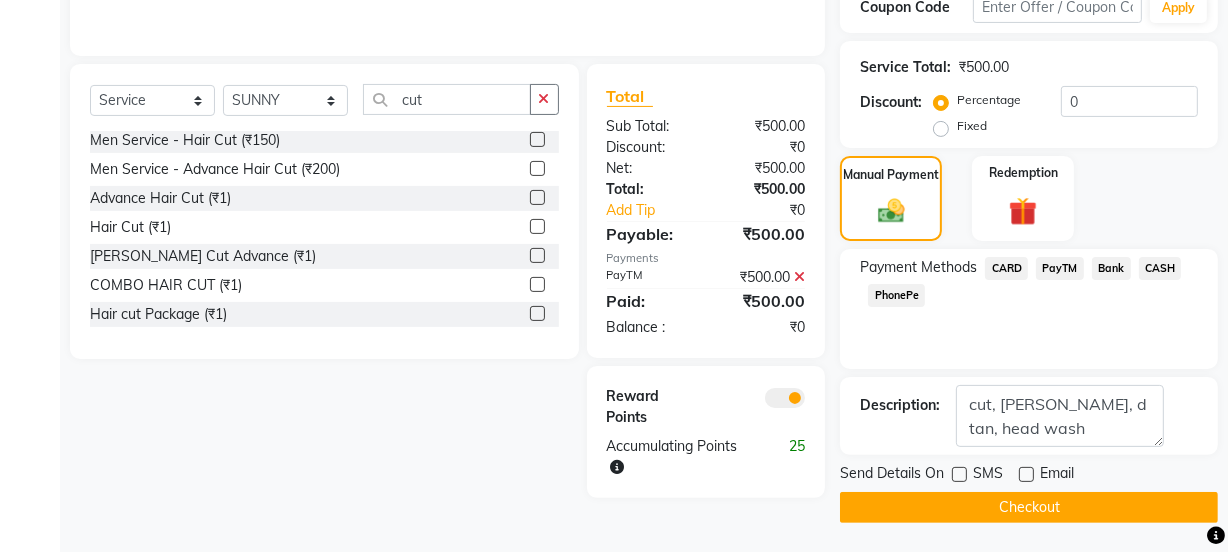 click on "Checkout" 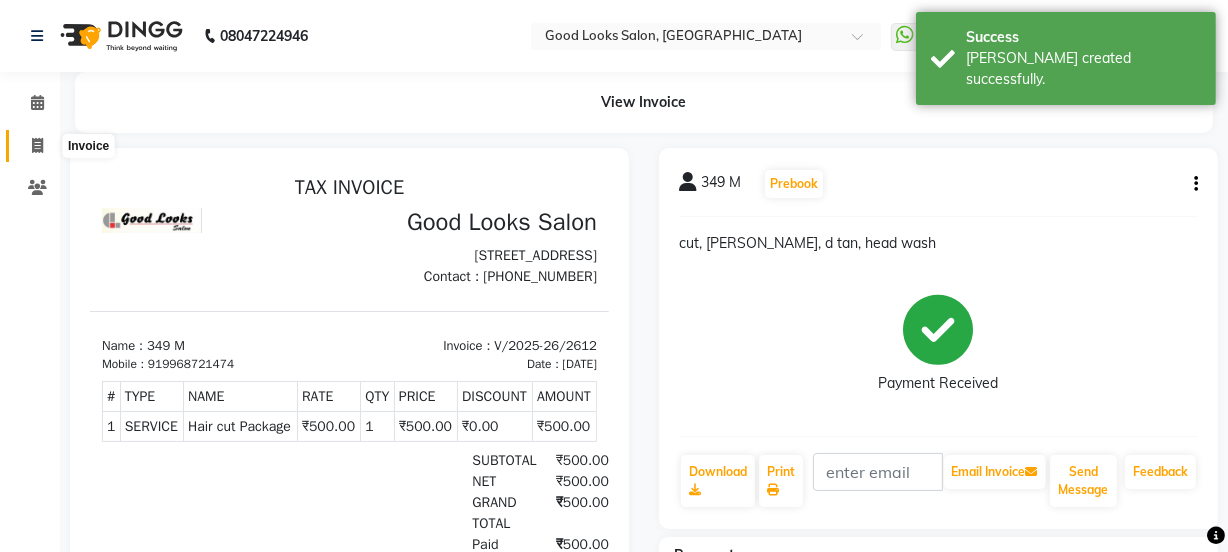 scroll, scrollTop: 0, scrollLeft: 0, axis: both 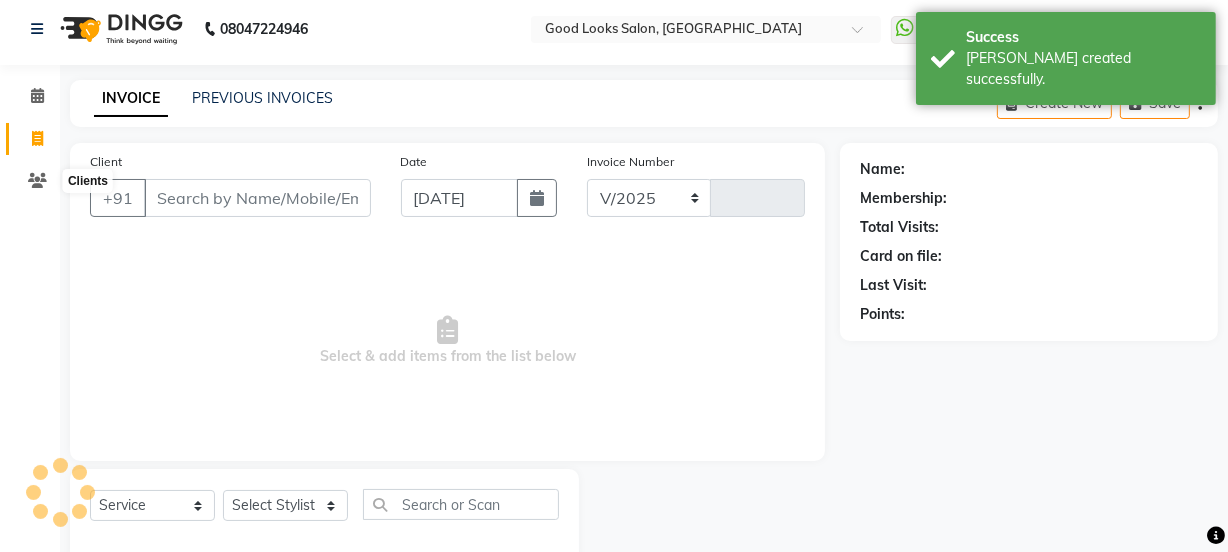 select on "4230" 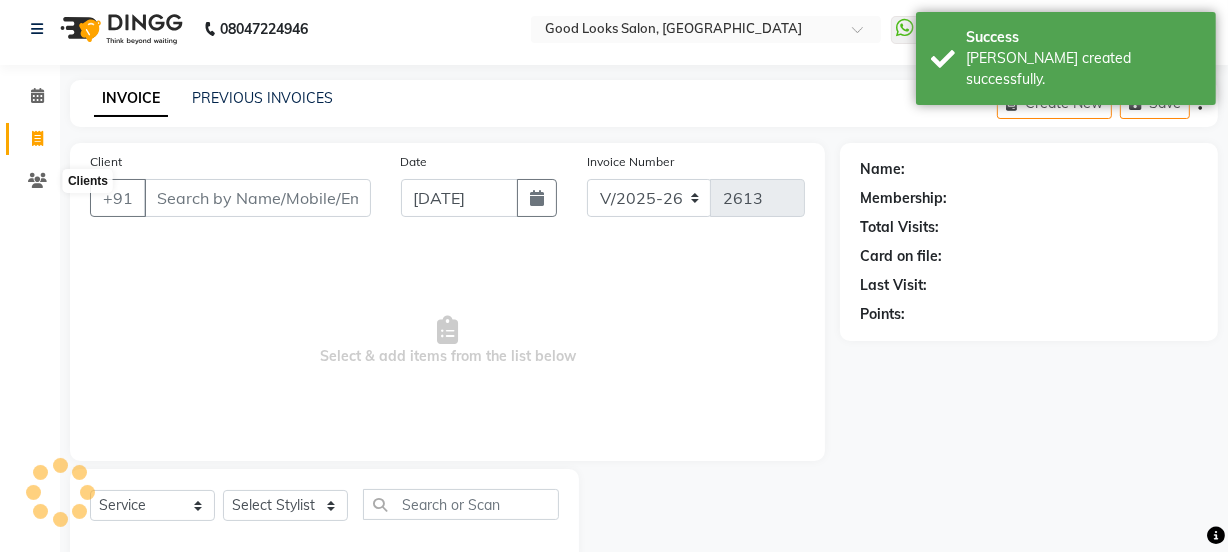 scroll, scrollTop: 50, scrollLeft: 0, axis: vertical 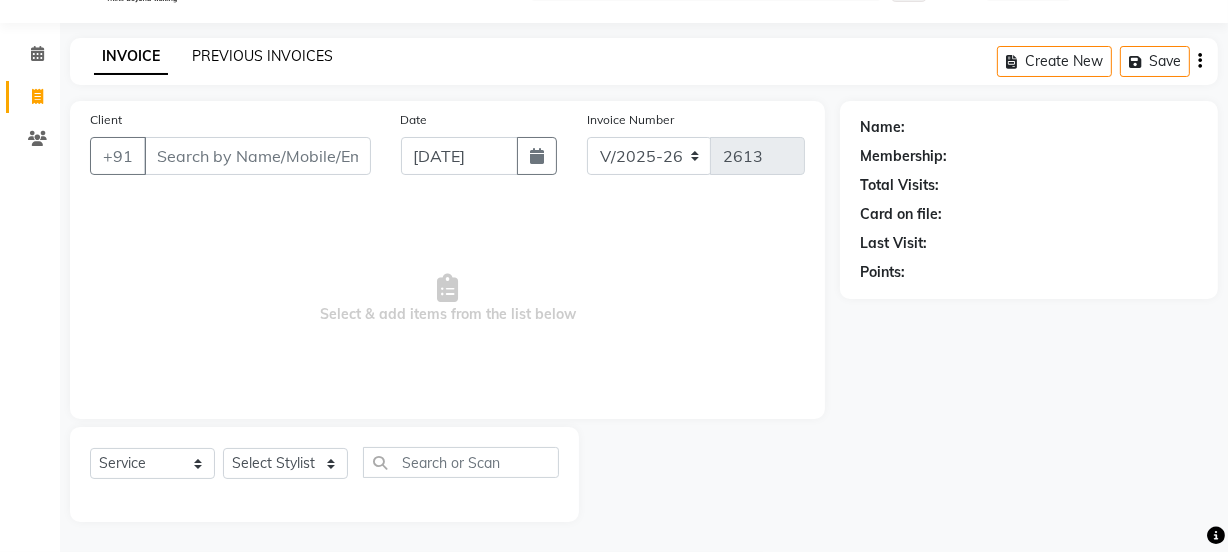 click on "PREVIOUS INVOICES" 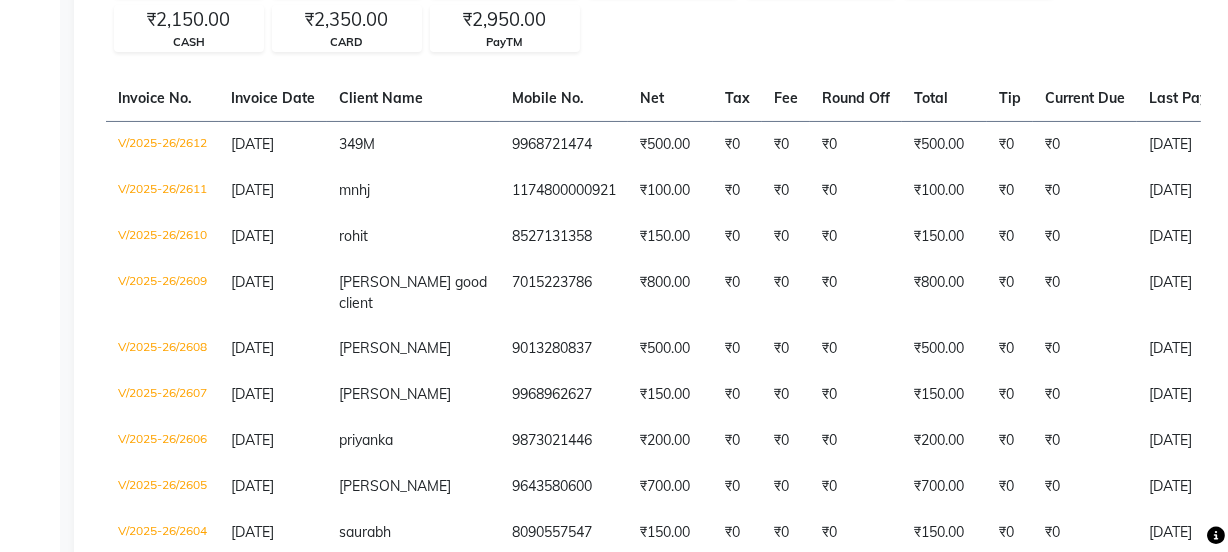 scroll, scrollTop: 0, scrollLeft: 0, axis: both 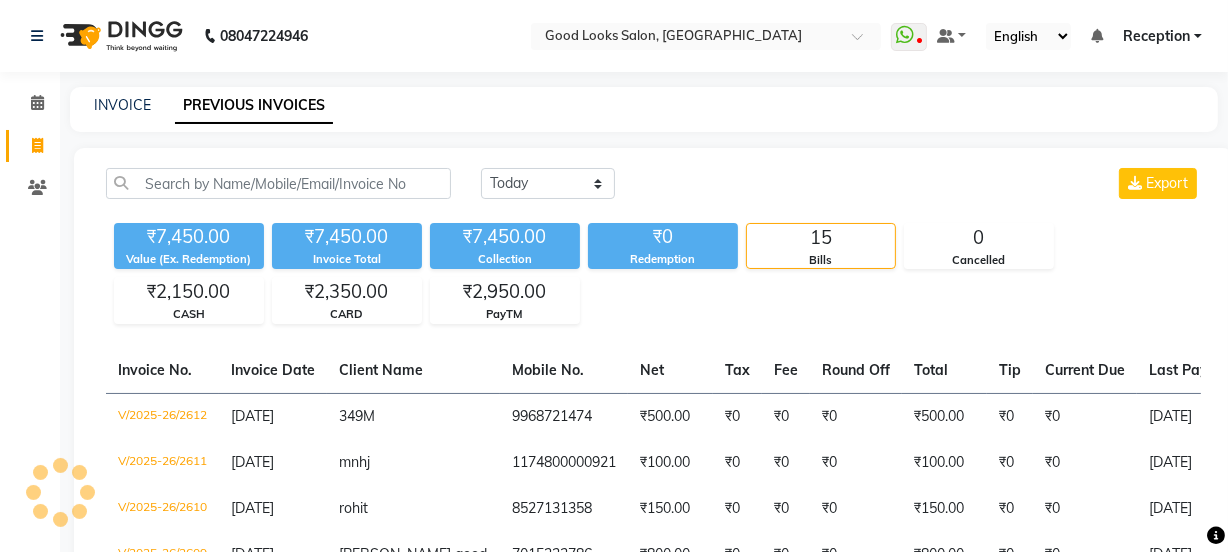 click on "INVOICE" 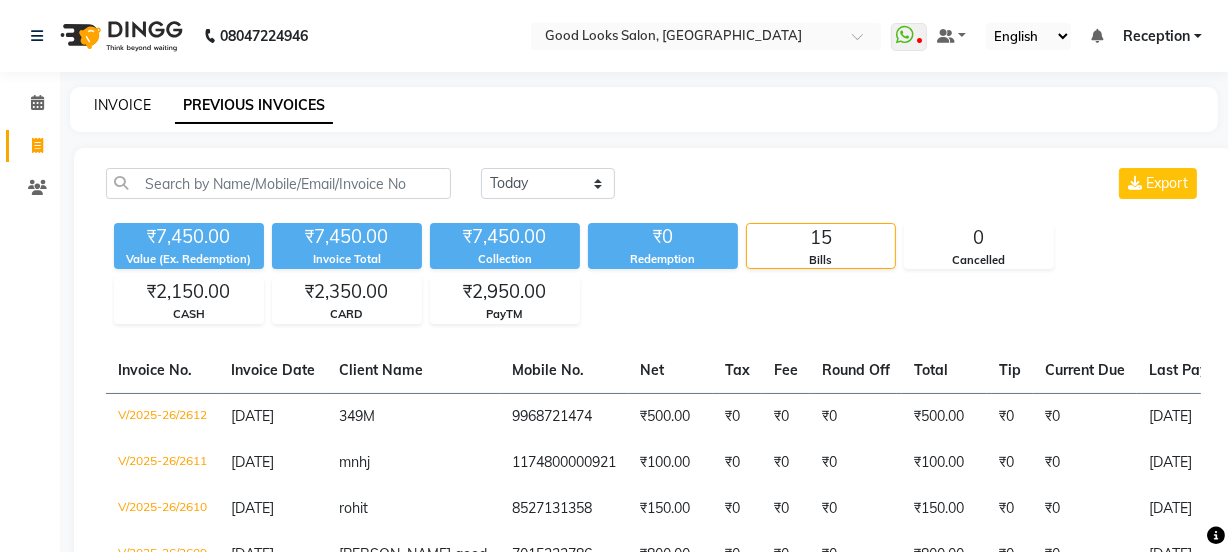 click on "INVOICE" 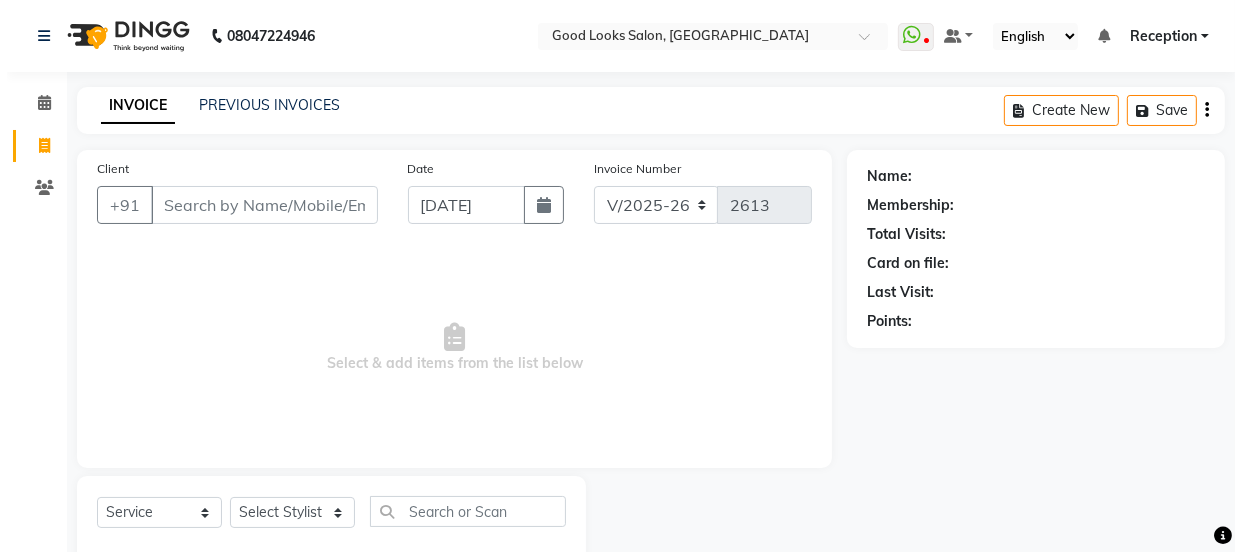 scroll, scrollTop: 50, scrollLeft: 0, axis: vertical 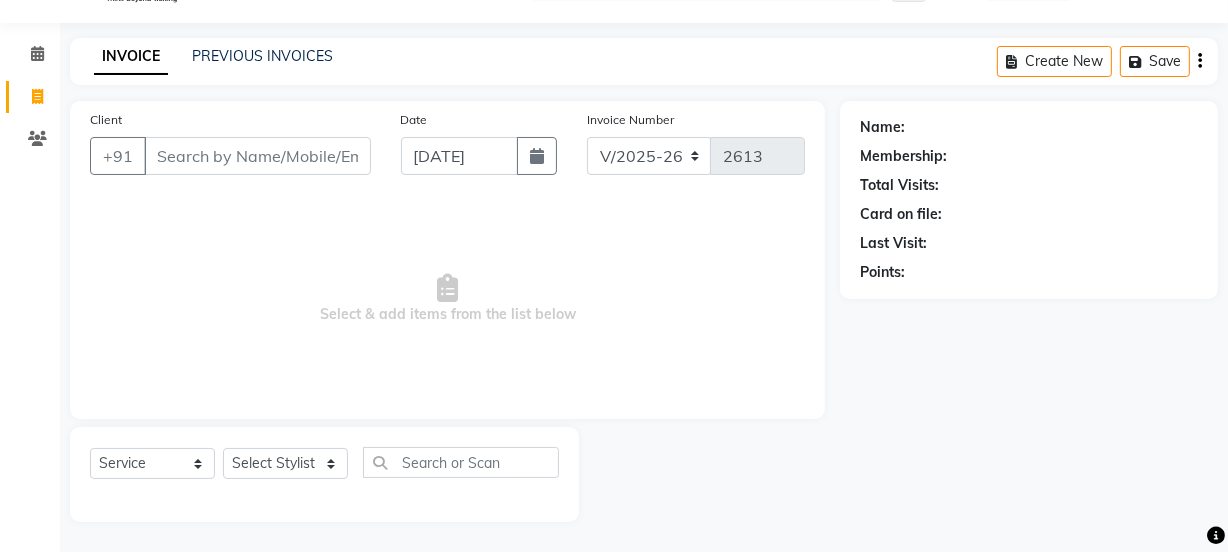 click on "Client" at bounding box center (257, 156) 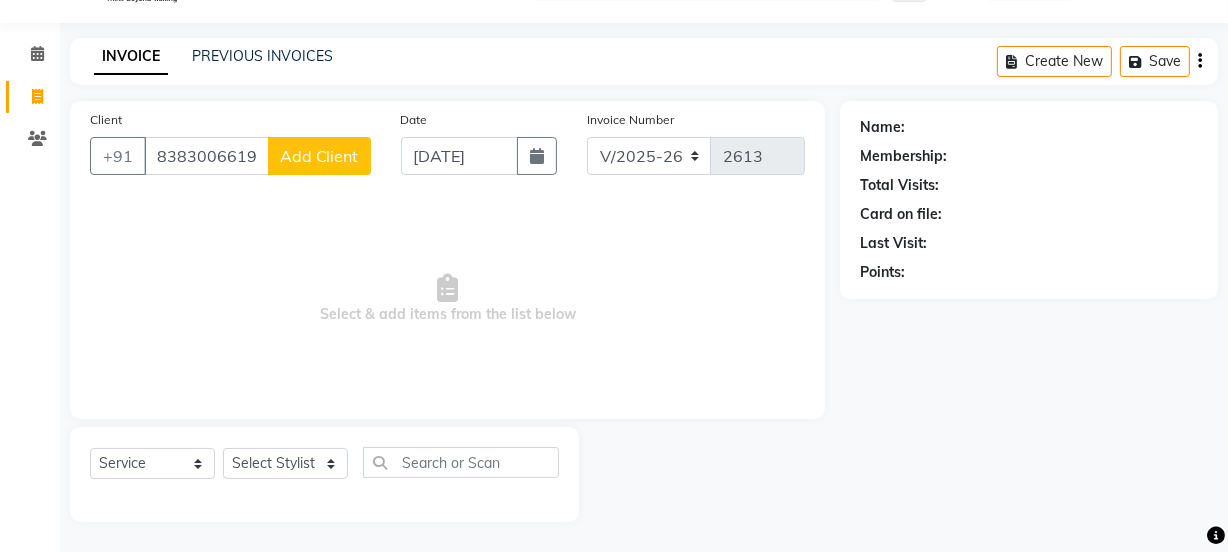 type on "8383006619" 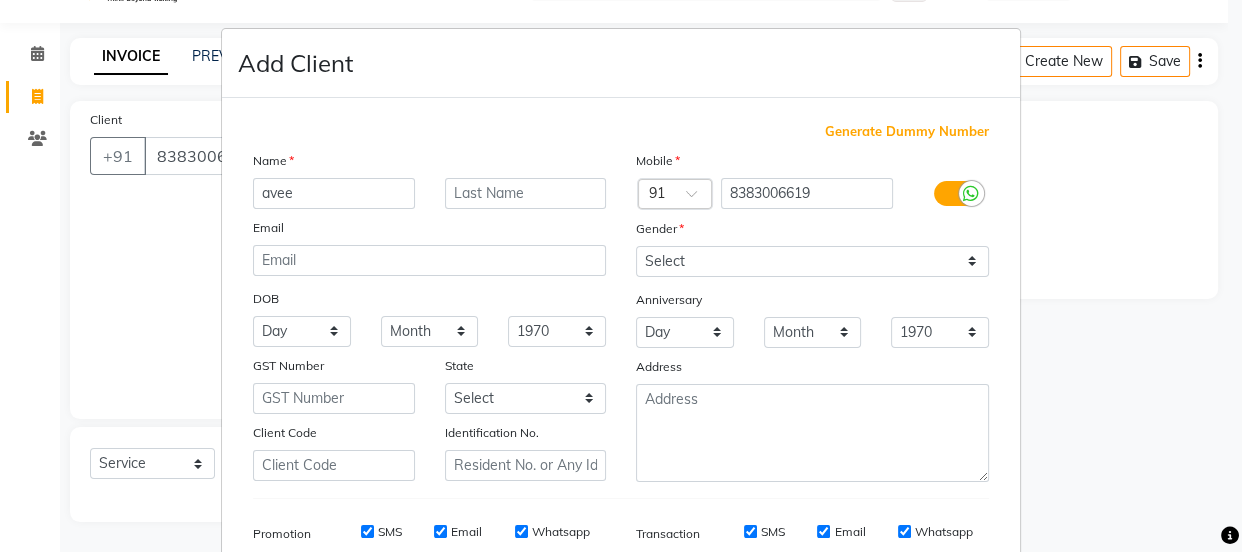 type on "avee" 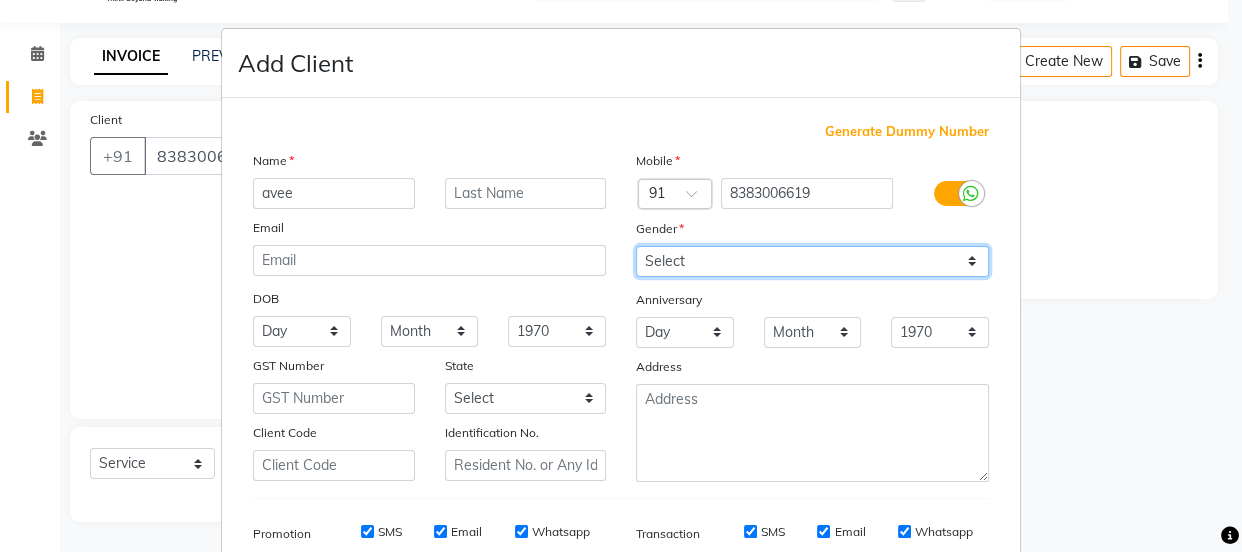 click on "Select Male Female Other Prefer Not To Say" at bounding box center (812, 261) 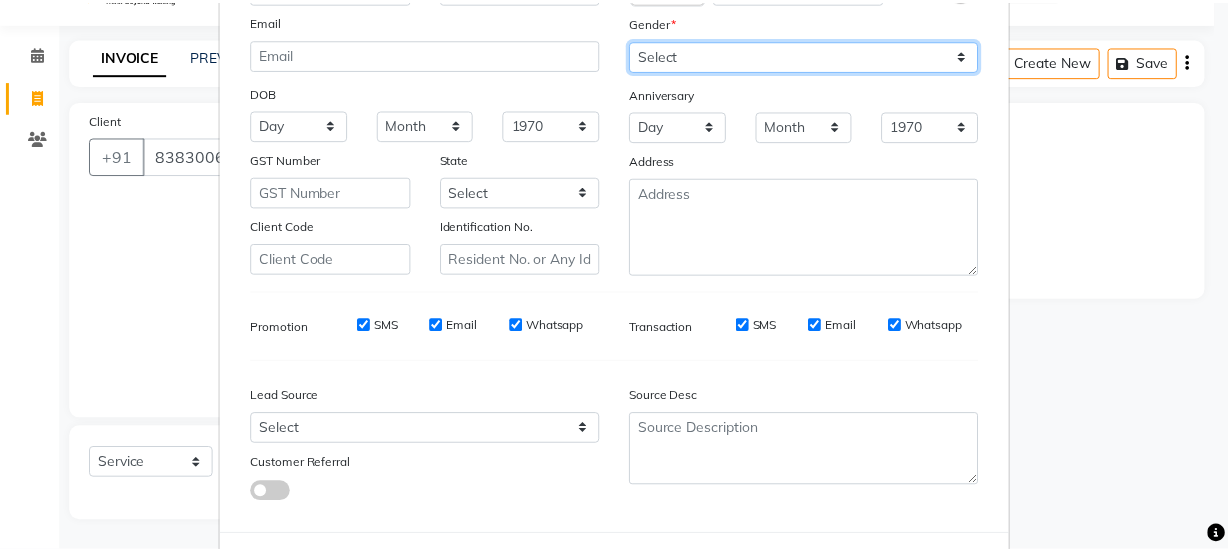 scroll, scrollTop: 301, scrollLeft: 0, axis: vertical 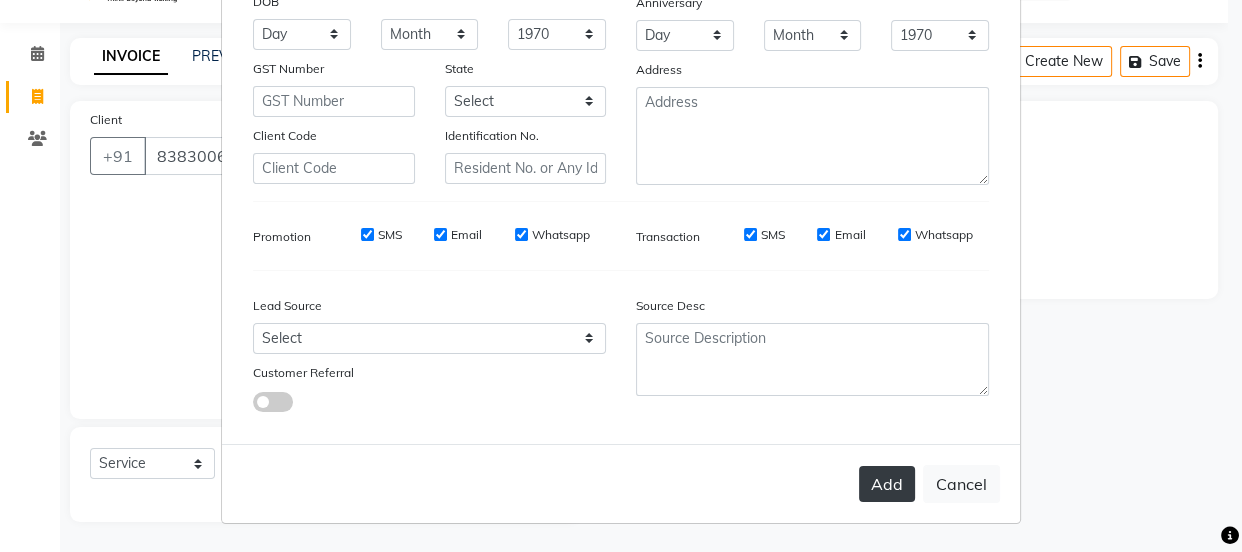 click on "Add" at bounding box center [887, 484] 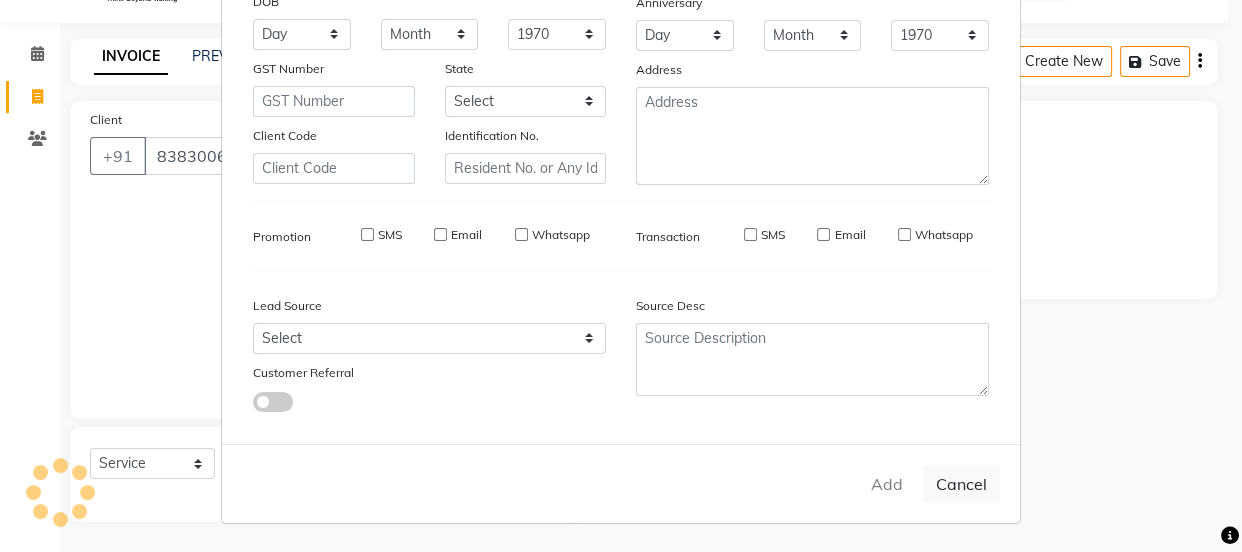 type 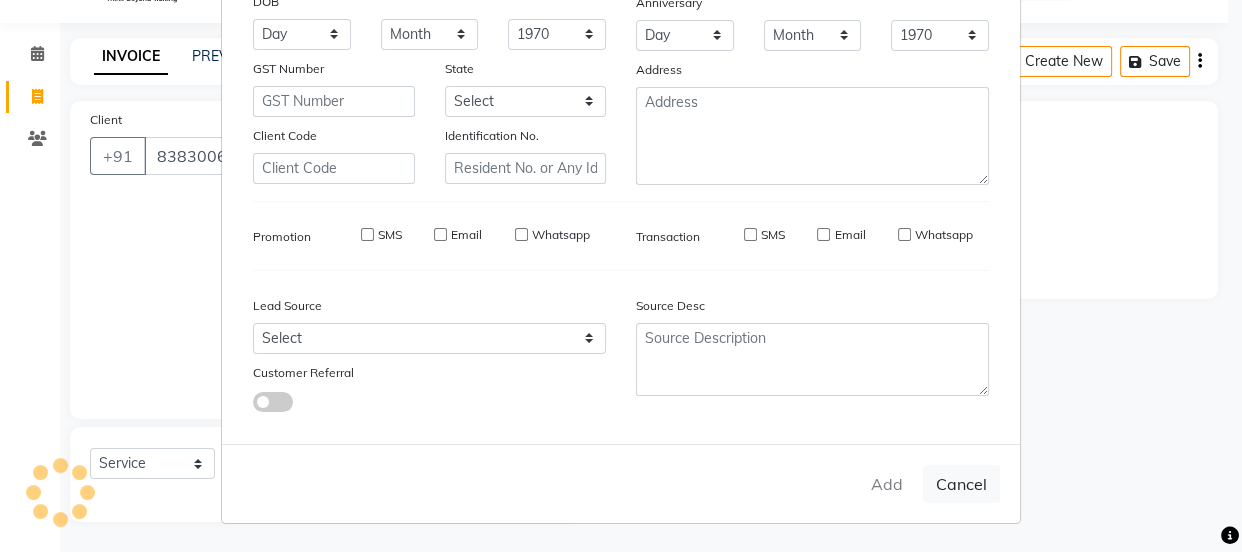select 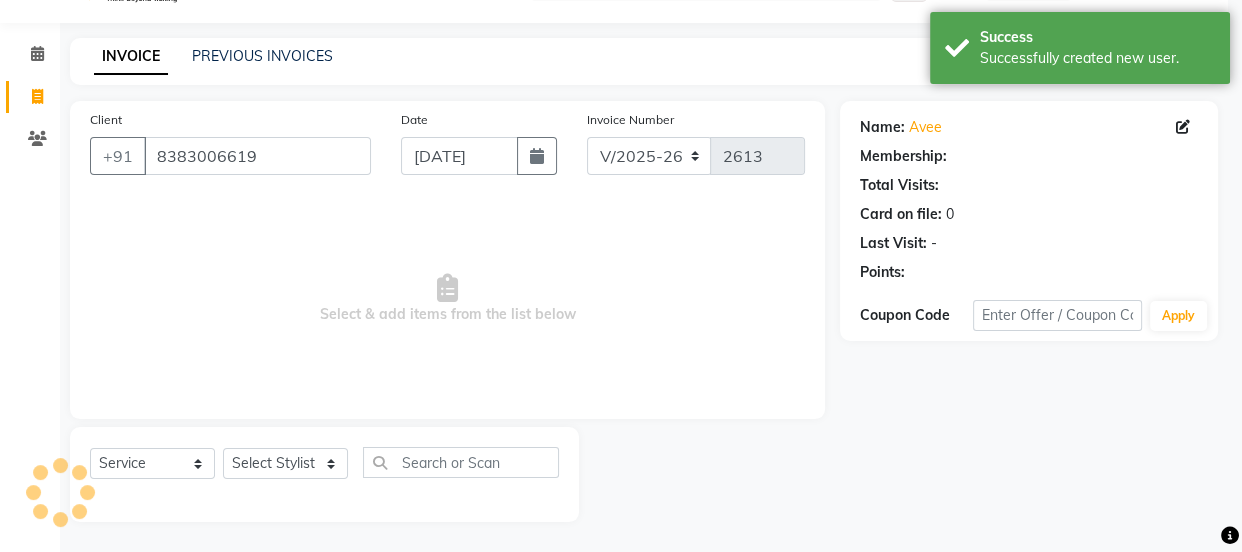 select on "1: Object" 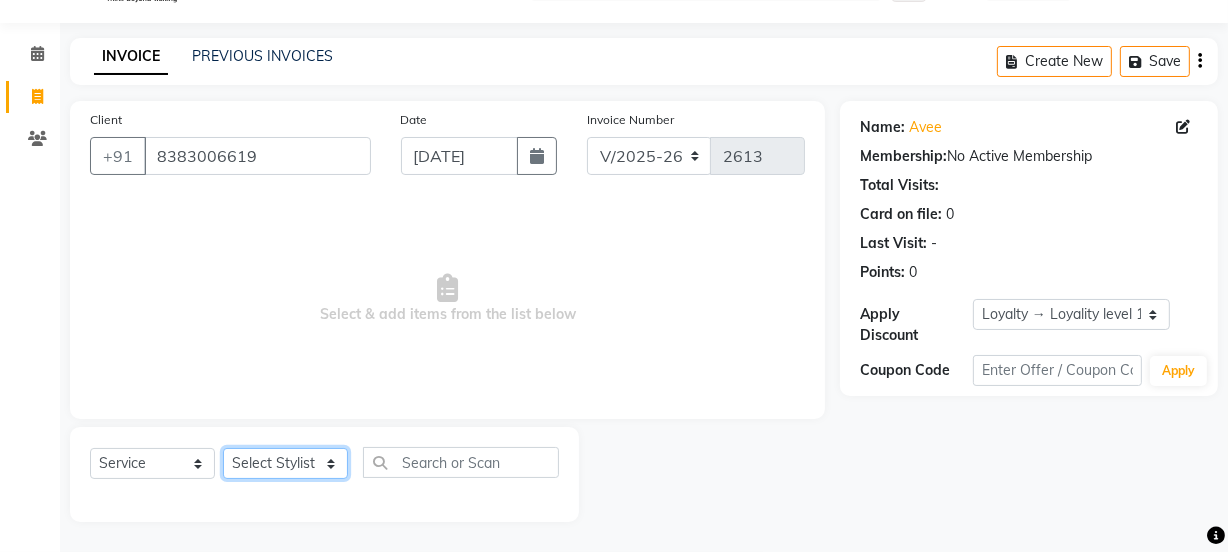 click on "Select Stylist Jyoti kaif Manager Pooja Prachi Raman Raman 2 Reception RIHAN Sameer Shivam simo SUNNY yogita" 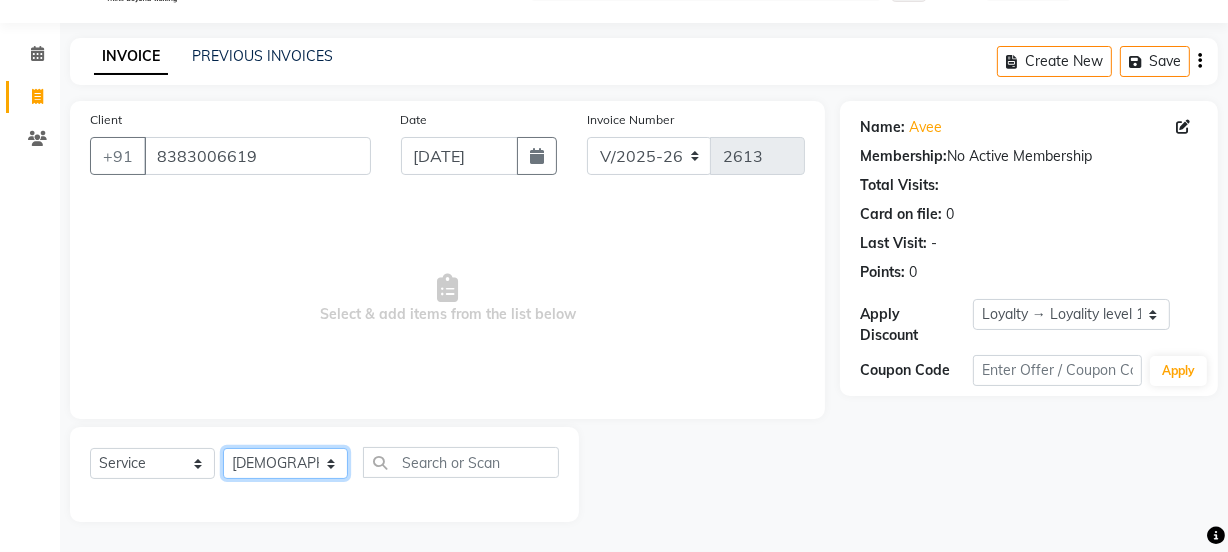 click on "Select Stylist Jyoti kaif Manager Pooja Prachi Raman Raman 2 Reception RIHAN Sameer Shivam simo SUNNY yogita" 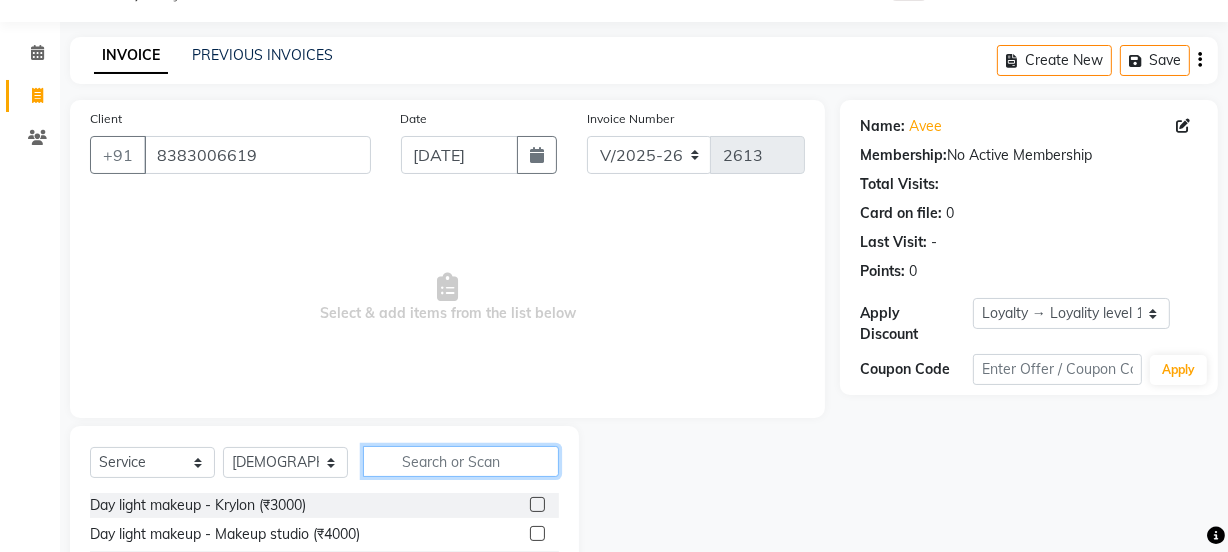 click 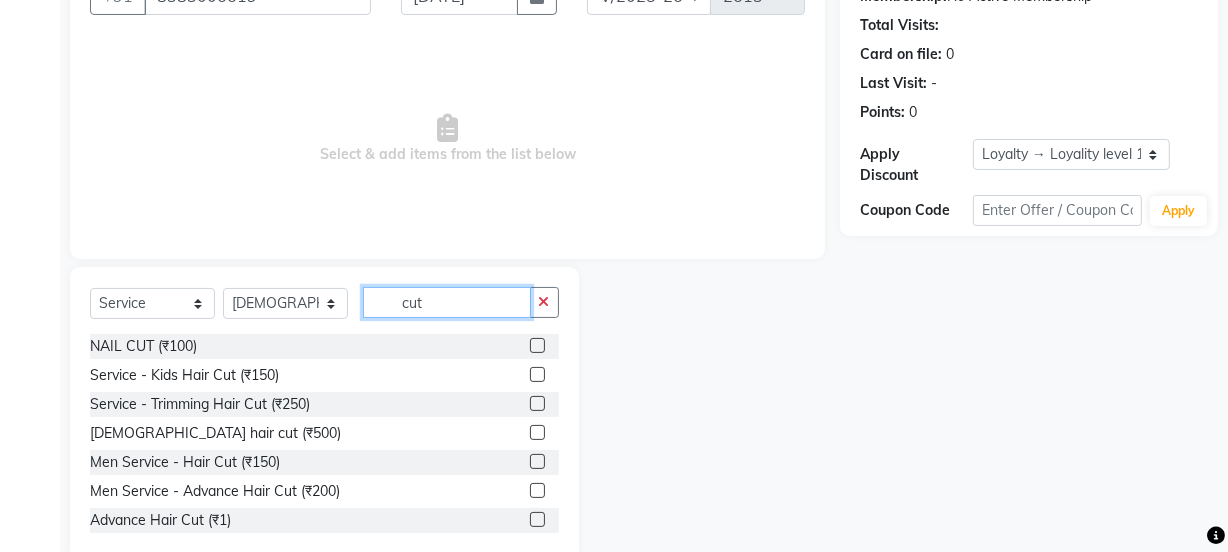 scroll, scrollTop: 250, scrollLeft: 0, axis: vertical 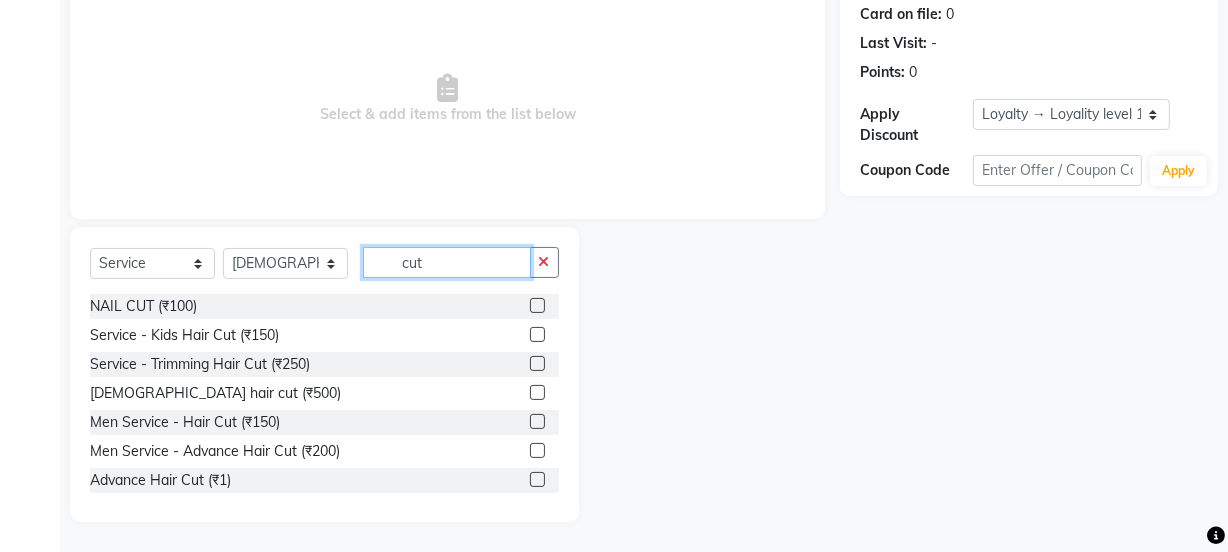 type on "cut" 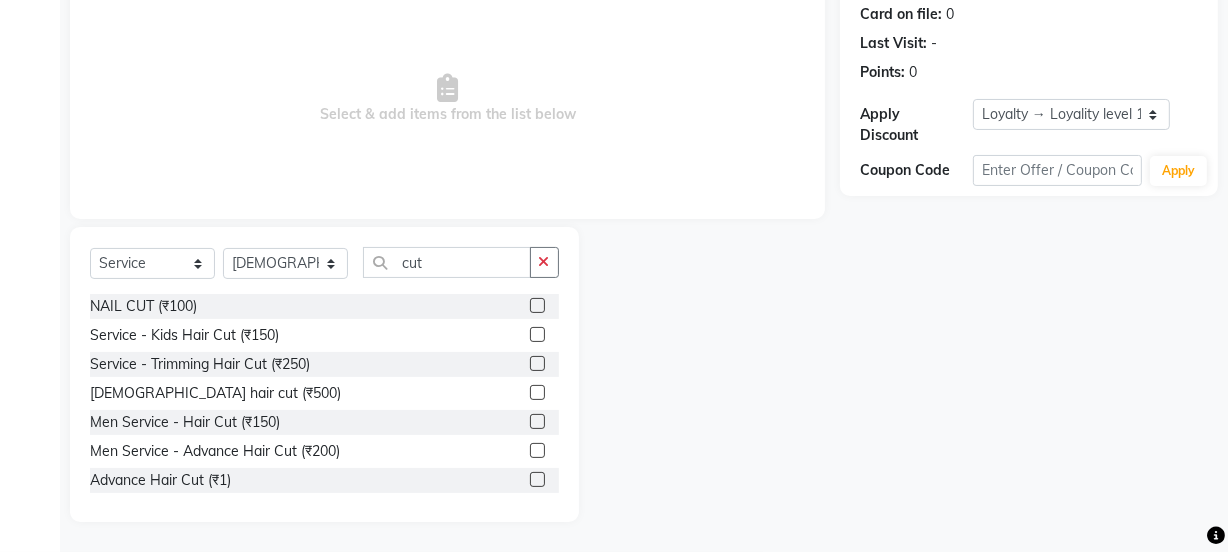 click 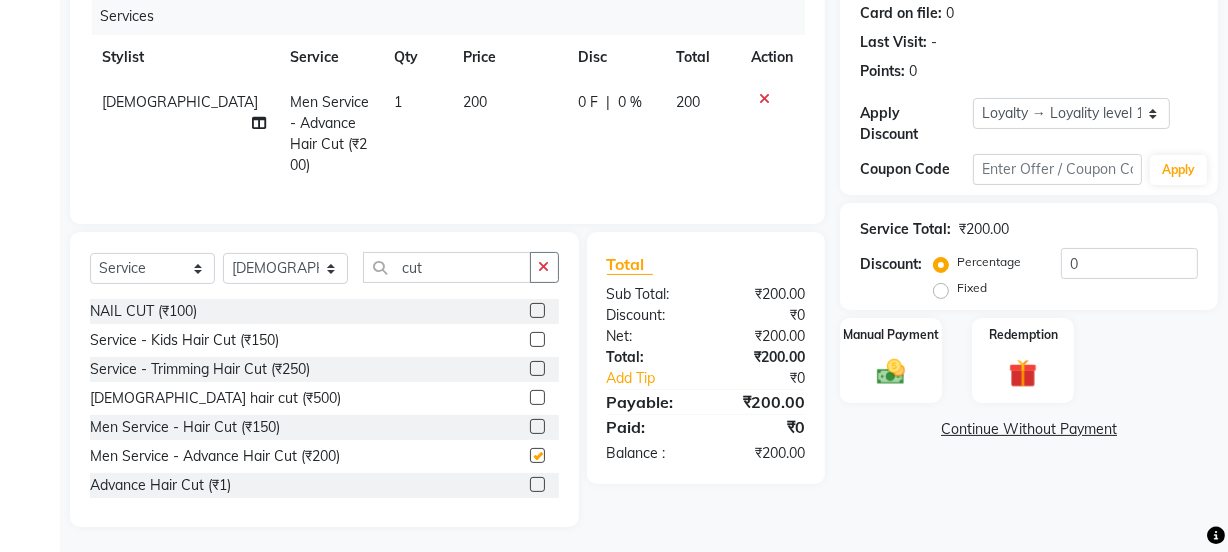 checkbox on "false" 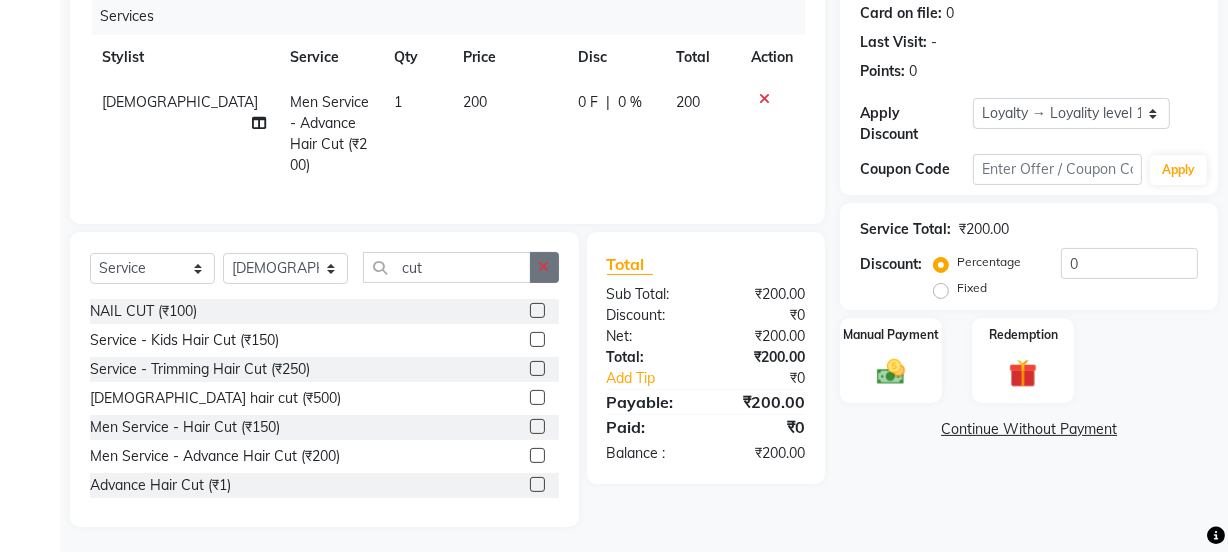 click 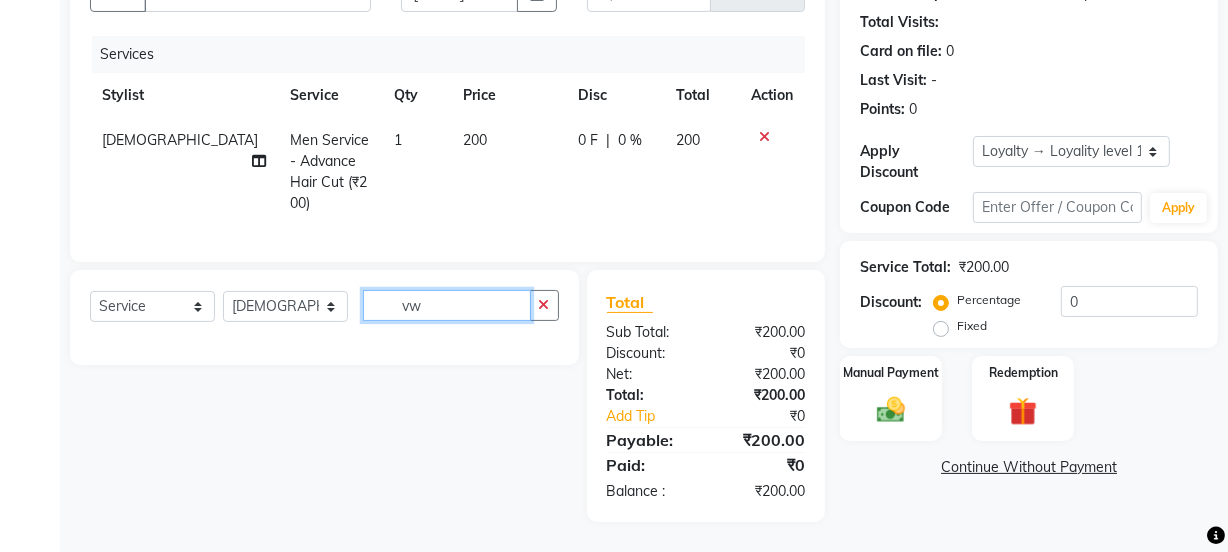 scroll, scrollTop: 206, scrollLeft: 0, axis: vertical 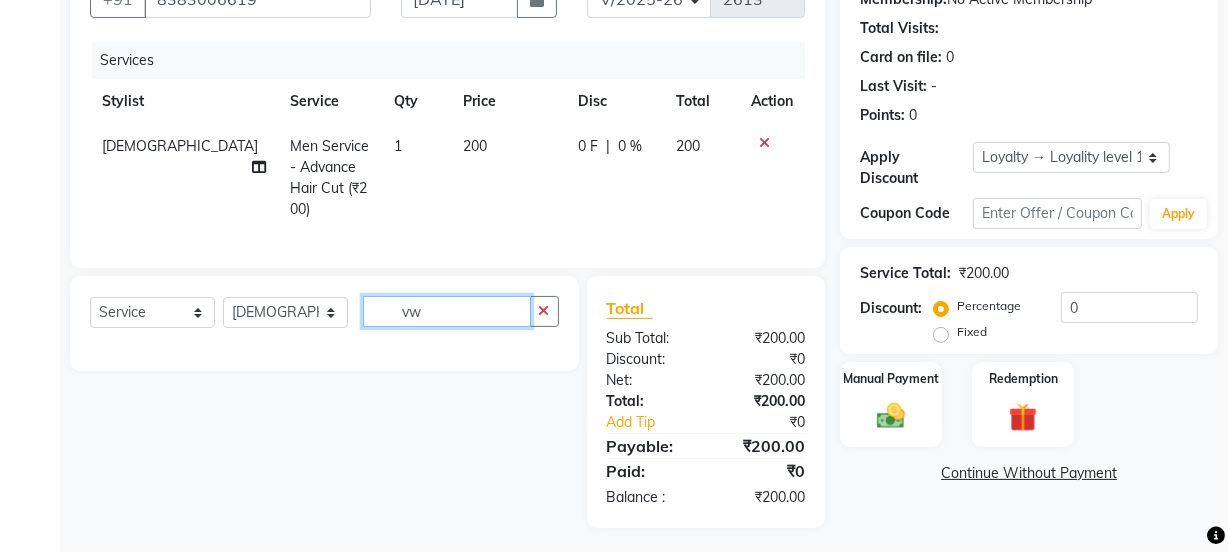 type on "v" 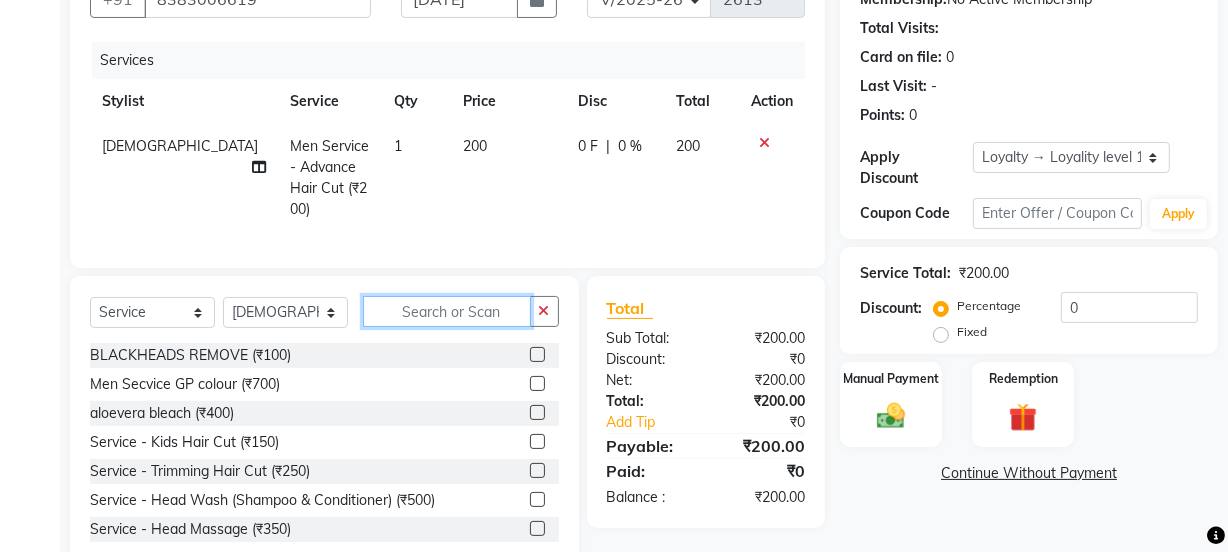 scroll, scrollTop: 250, scrollLeft: 0, axis: vertical 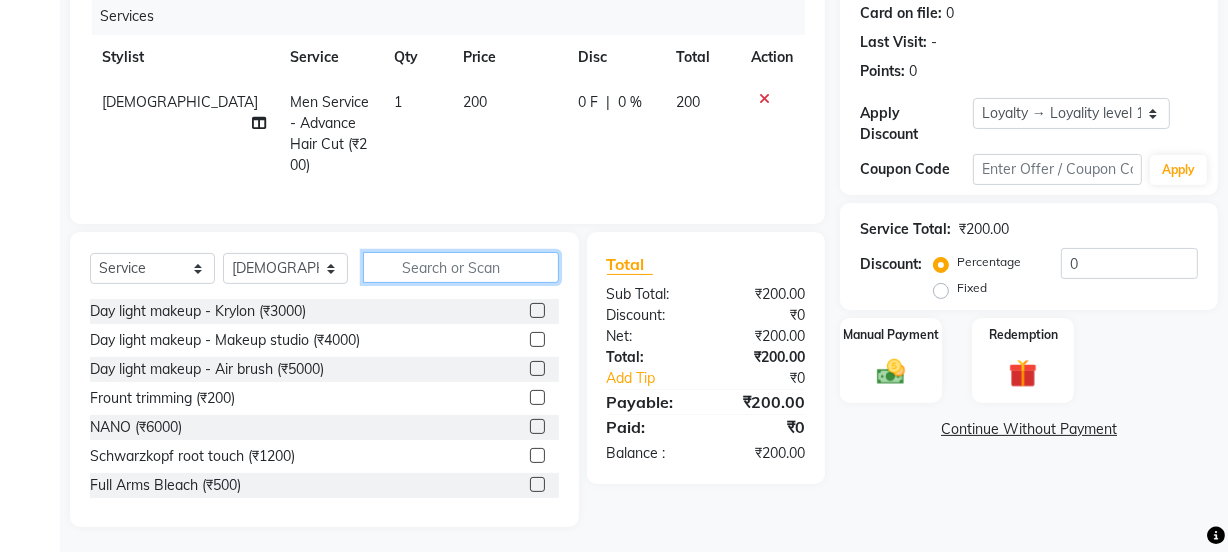 type on "v" 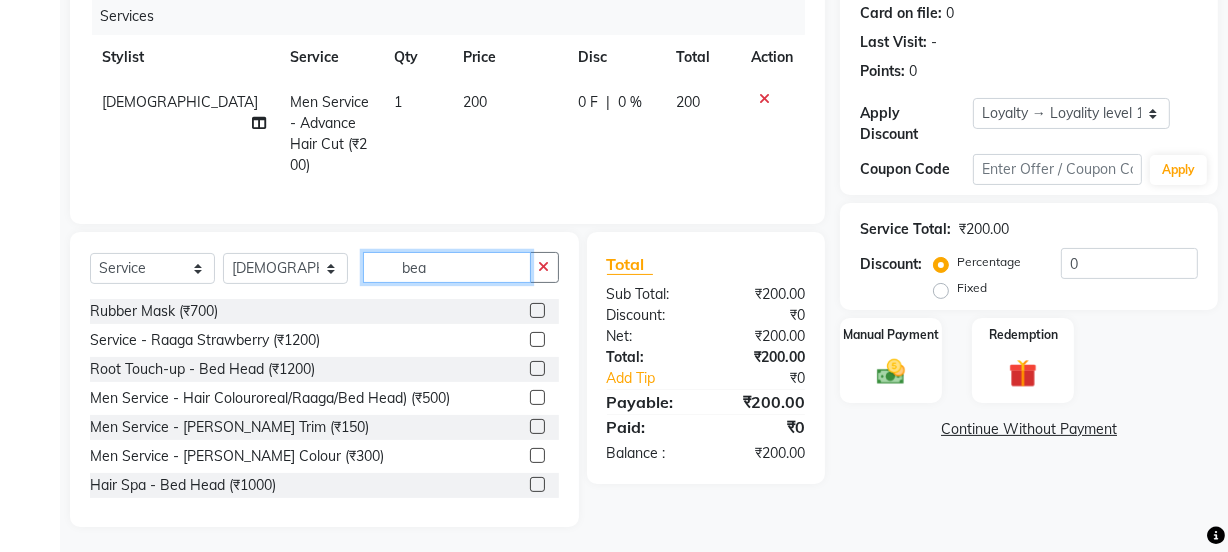 scroll, scrollTop: 206, scrollLeft: 0, axis: vertical 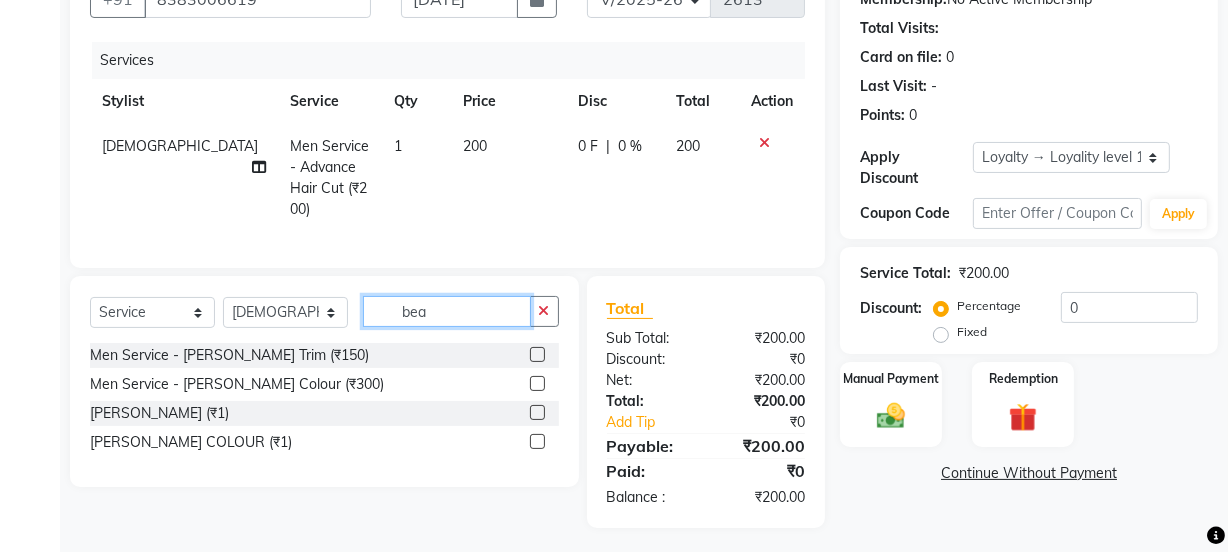 type on "bea" 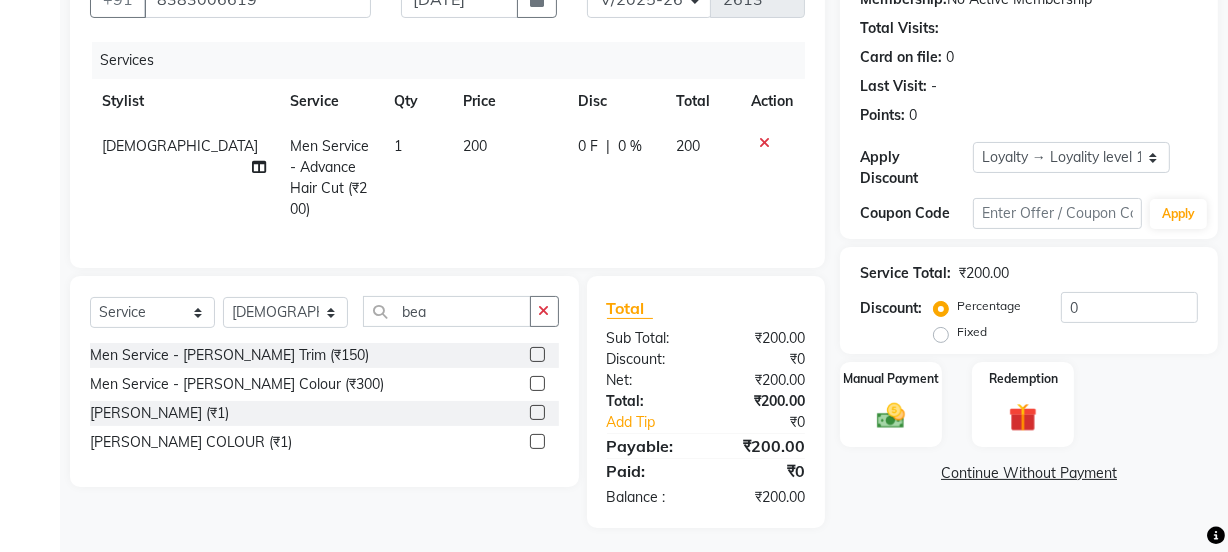click 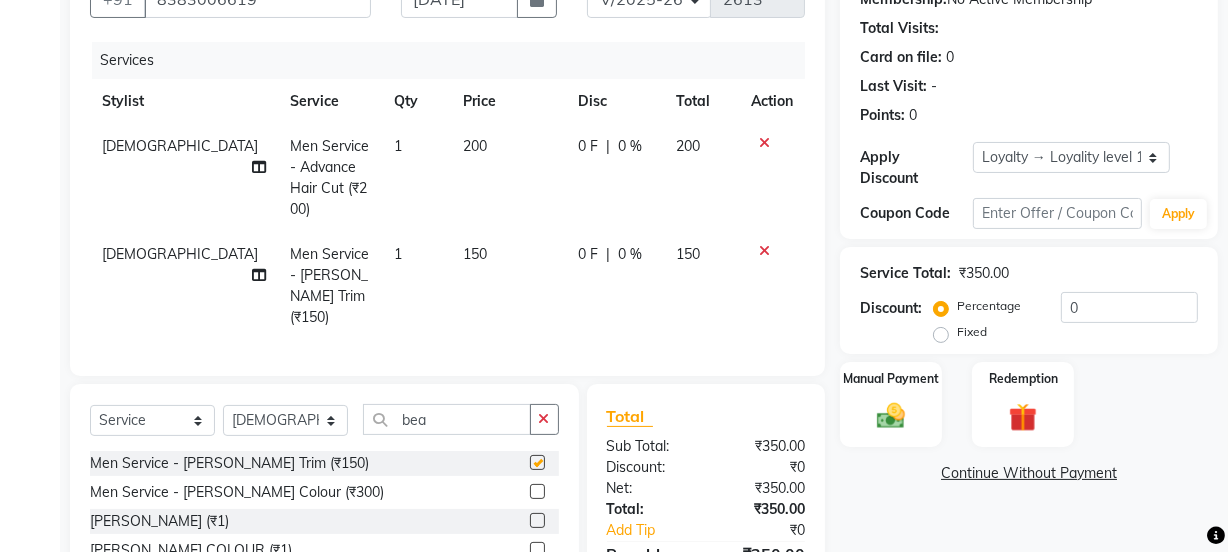 click on "150" 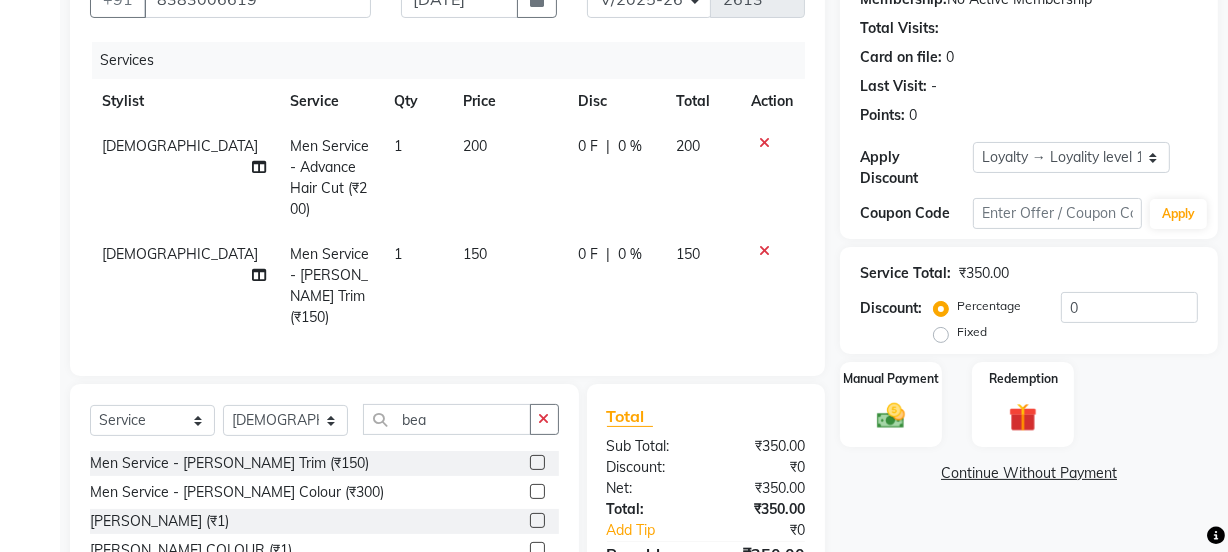 checkbox on "false" 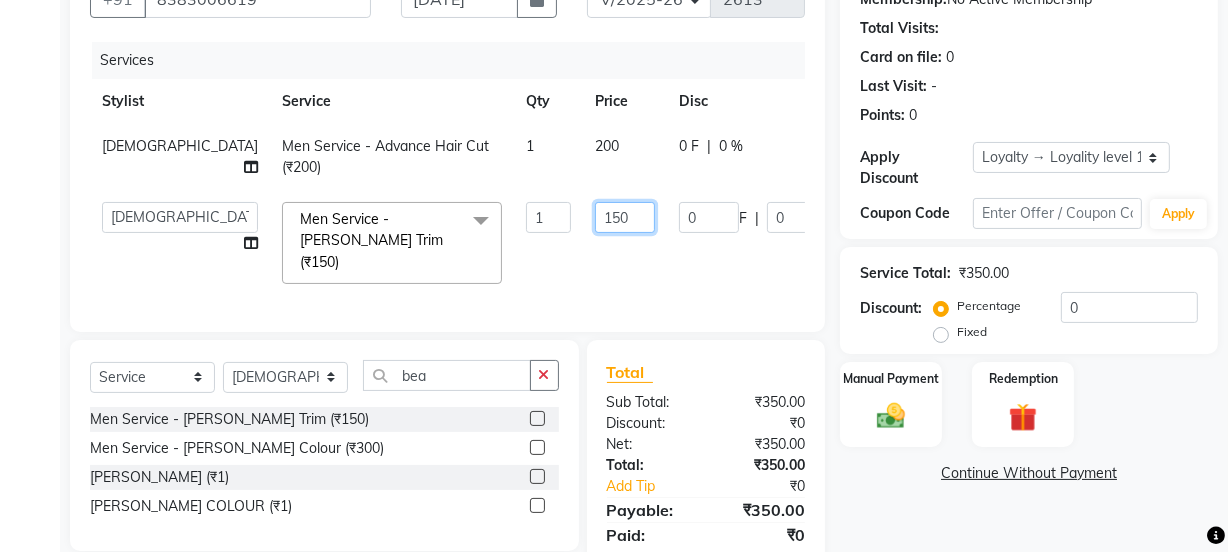 click on "150" 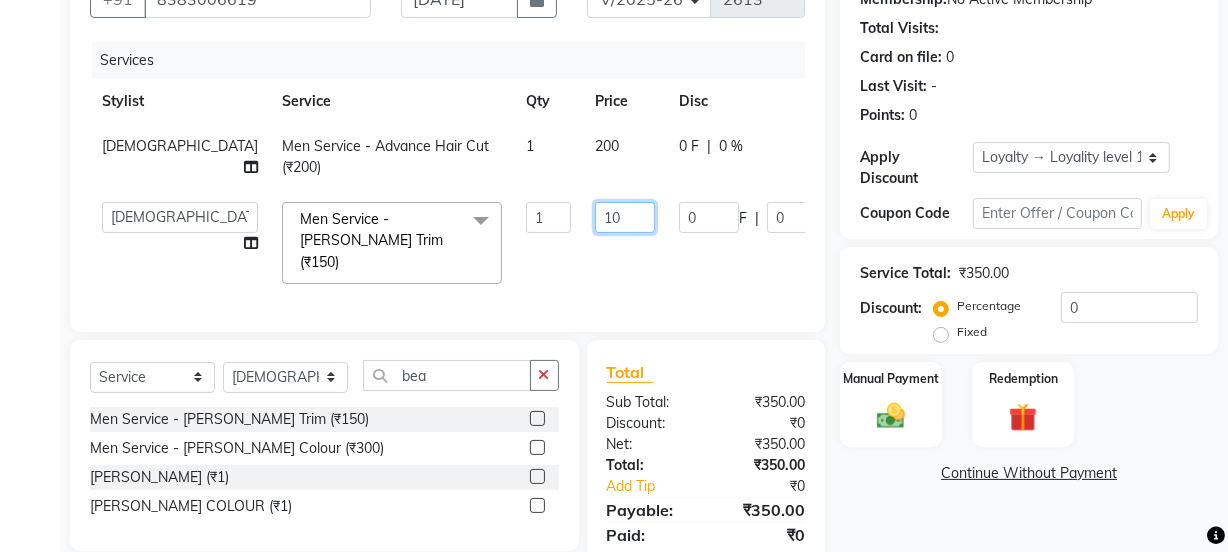 type on "100" 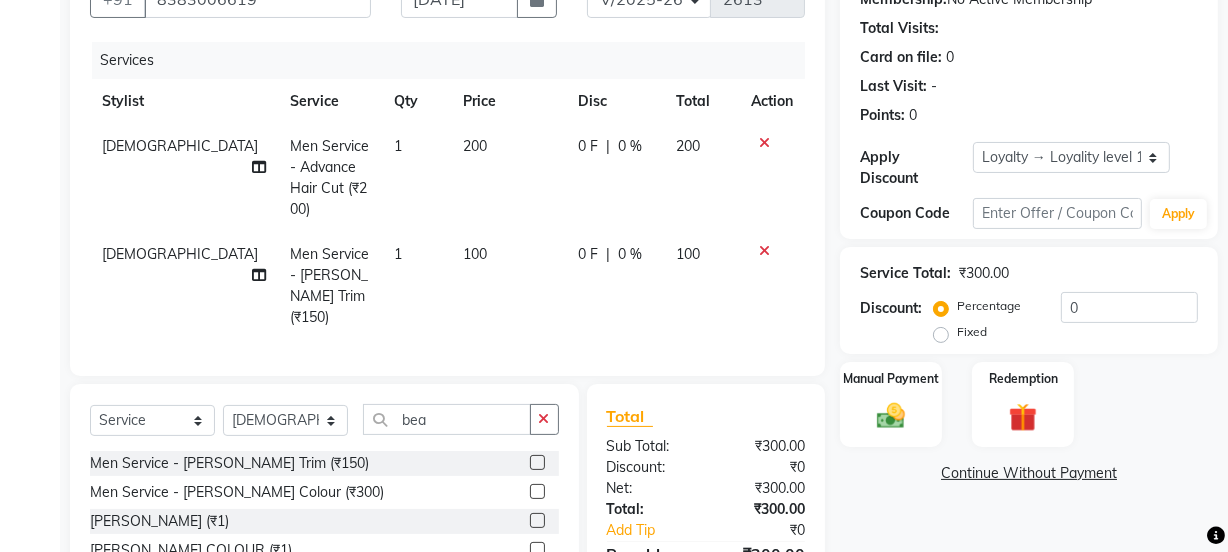 drag, startPoint x: 544, startPoint y: 250, endPoint x: 544, endPoint y: 324, distance: 74 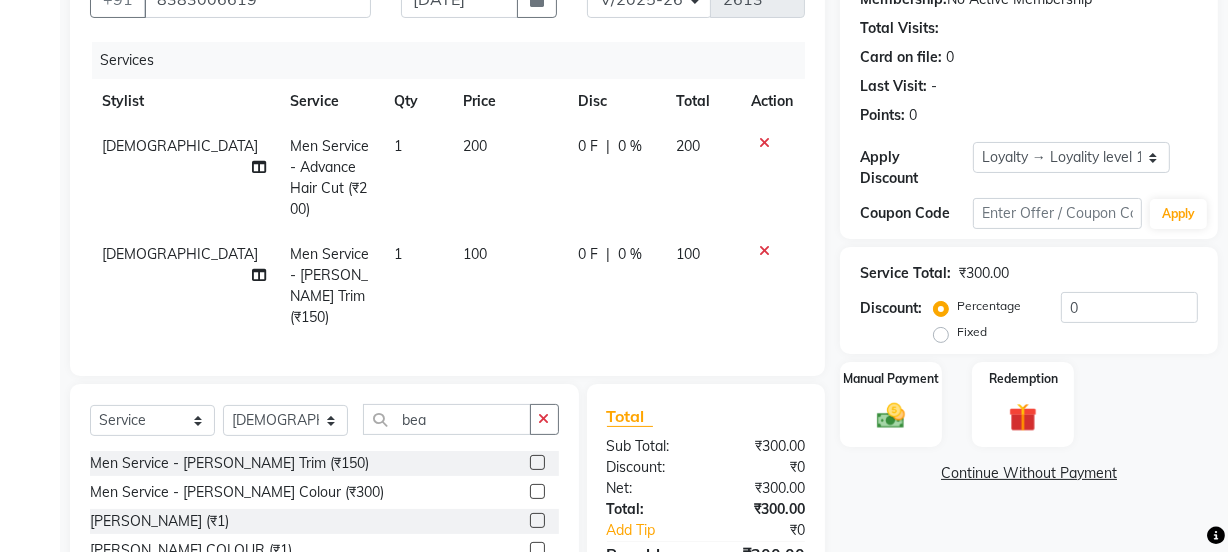 click on "100" 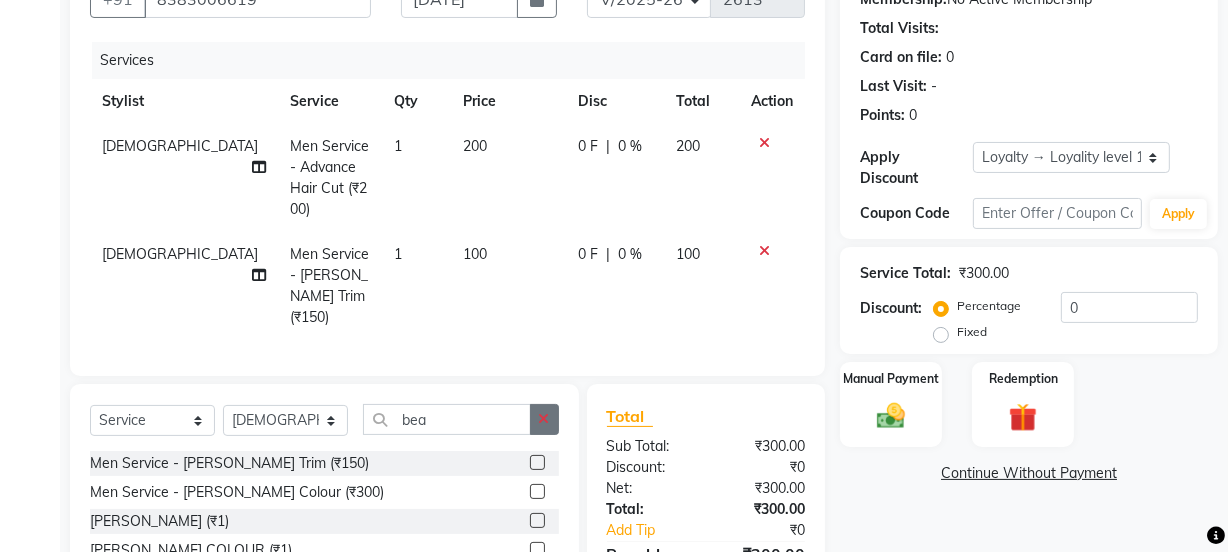 select on "85314" 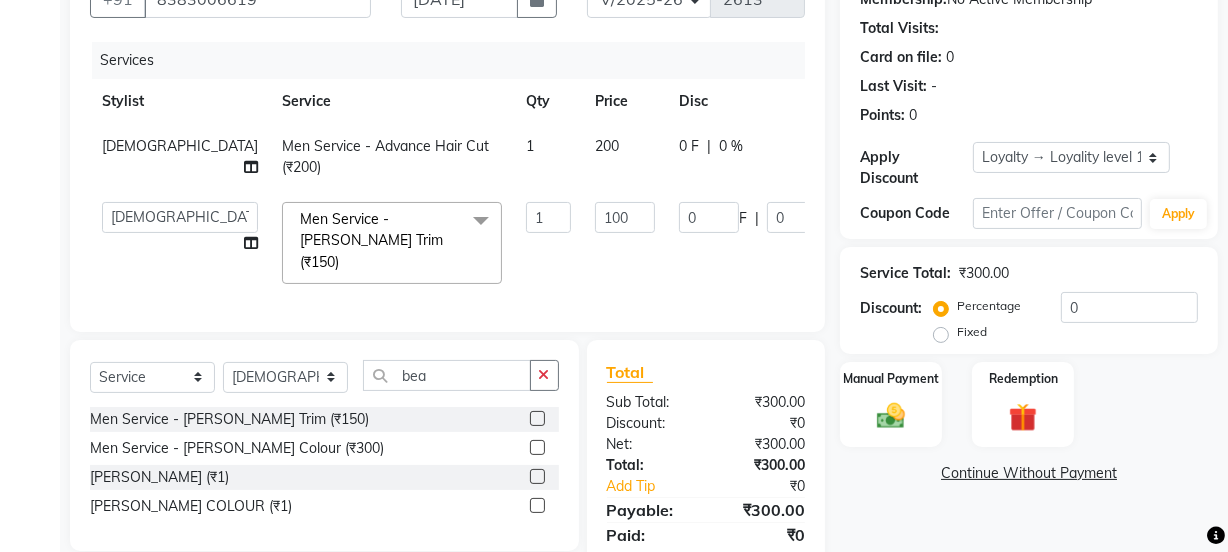 click on "Select  Service  Product  Membership  Package Voucher Prepaid Gift Card  Select Stylist Jyoti kaif Manager Pooja Prachi Raman Raman 2 Reception RIHAN Sameer Shivam simo SUNNY yogita bea Men Service - Beard Trim (₹150)  Men Service - Beard Colour (₹300)  Beard (₹1)  BEARD COLOUR (₹1)" 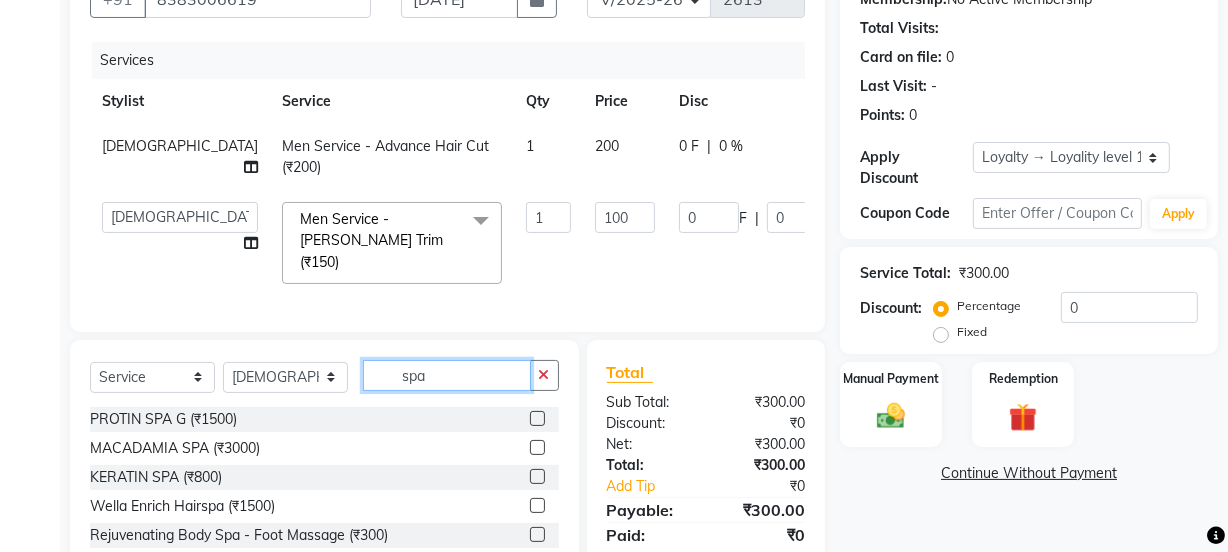 type on "spa" 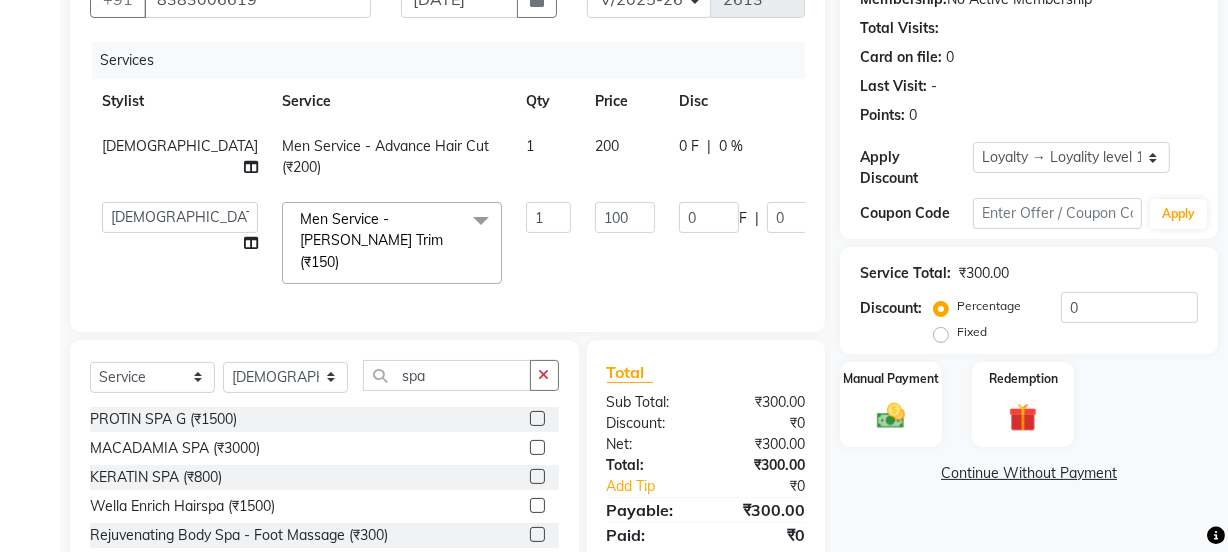 click 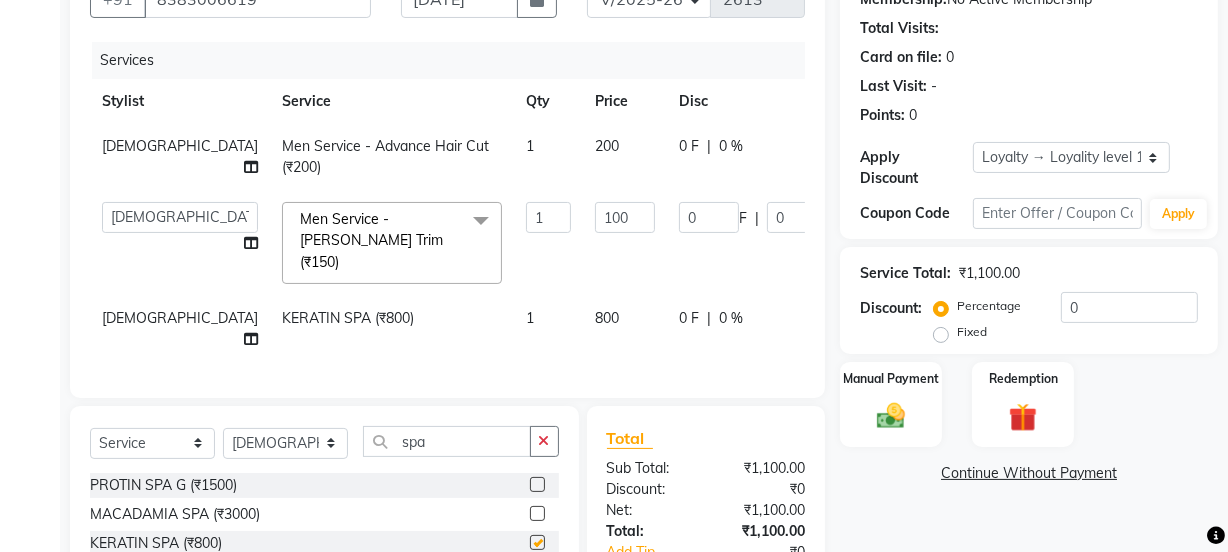 click on "800" 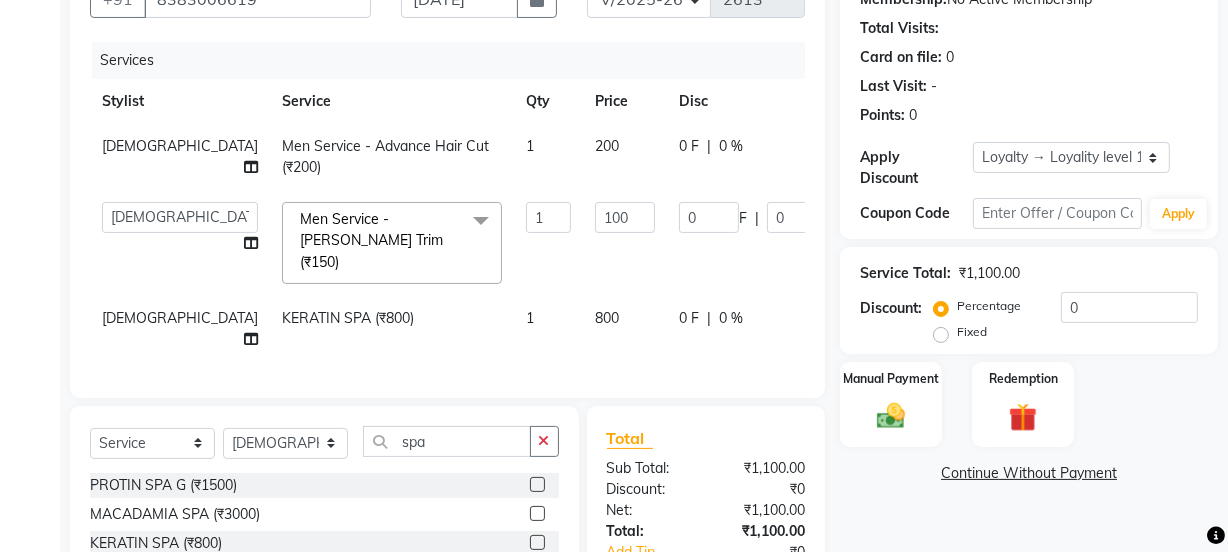 checkbox on "false" 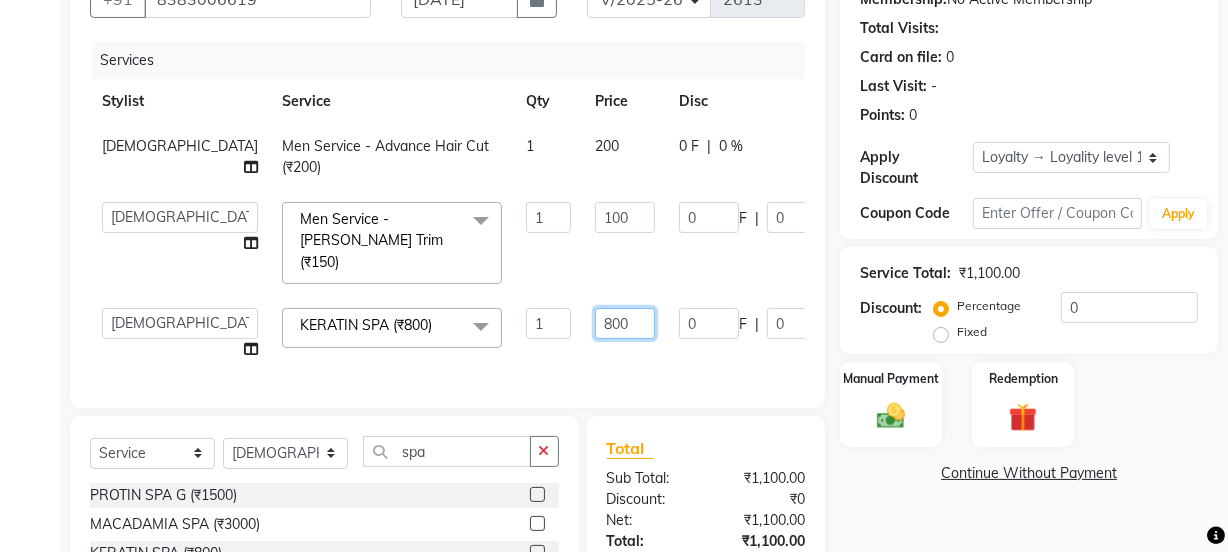 drag, startPoint x: 506, startPoint y: 309, endPoint x: 485, endPoint y: 309, distance: 21 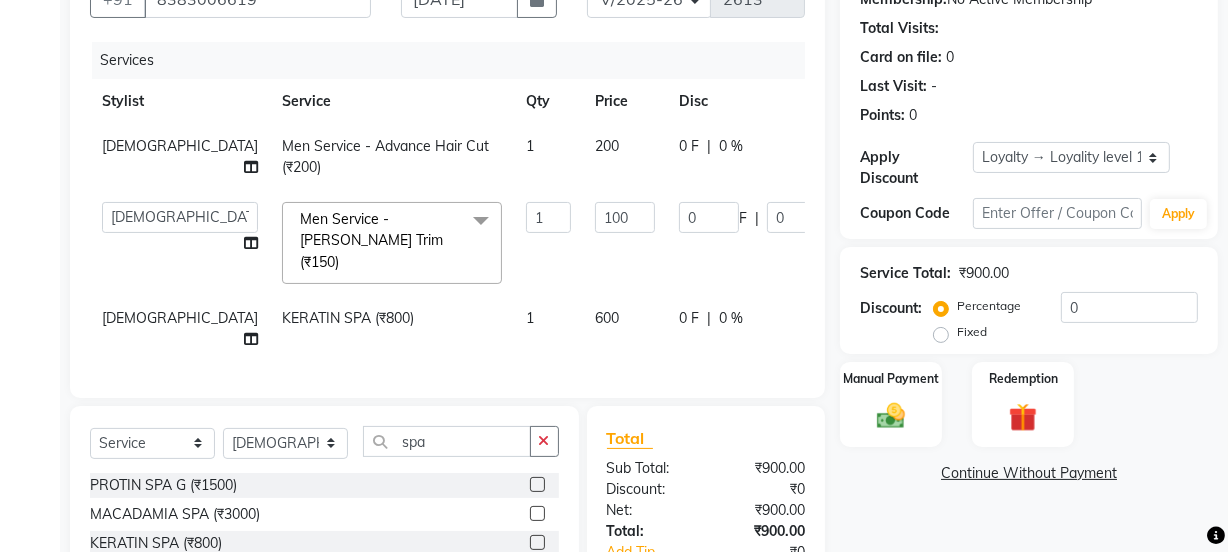 click on "600" 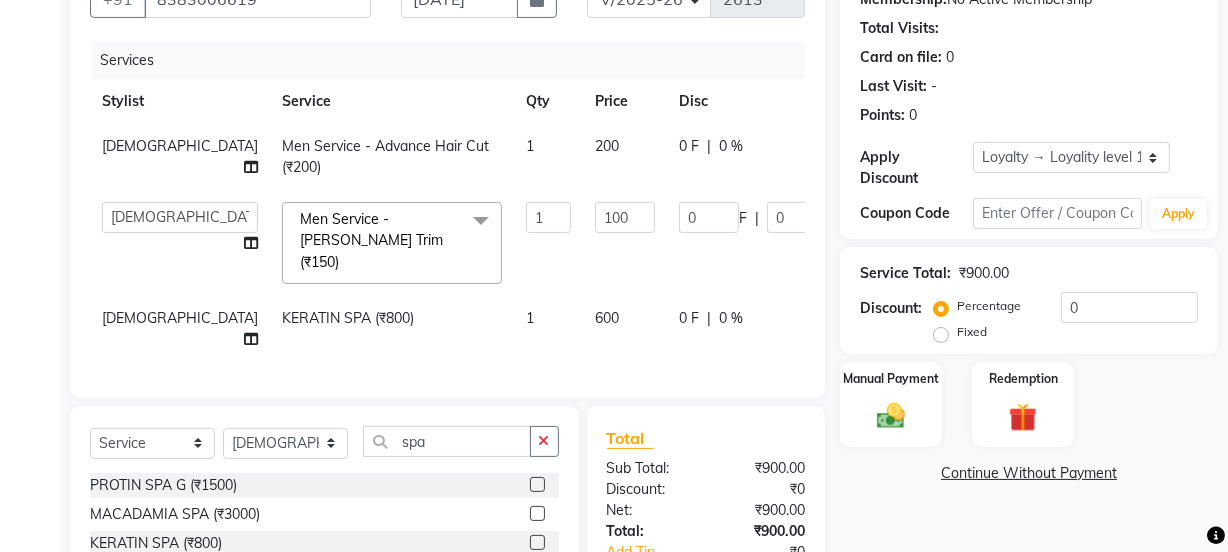 select on "85314" 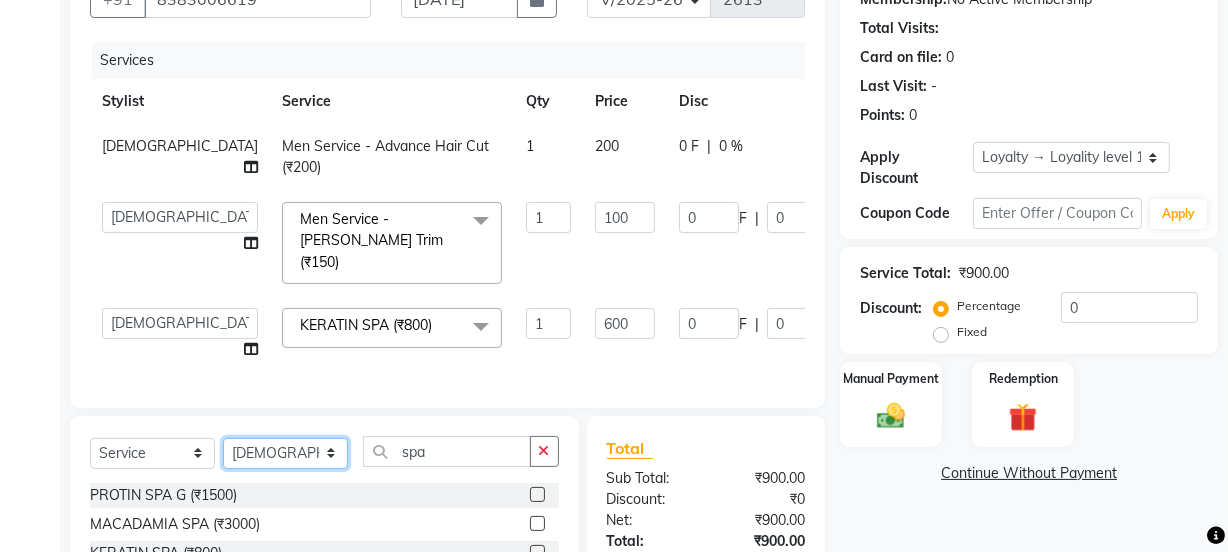 drag, startPoint x: 288, startPoint y: 450, endPoint x: 285, endPoint y: 439, distance: 11.401754 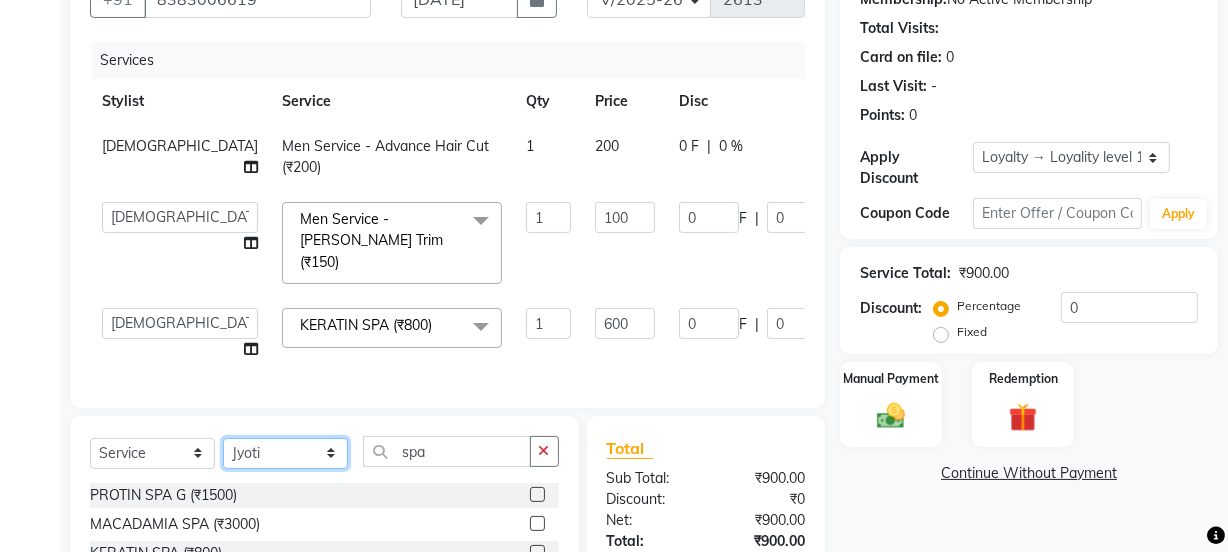 click on "Select Stylist Jyoti kaif Manager Pooja Prachi Raman Raman 2 Reception RIHAN Sameer Shivam simo SUNNY yogita" 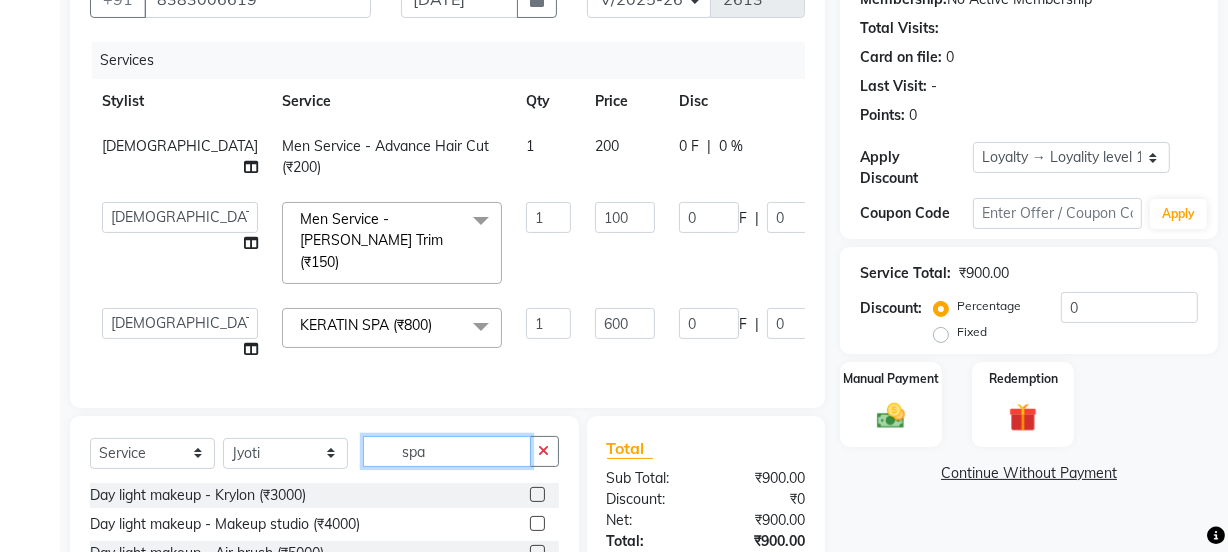 click on "spa" 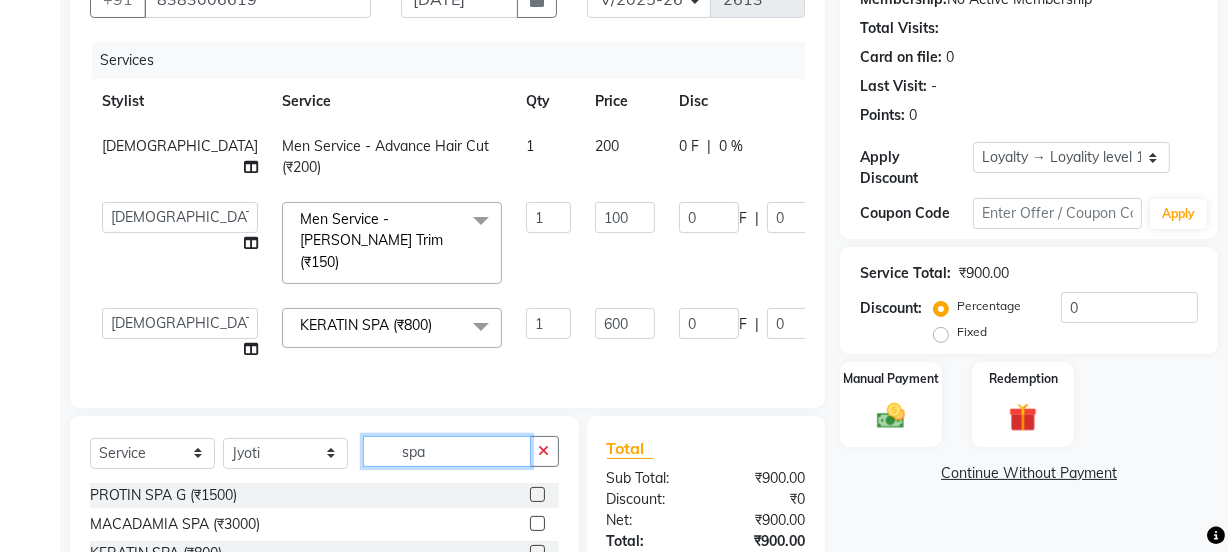 scroll, scrollTop: 388, scrollLeft: 0, axis: vertical 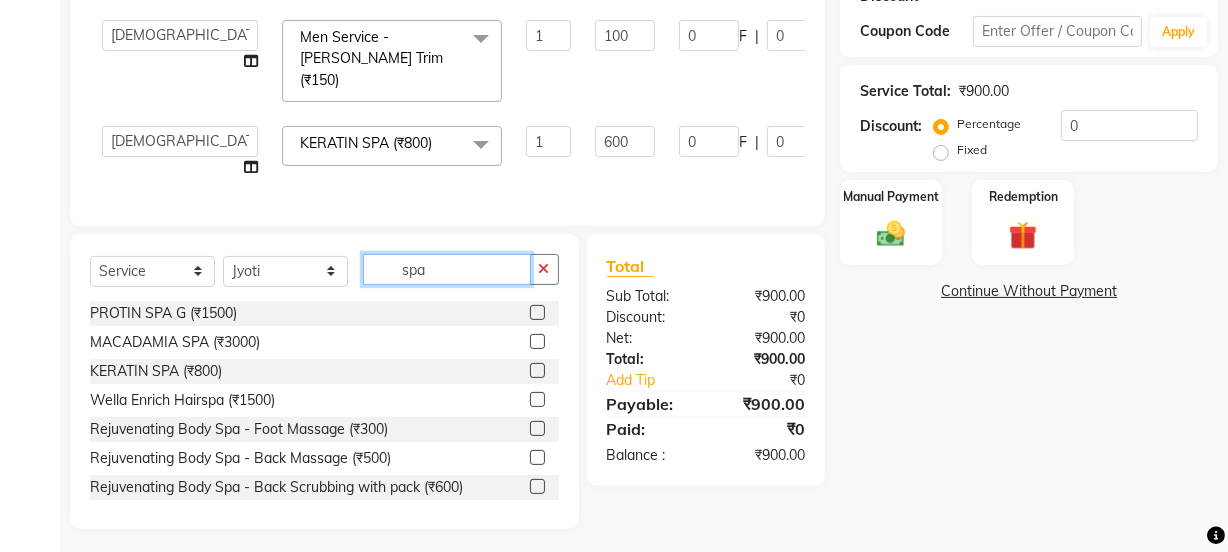 type on "spa" 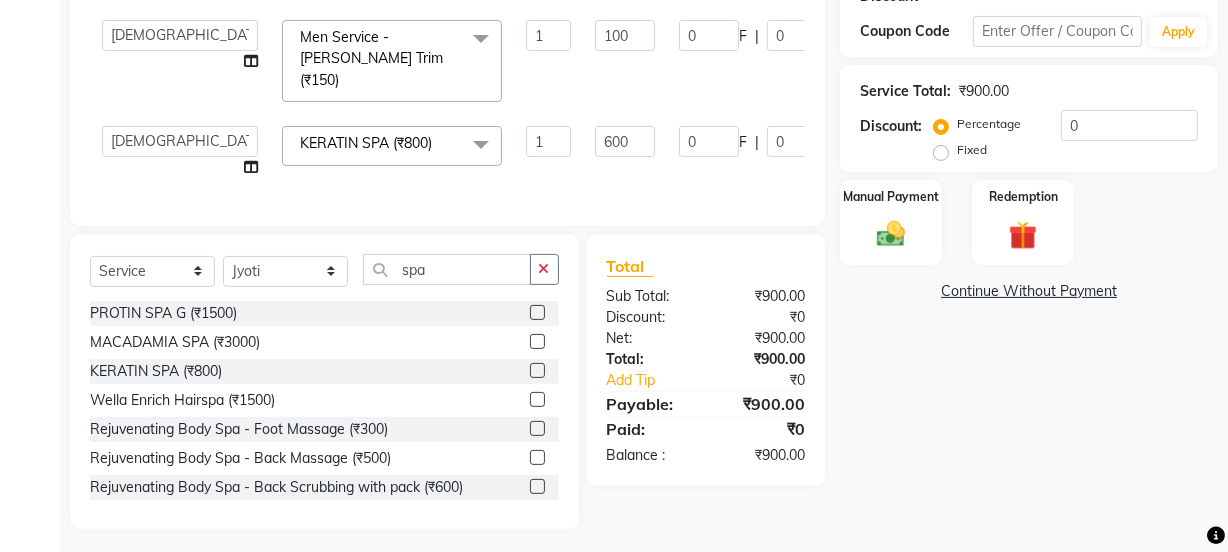click 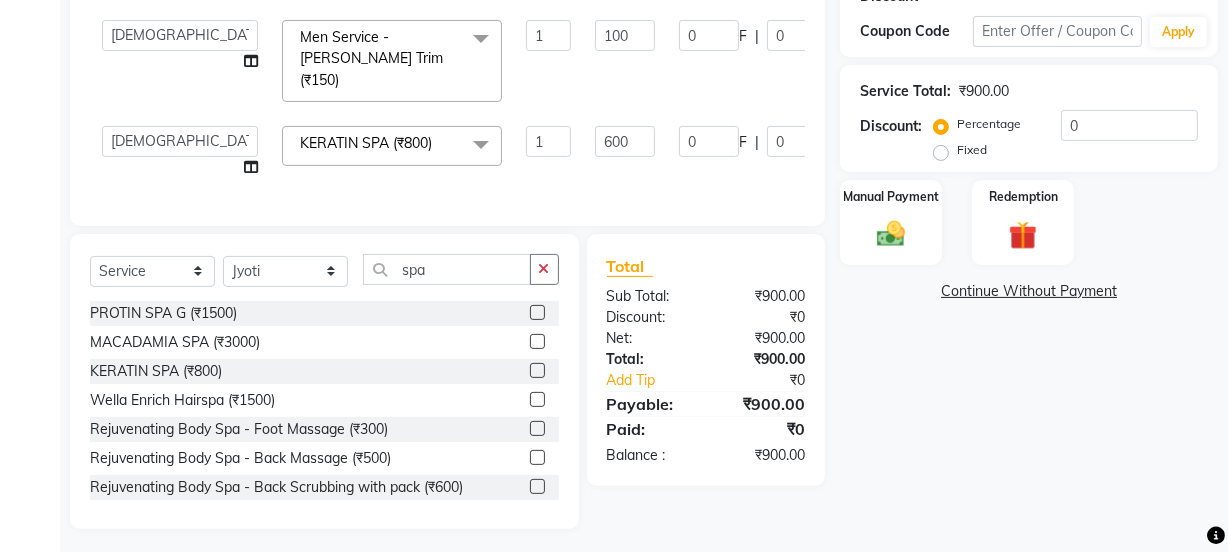click at bounding box center [536, 371] 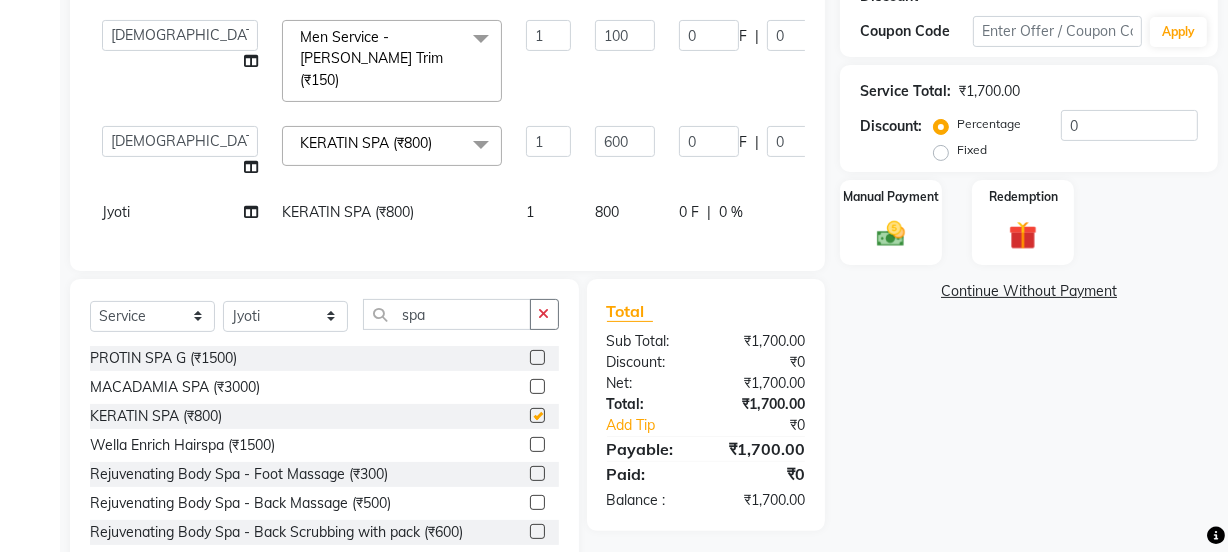 checkbox on "false" 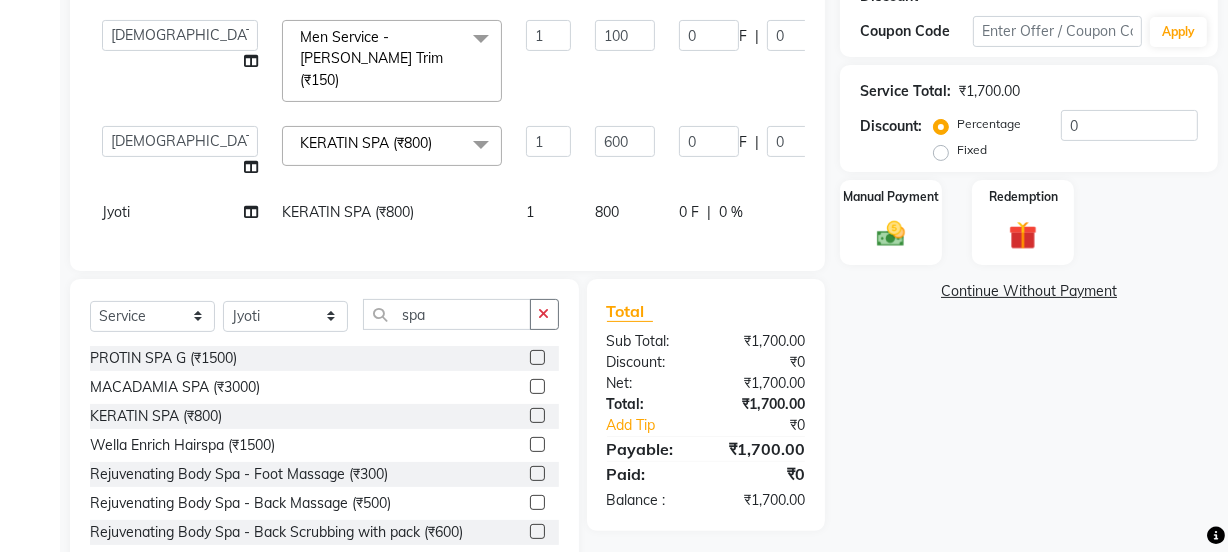 click on "800" 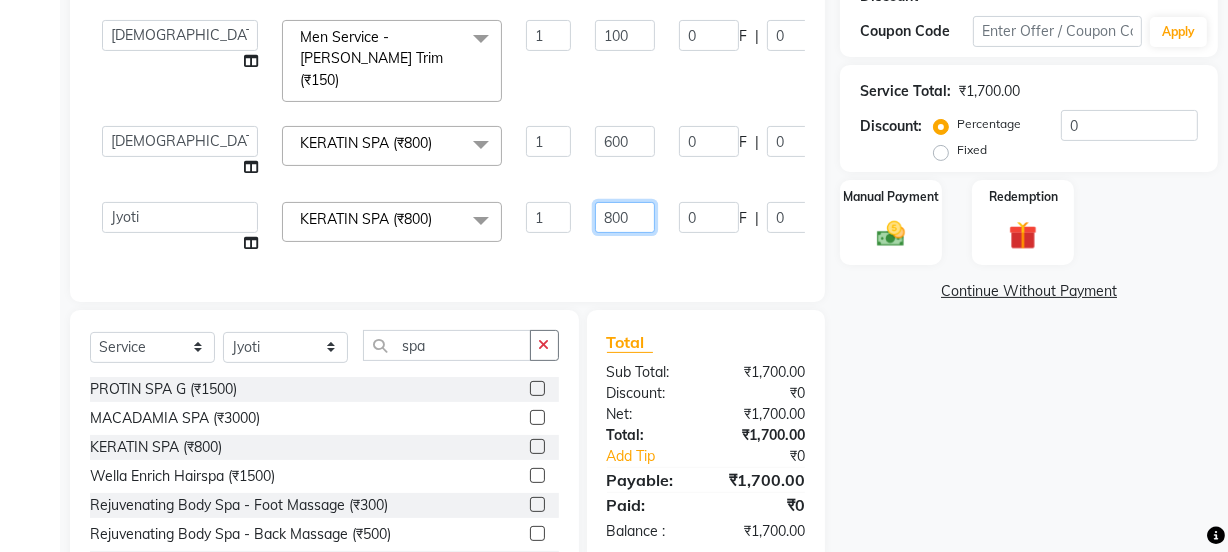 drag, startPoint x: 540, startPoint y: 196, endPoint x: 465, endPoint y: 205, distance: 75.53807 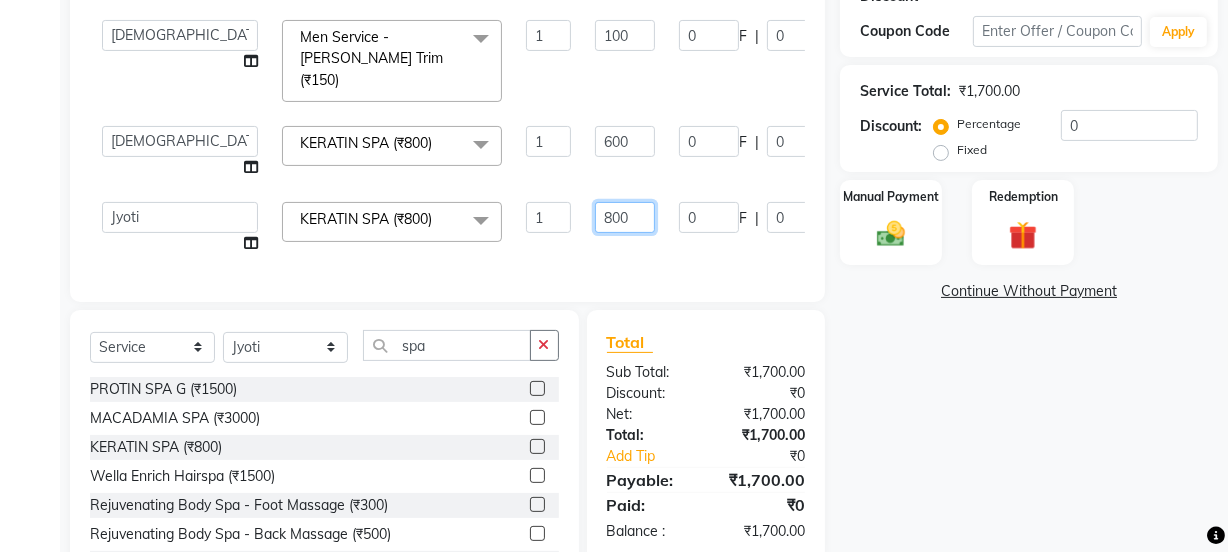 click on "Jyoti   kaif   Manager   Pooja   Prachi   Raman   Raman 2   Reception   RIHAN   Sameer   Shivam   simo   SUNNY   yogita  KERATIN SPA (₹800)  x Day light makeup  - Krylon (₹3000) Day light makeup  - Makeup studio (₹4000) Day light makeup  - Air brush (₹5000) Frount trimming (₹200) NANO (₹6000) Schwarzkopf root touch (₹1200) Full Arms Bleach (₹500) Bubble gum pedicure (₹1200) Wella bleach (₹700) FACE SCRUB (₹200) EYELESH (₹500) KANPEKI (₹3000) BUBBLE GUM MANICURE (₹1500) TMT MASK (₹8001) MOROCCO SEREM (₹1800) LOREAL GLOBLE COLOUR (₹3000) BACK RICA WAX (₹600) NAIL CUT (₹100) PROTIN SPA G (₹1500) FOOT MASSAGE (₹300) STOMACH WAX (₹200) BACK TRIMMING (₹150) TWACHA FACIAL (₹1500) MACADAMIA SPA (₹3000) FULL BODY TRIMMING (₹100) THREADING MALE (₹100) BLUETOX (₹6000) lower lips (₹30) NOSE WAX (₹50) CHIN WAX (₹50) UNDER ARMS TRIMMING (₹50) ELBOWS (₹100) MENHDI APPLICATION (₹300) FROUNT BLEACH (₹400) BACK  BLEACH (₹400) BLACKHEADS REMOVE (₹100) 1" 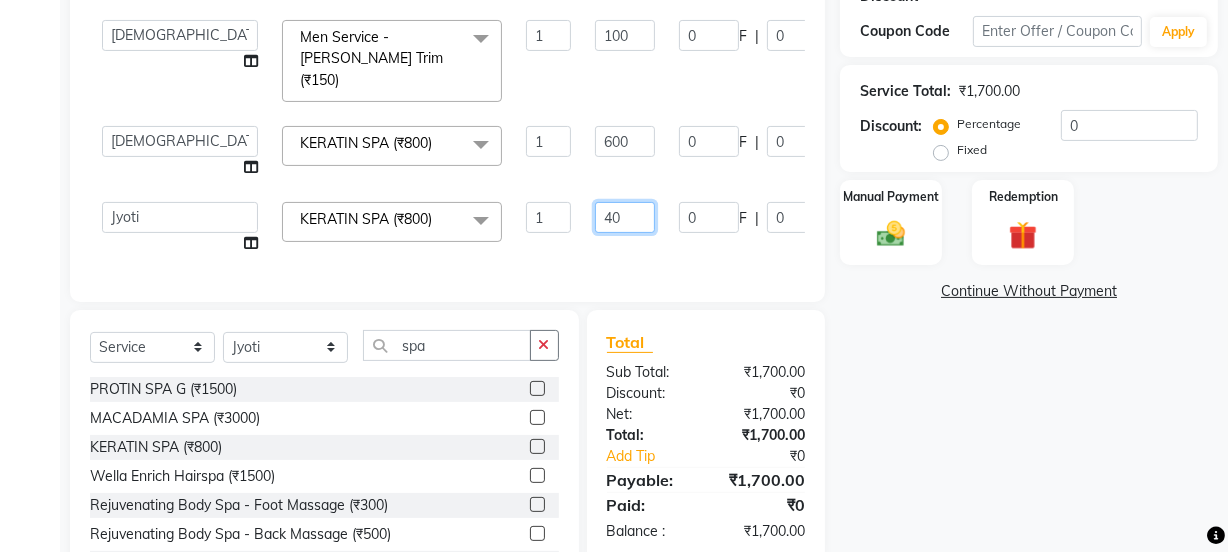 type on "400" 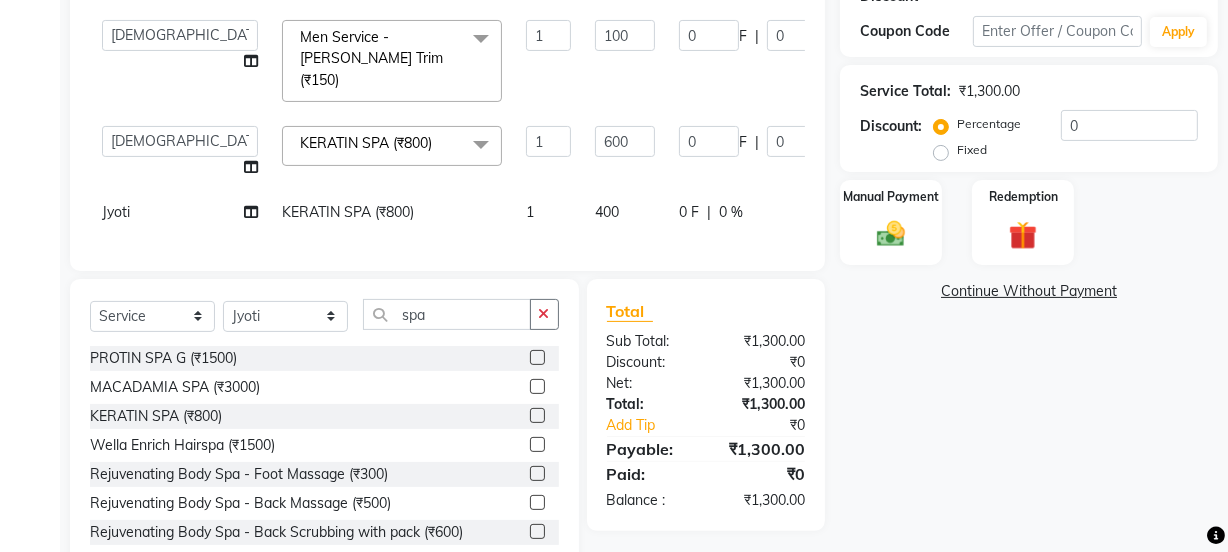 click on "Services Stylist Service Qty Price Disc Total Action Shivam Men Service - Advance Hair Cut (₹200) 1 200 0 F | 0 % 200  Jyoti   kaif   Manager   Pooja   Prachi   Raman   Raman 2   Reception   RIHAN   Sameer   Shivam   simo   SUNNY   yogita  Men Service - Beard Trim (₹150)  x Day light makeup  - Krylon (₹3000) Day light makeup  - Makeup studio (₹4000) Day light makeup  - Air brush (₹5000) Frount trimming (₹200) NANO (₹6000) Schwarzkopf root touch (₹1200) Full Arms Bleach (₹500) Bubble gum pedicure (₹1200) Wella bleach (₹700) FACE SCRUB (₹200) EYELESH (₹500) KANPEKI (₹3000) TANINO BOTOX (₹7000) BUBBLE GUM MANICURE (₹1500) TMT MASK (₹8001) MOROCCO SEREM (₹1800) LOREAL GLOBLE COLOUR (₹3000) BACK RICA WAX (₹600) NAIL CUT (₹100) PROTIN SPA G (₹1500) FOOT MASSAGE (₹300) STOMACH WAX (₹200) BACK TRIMMING (₹150) TWACHA FACIAL (₹1500) MACADAMIA SPA (₹3000) FULL BODY TRIMMING (₹100) THREADING MALE (₹100) BLUETOX (₹6000) lower lips (₹30) NOSE WAX (₹50) 1 100" 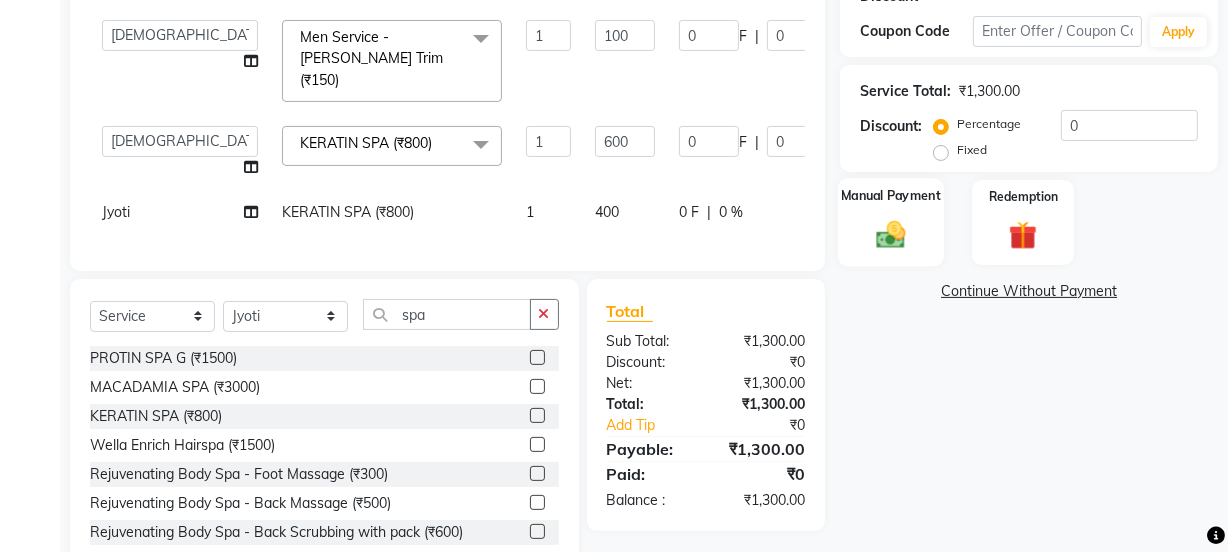 click 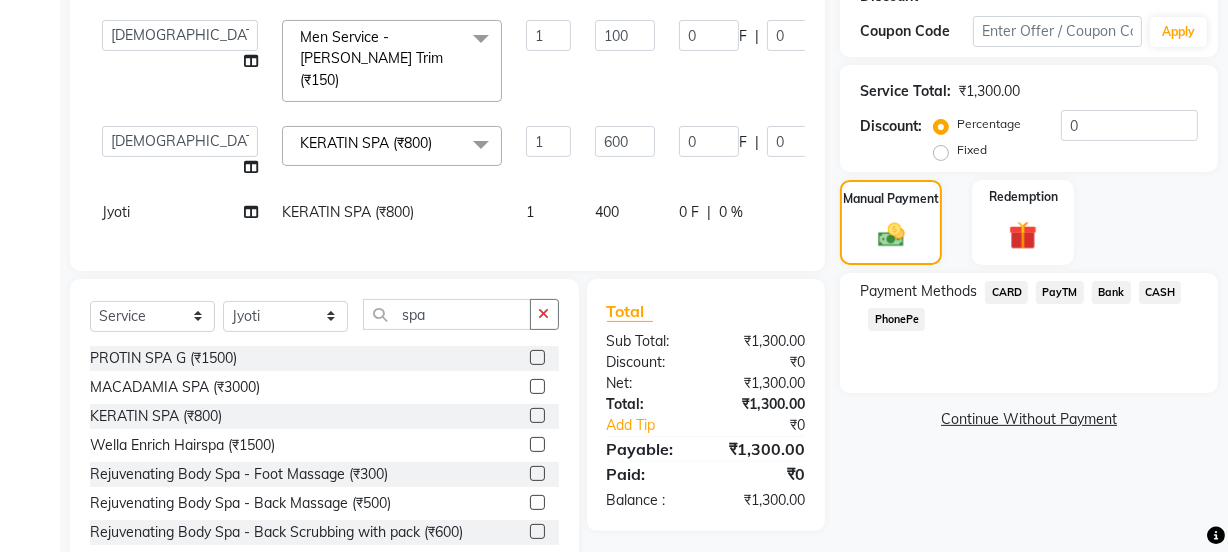 click on "PayTM" 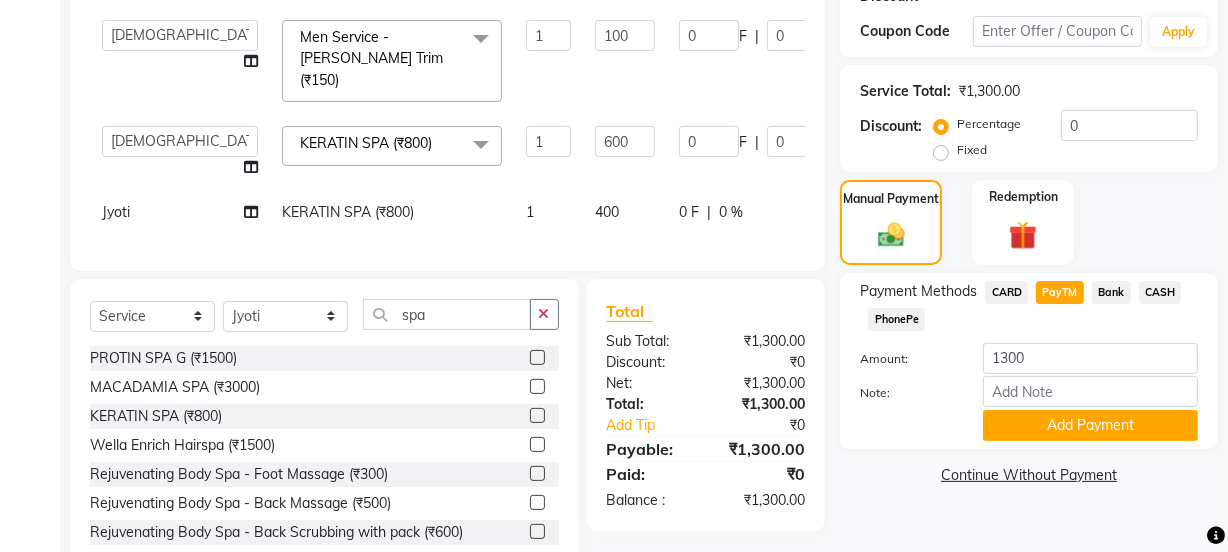 scroll, scrollTop: 432, scrollLeft: 0, axis: vertical 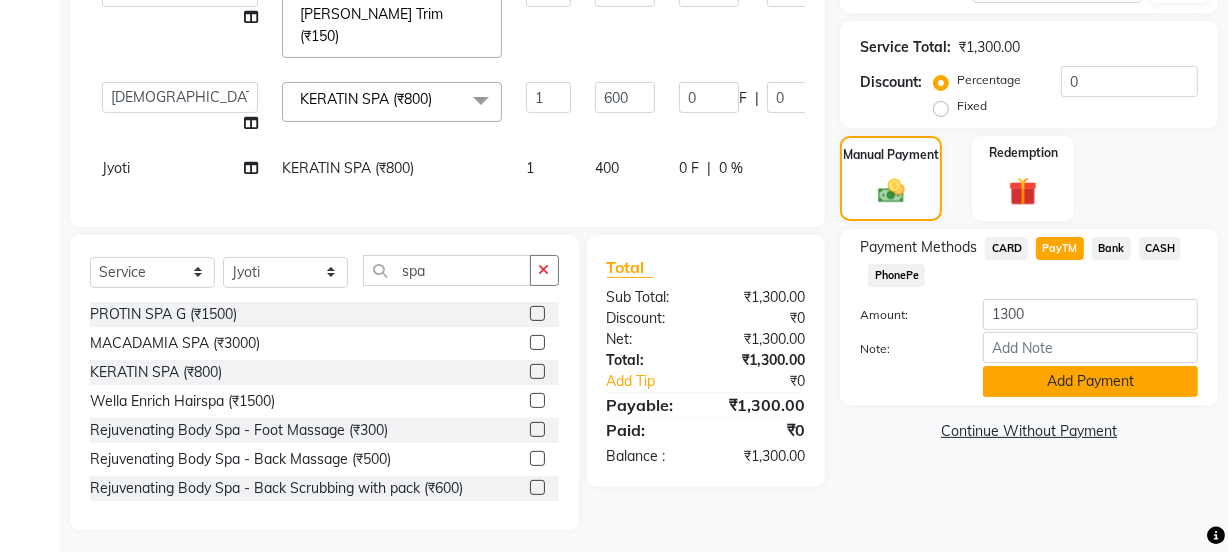 click on "Add Payment" 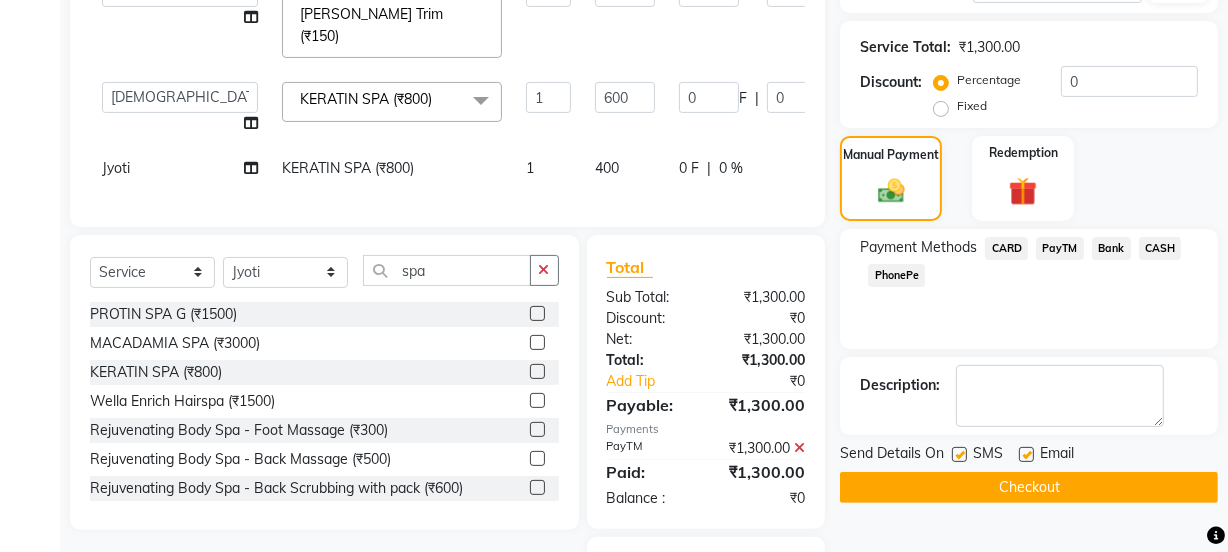 click 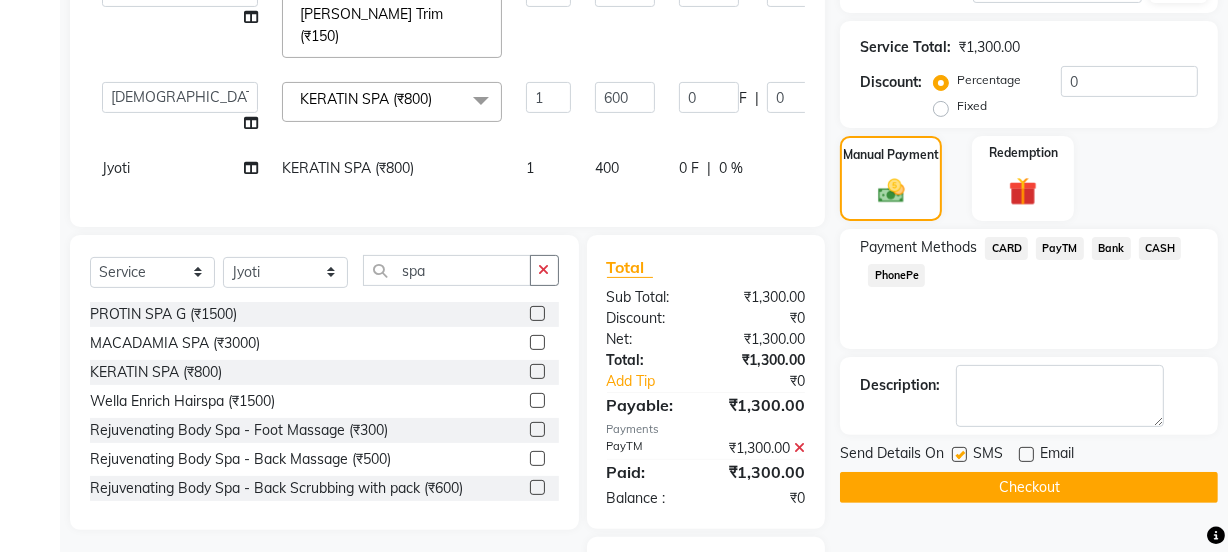 click 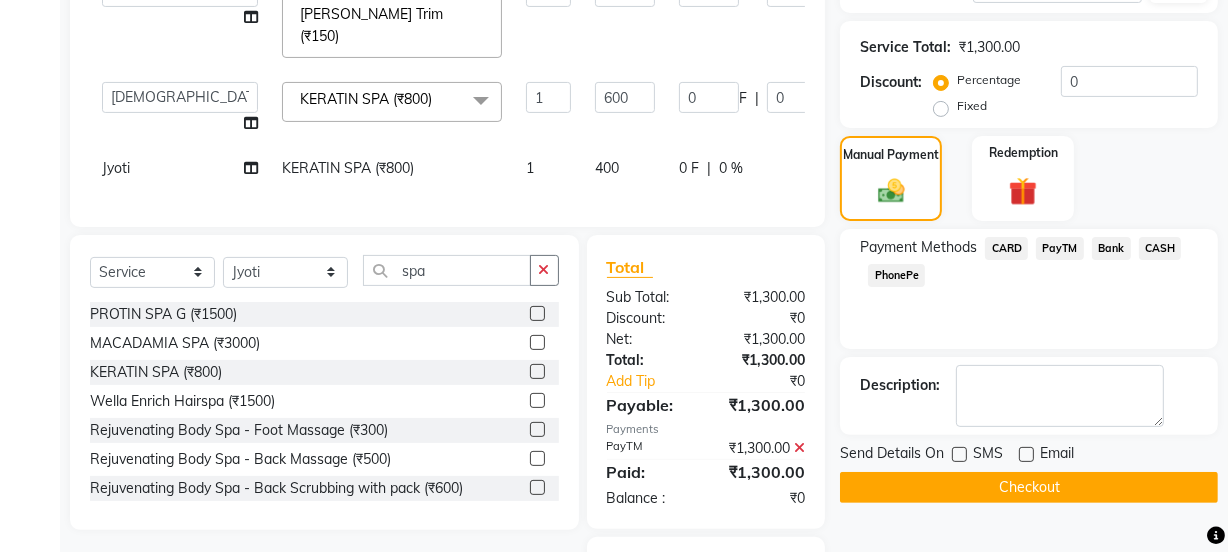 click on "Checkout" 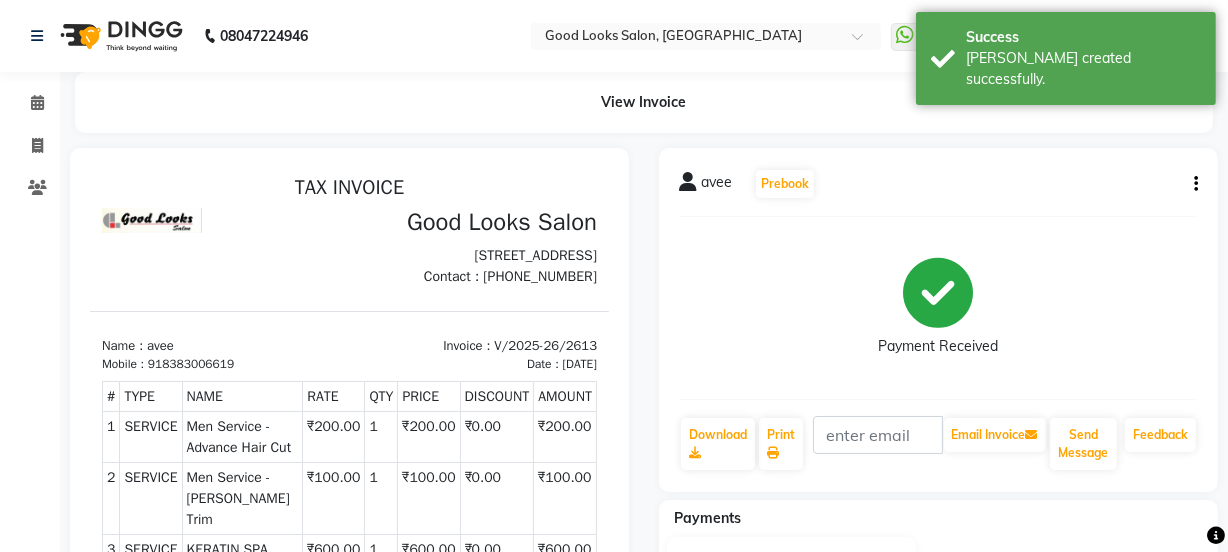 scroll, scrollTop: 0, scrollLeft: 0, axis: both 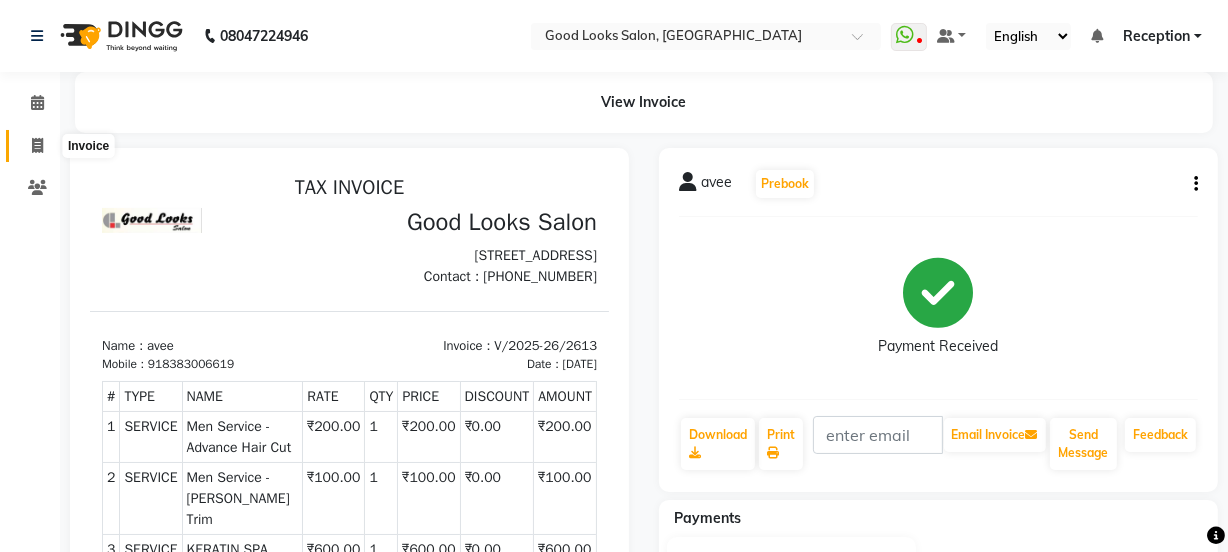 click 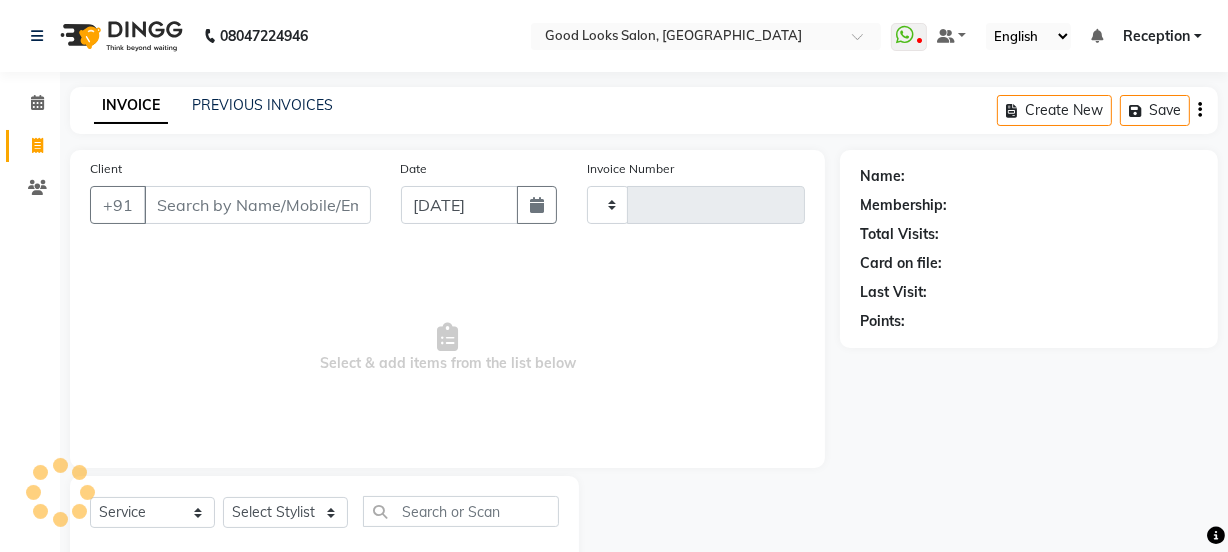 type on "2614" 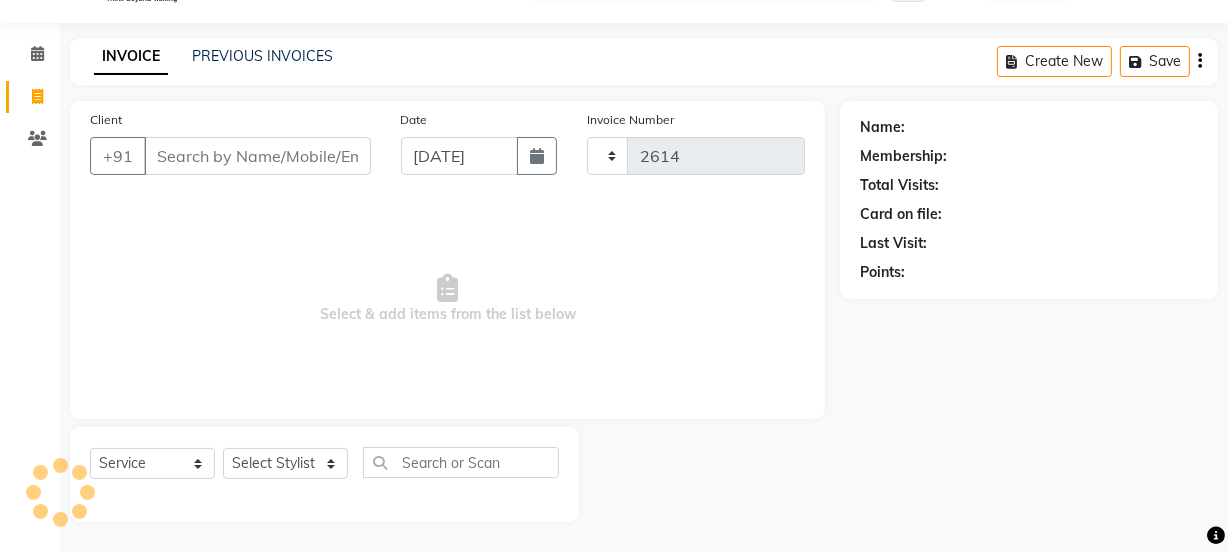 select on "4230" 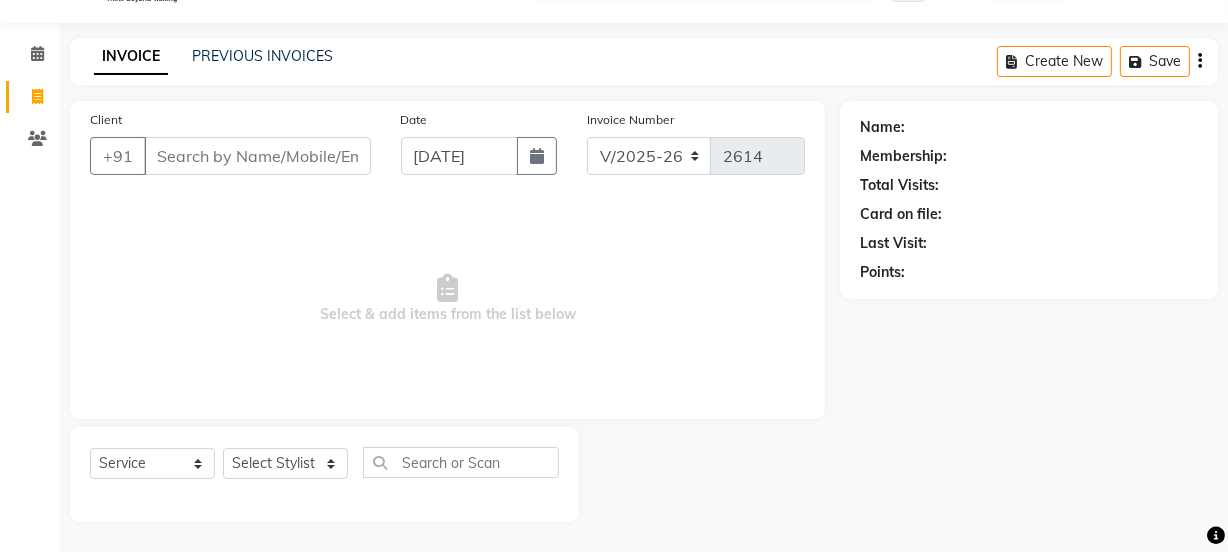 click on "Client" at bounding box center (257, 156) 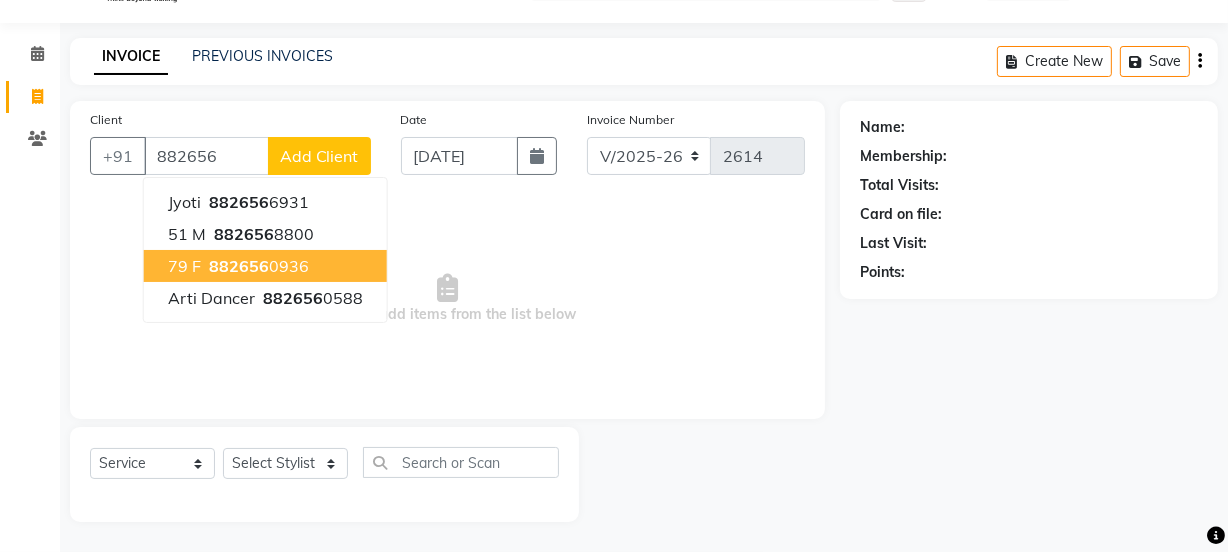 click on "79 F   882656 0936" at bounding box center (265, 266) 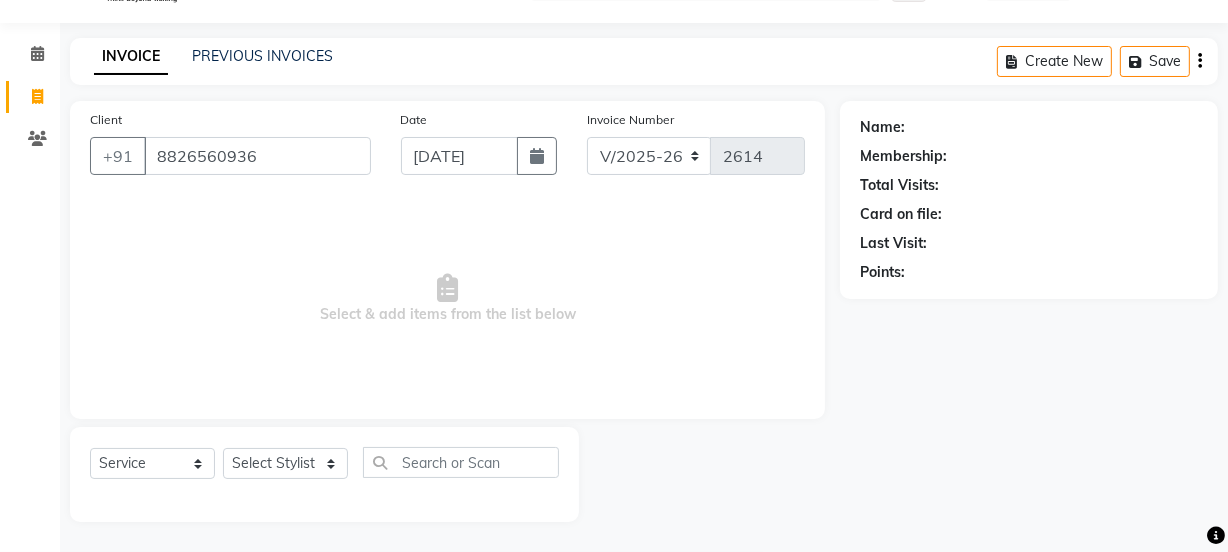 type on "8826560936" 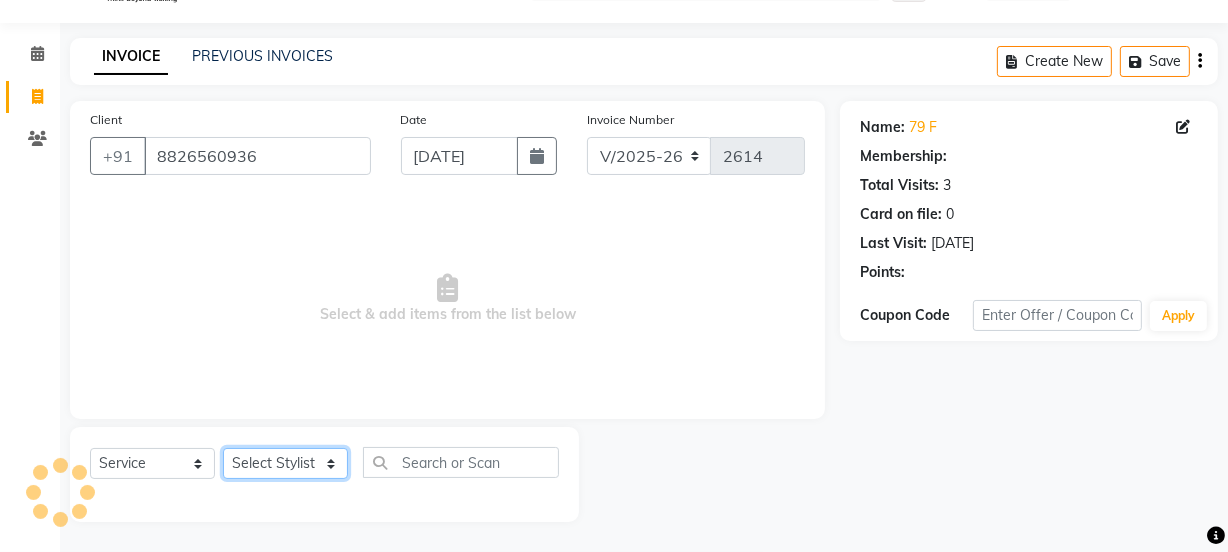 click on "Select Stylist Jyoti kaif Manager Pooja Prachi Raman Raman 2 Reception RIHAN Sameer Shivam simo SUNNY yogita" 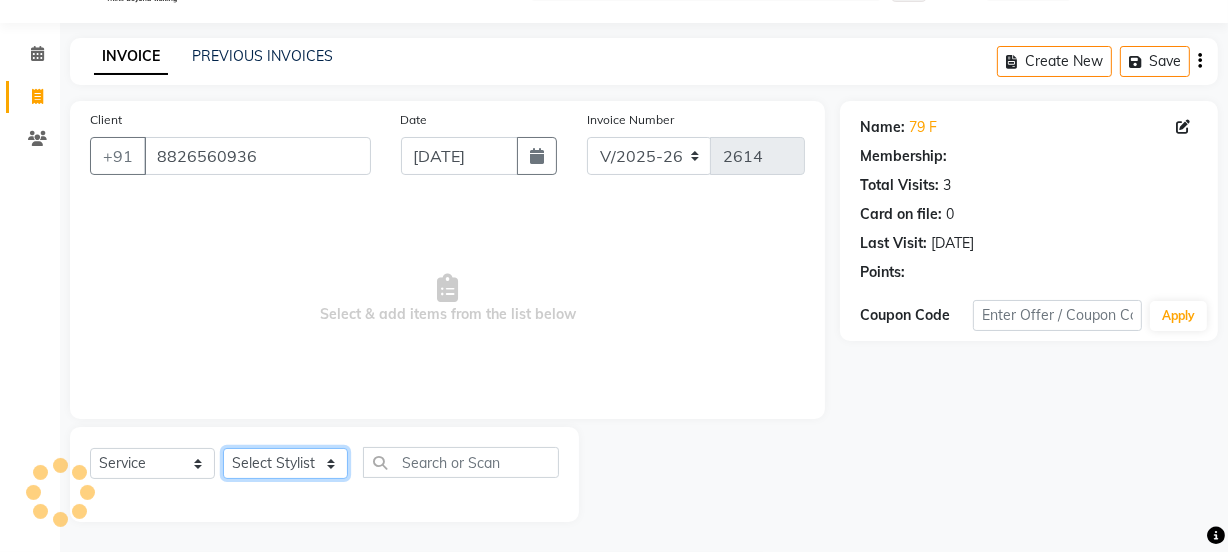 select on "1: Object" 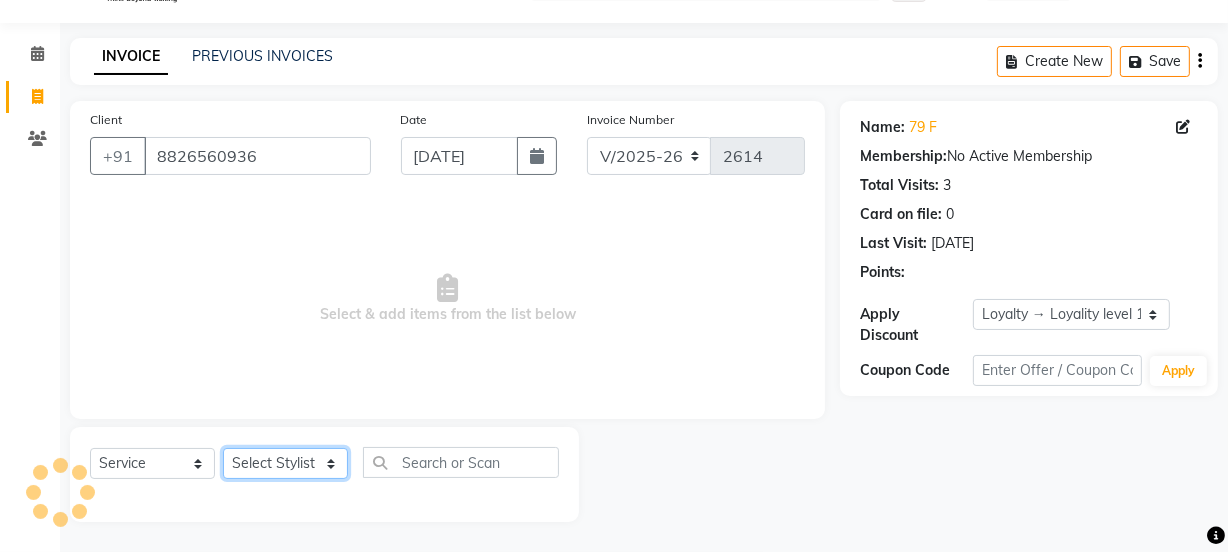 select on "63369" 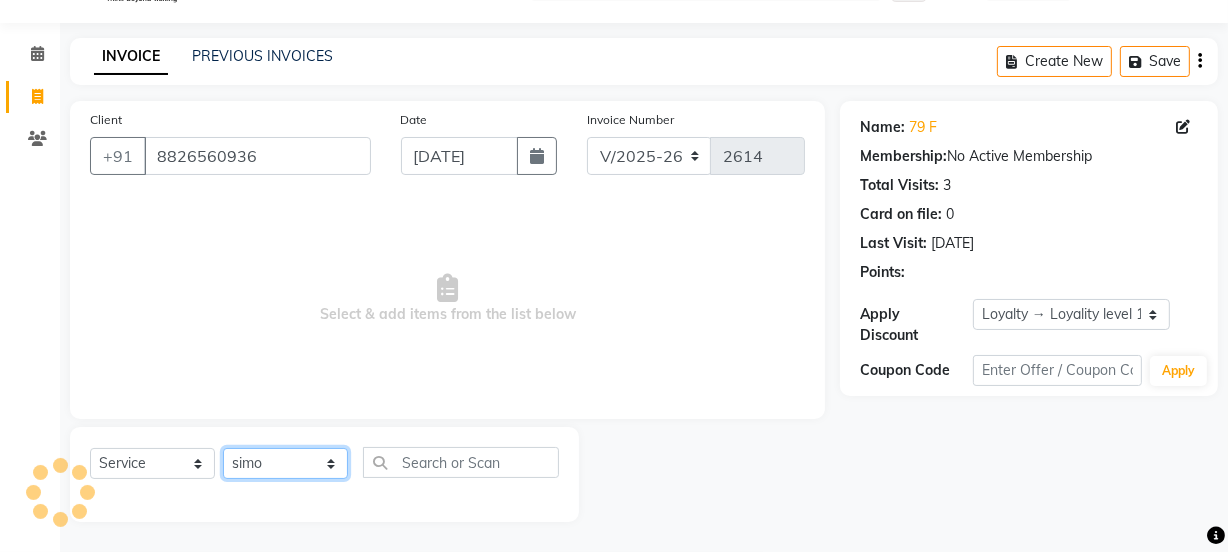 click on "Select Stylist Jyoti kaif Manager Pooja Prachi Raman Raman 2 Reception RIHAN Sameer Shivam simo SUNNY yogita" 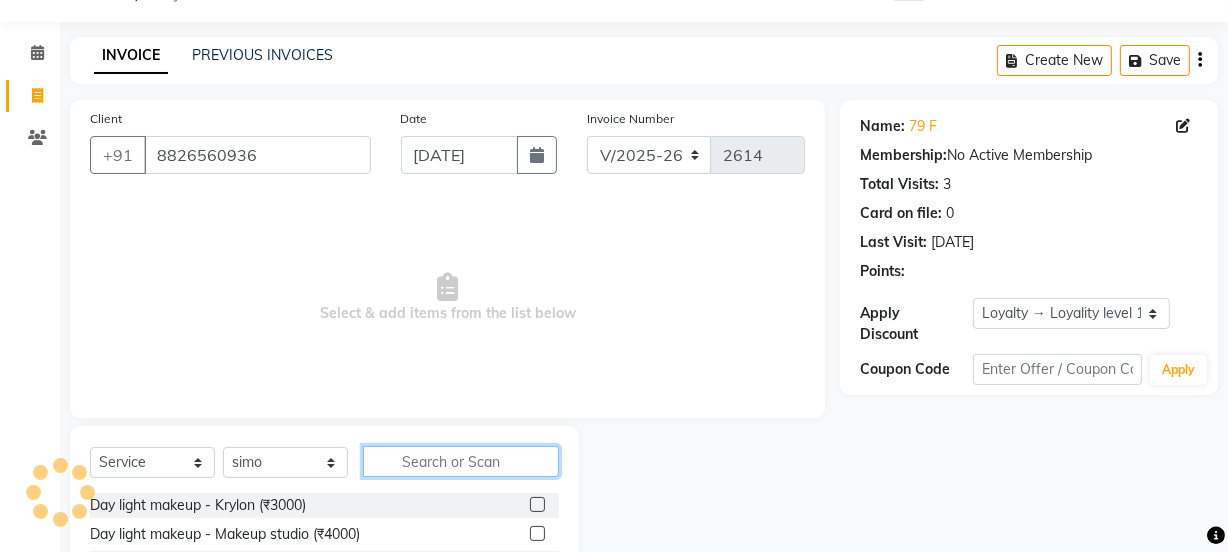 click 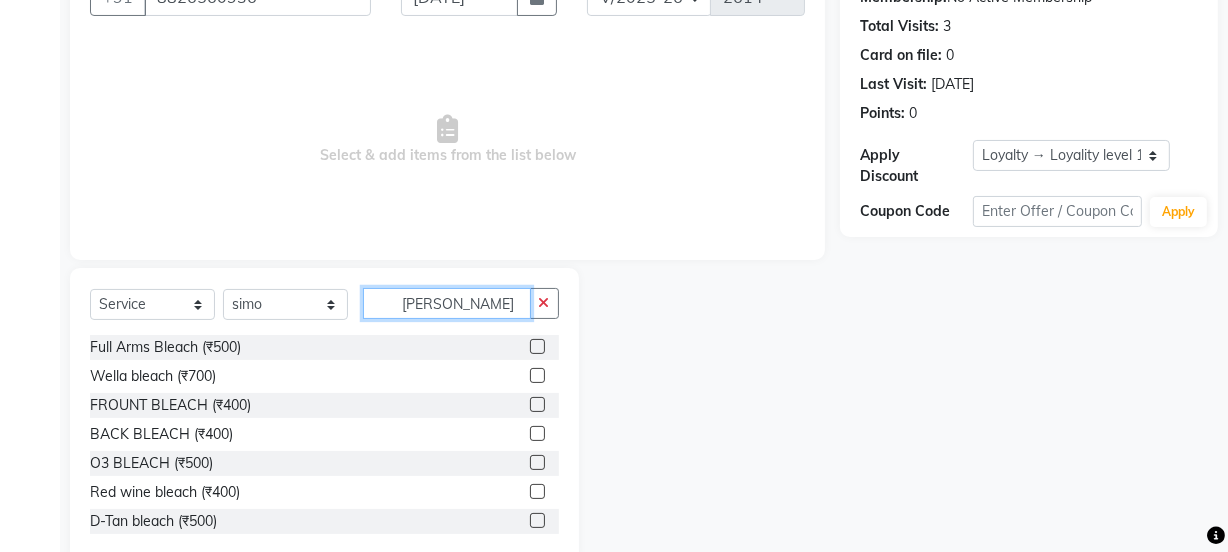 scroll, scrollTop: 250, scrollLeft: 0, axis: vertical 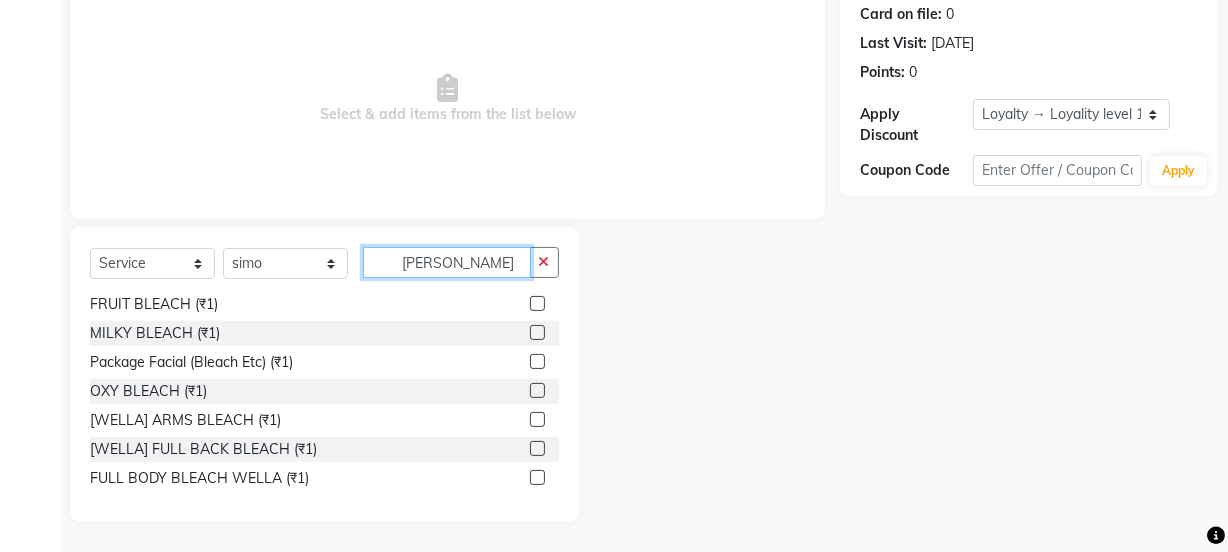 type on "blea" 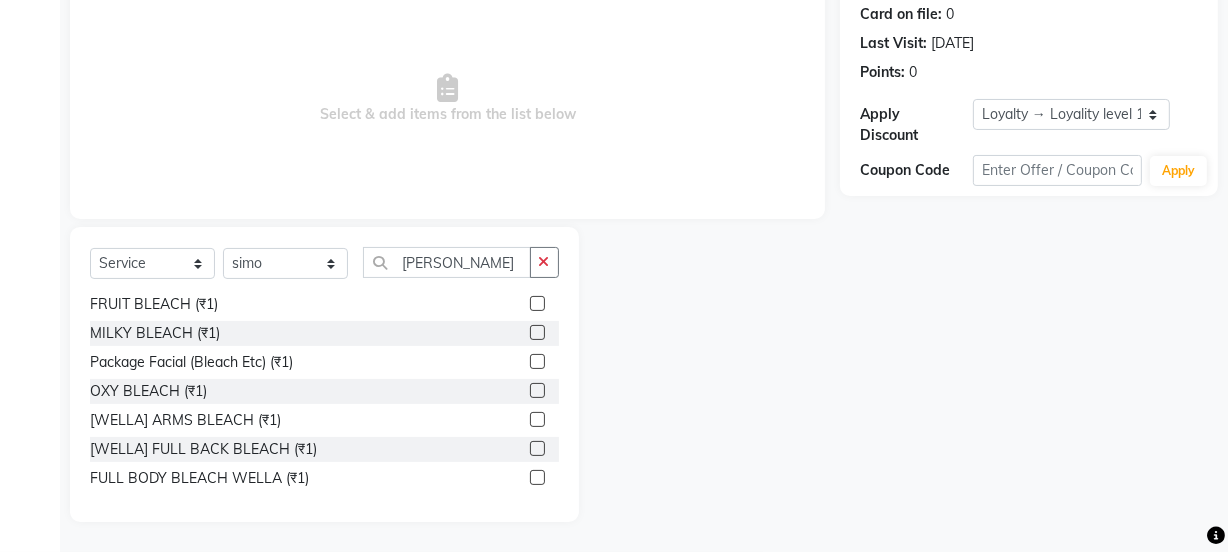 click 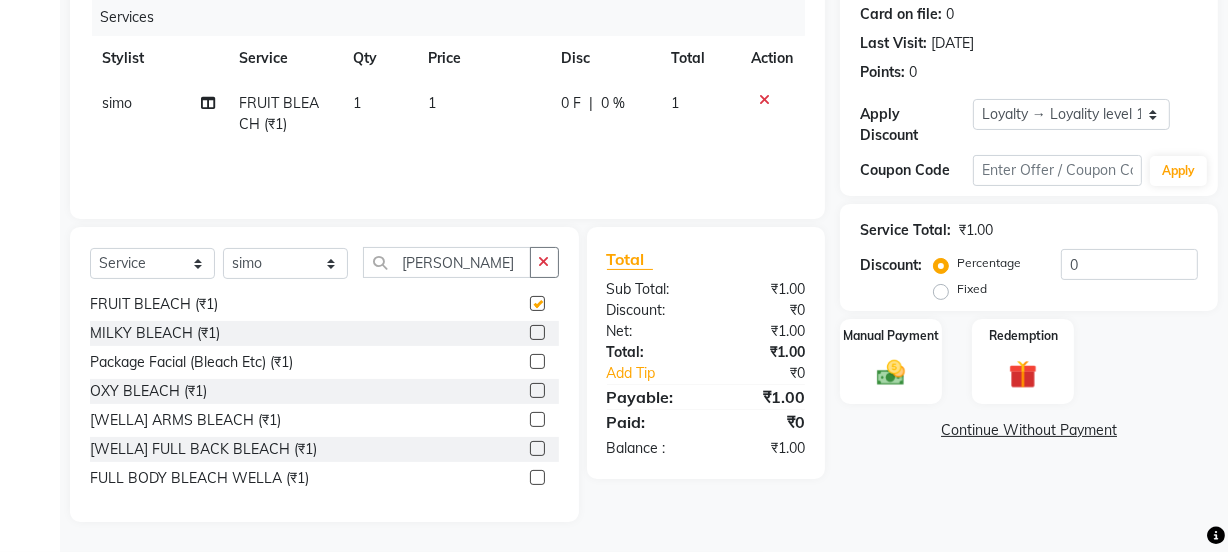 click on "1" 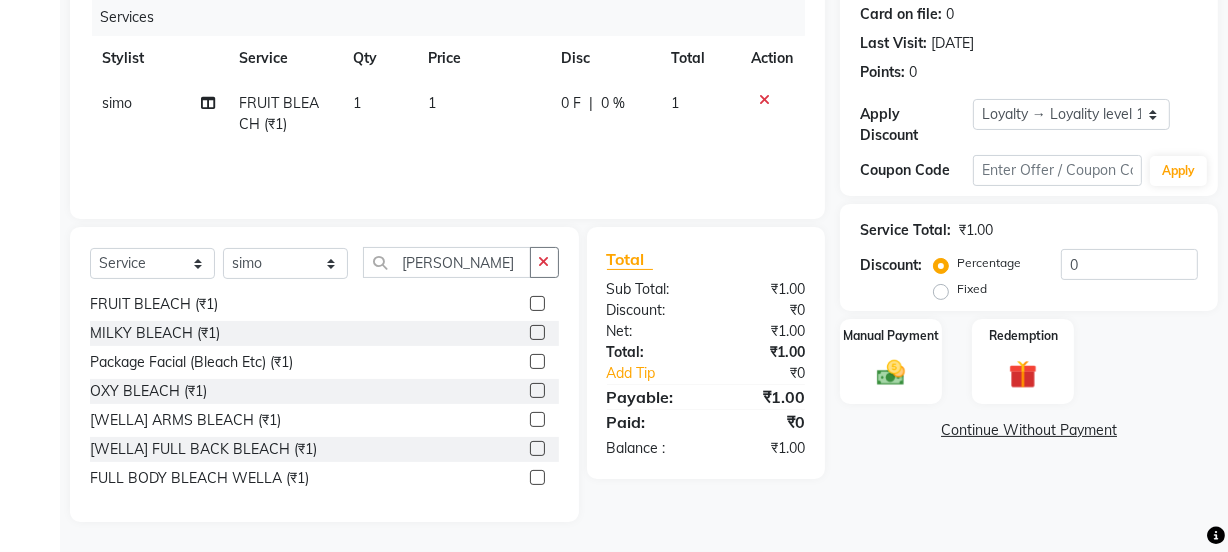 checkbox on "false" 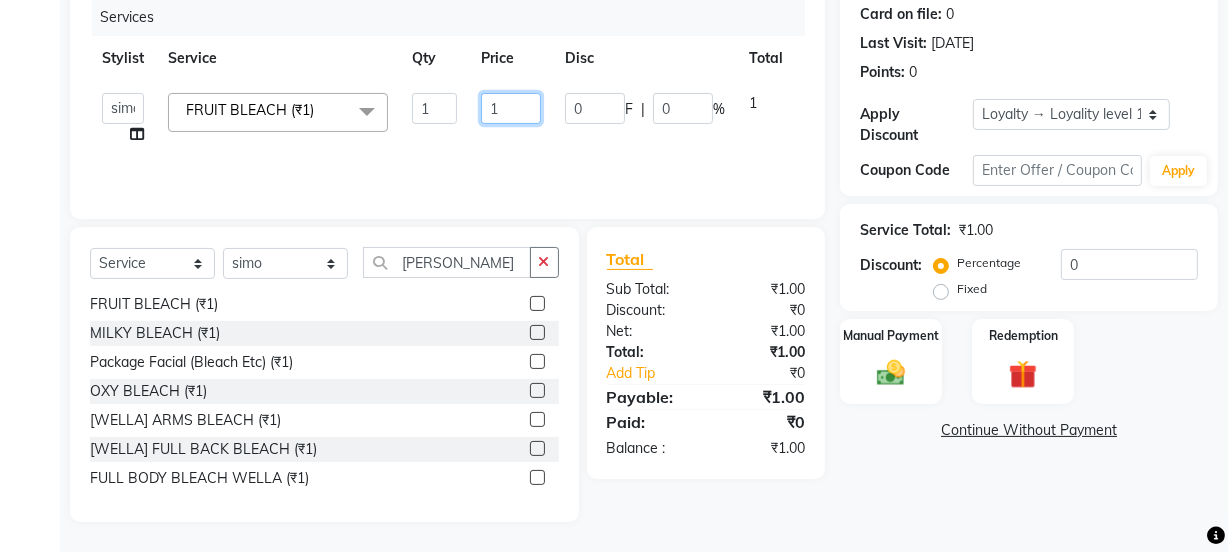 drag, startPoint x: 499, startPoint y: 100, endPoint x: 429, endPoint y: 102, distance: 70.028564 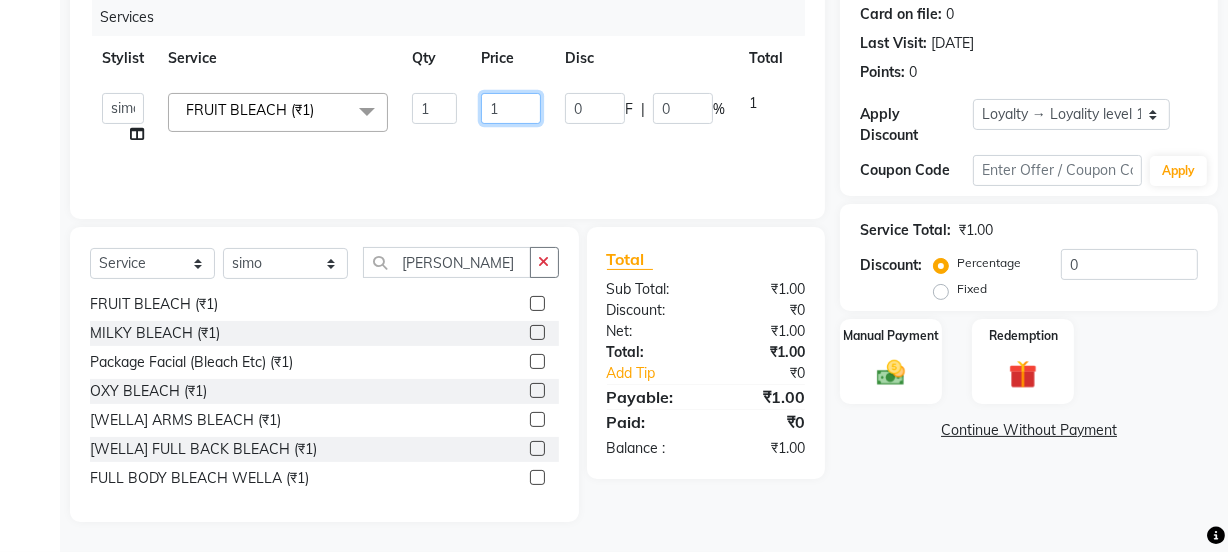 click on "Jyoti   kaif   Manager   Pooja   Prachi   Raman   Raman 2   Reception   RIHAN   Sameer   Shivam   simo   SUNNY   yogita  FRUIT BLEACH (₹1)  x Day light makeup  - Krylon (₹3000) Day light makeup  - Makeup studio (₹4000) Day light makeup  - Air brush (₹5000) Frount trimming (₹200) NANO (₹6000) Schwarzkopf root touch (₹1200) Full Arms Bleach (₹500) Bubble gum pedicure (₹1200) Wella bleach (₹700) FACE SCRUB (₹200) EYELESH (₹500) KANPEKI (₹3000) TANINO BOTOX (₹7000) BUBBLE GUM MANICURE (₹1500) TMT MASK (₹8001) MOROCCO SEREM (₹1800) LOREAL GLOBLE COLOUR (₹3000) BACK RICA WAX (₹600) NAIL CUT (₹100) PROTIN SPA G (₹1500) FOOT MASSAGE (₹300) STOMACH WAX (₹200) BACK TRIMMING (₹150) TWACHA FACIAL (₹1500) MACADAMIA SPA (₹3000) FULL BODY TRIMMING (₹100) THREADING MALE (₹100) BLUETOX (₹6000) lower lips (₹30) NOSE WAX (₹50) CHIN WAX (₹50) UNDER ARMS TRIMMING (₹50) ELBOWS (₹100) MENHDI APPLICATION (₹300) FROUNT BLEACH (₹400) BACK  BLEACH (₹400) 1 1 0" 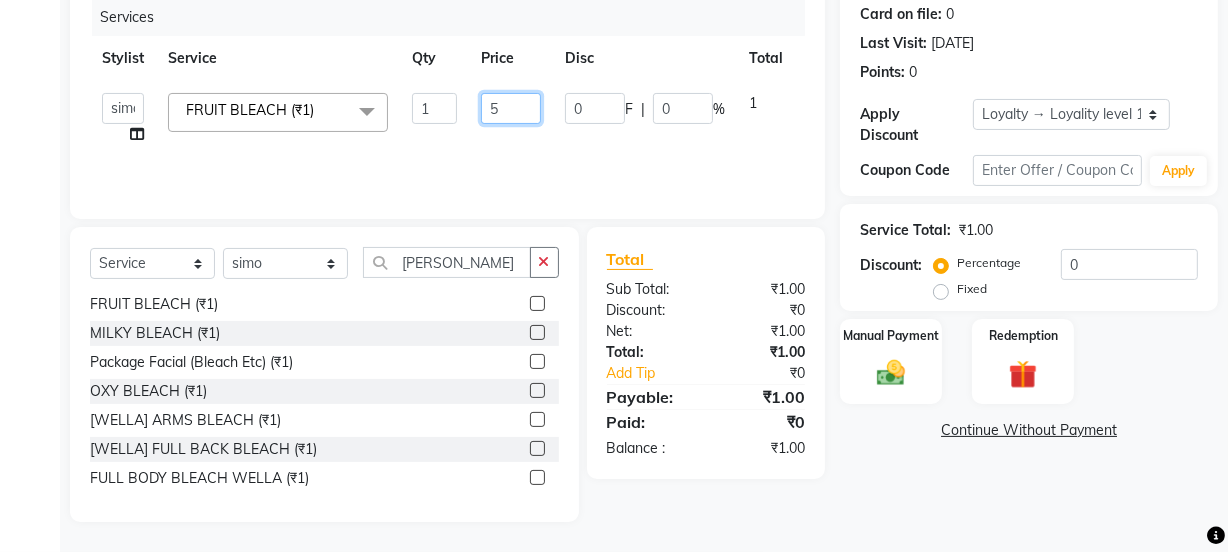 type on "50" 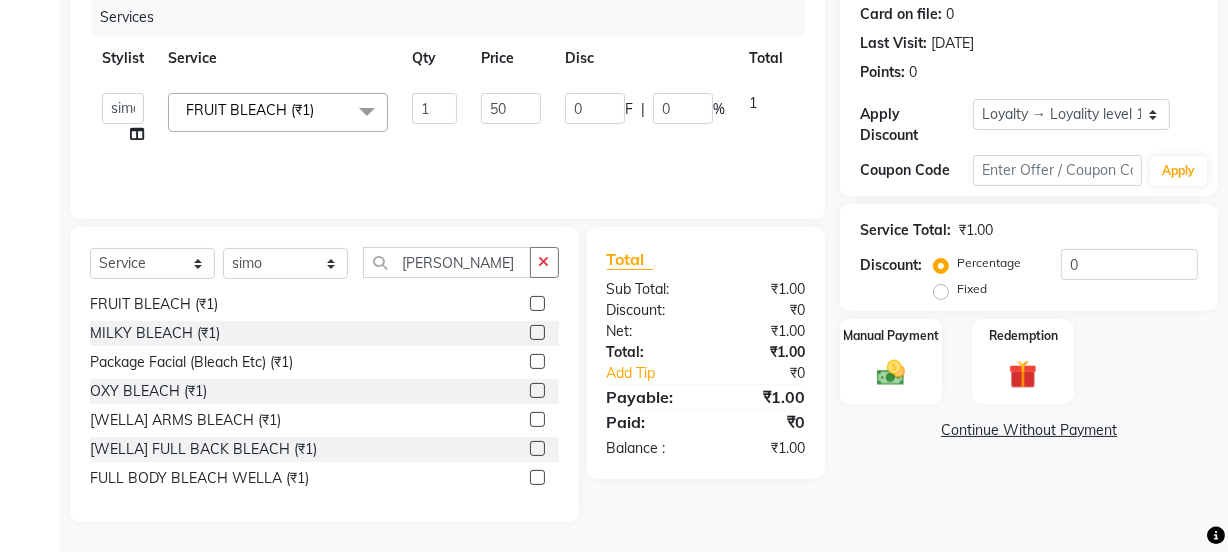 click on "Services Stylist Service Qty Price Disc Total Action  Jyoti   kaif   Manager   Pooja   Prachi   Raman   Raman 2   Reception   RIHAN   Sameer   Shivam   simo   SUNNY   yogita  FRUIT BLEACH (₹1)  x Day light makeup  - Krylon (₹3000) Day light makeup  - Makeup studio (₹4000) Day light makeup  - Air brush (₹5000) Frount trimming (₹200) NANO (₹6000) Schwarzkopf root touch (₹1200) Full Arms Bleach (₹500) Bubble gum pedicure (₹1200) Wella bleach (₹700) FACE SCRUB (₹200) EYELESH (₹500) KANPEKI (₹3000) TANINO BOTOX (₹7000) BUBBLE GUM MANICURE (₹1500) TMT MASK (₹8001) MOROCCO SEREM (₹1800) LOREAL GLOBLE COLOUR (₹3000) BACK RICA WAX (₹600) NAIL CUT (₹100) PROTIN SPA G (₹1500) FOOT MASSAGE (₹300) STOMACH WAX (₹200) BACK TRIMMING (₹150) TWACHA FACIAL (₹1500) MACADAMIA SPA (₹3000) FULL BODY TRIMMING (₹100) THREADING MALE (₹100) BLUETOX (₹6000) lower lips (₹30) NOSE WAX (₹50) CHIN WAX (₹50) UNDER ARMS TRIMMING (₹50) ELBOWS (₹100) FROUNT BLEACH (₹400) 1 0" 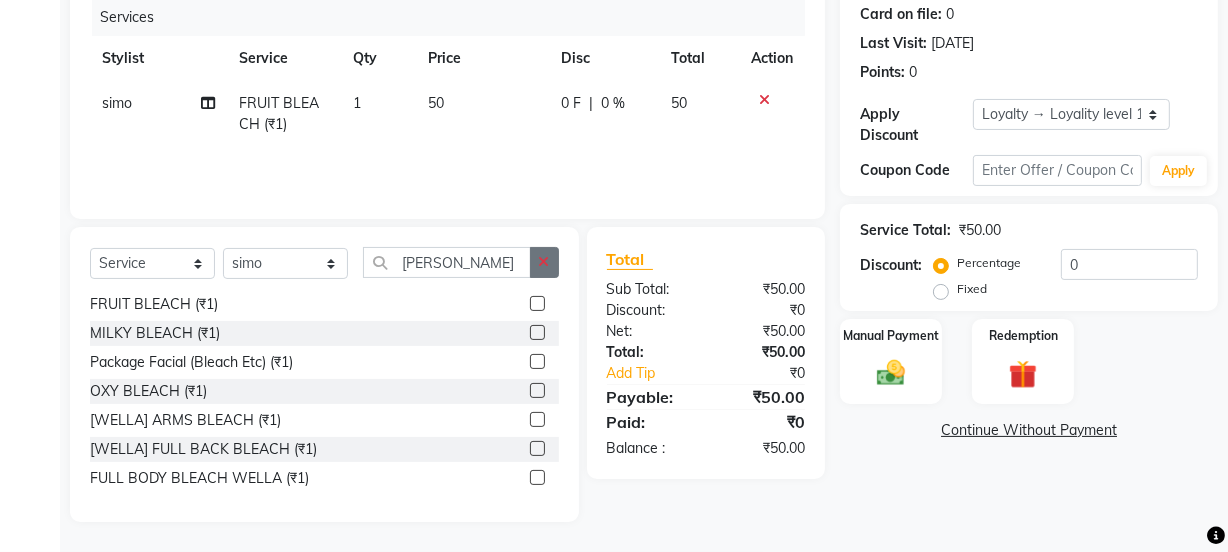 click 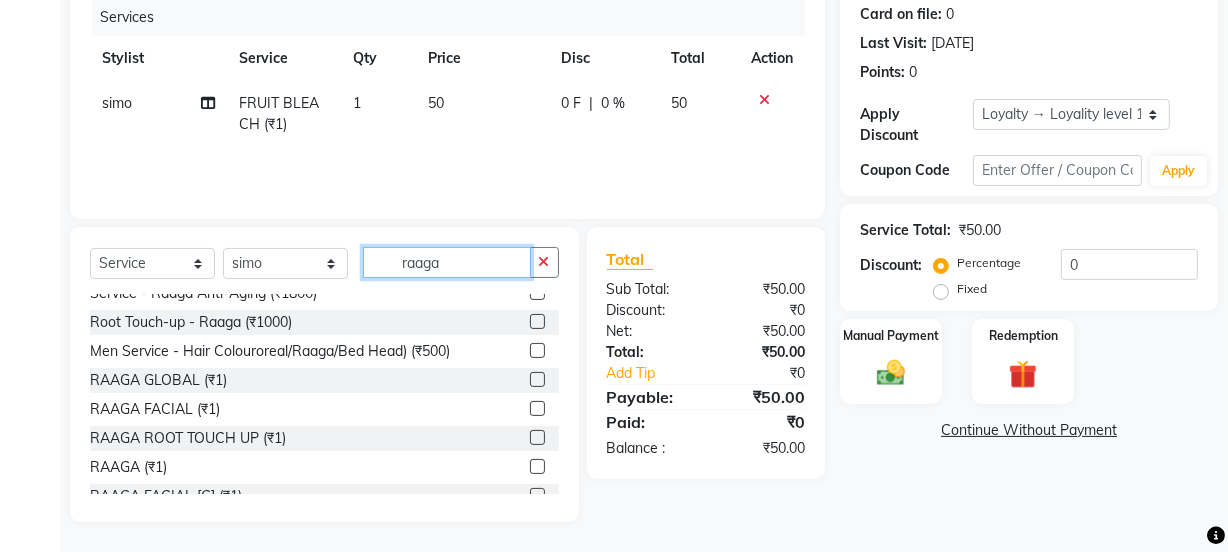scroll, scrollTop: 234, scrollLeft: 0, axis: vertical 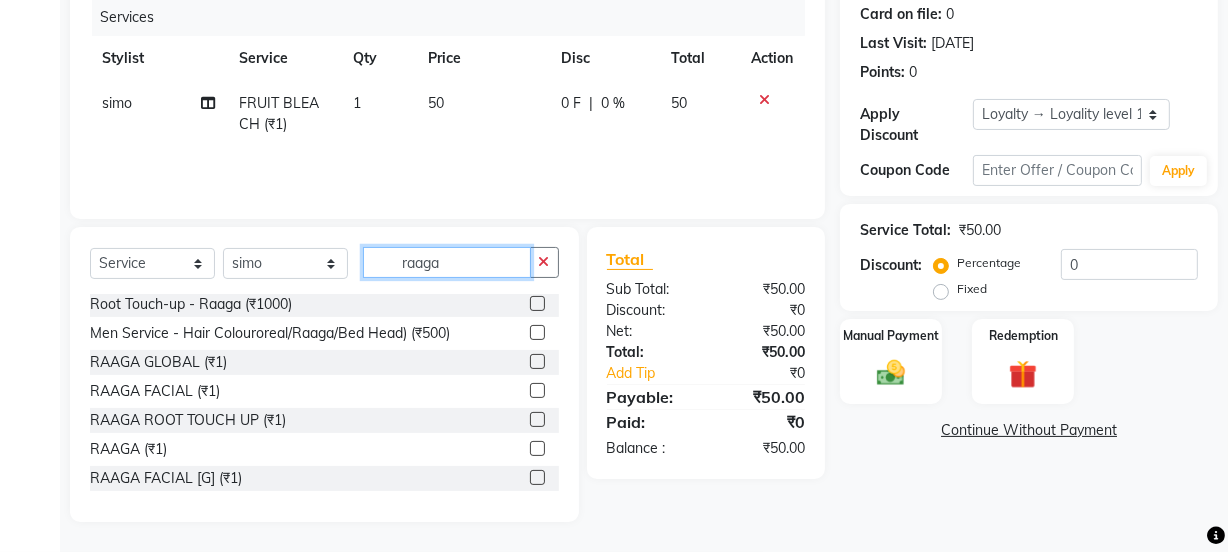 type on "raaga" 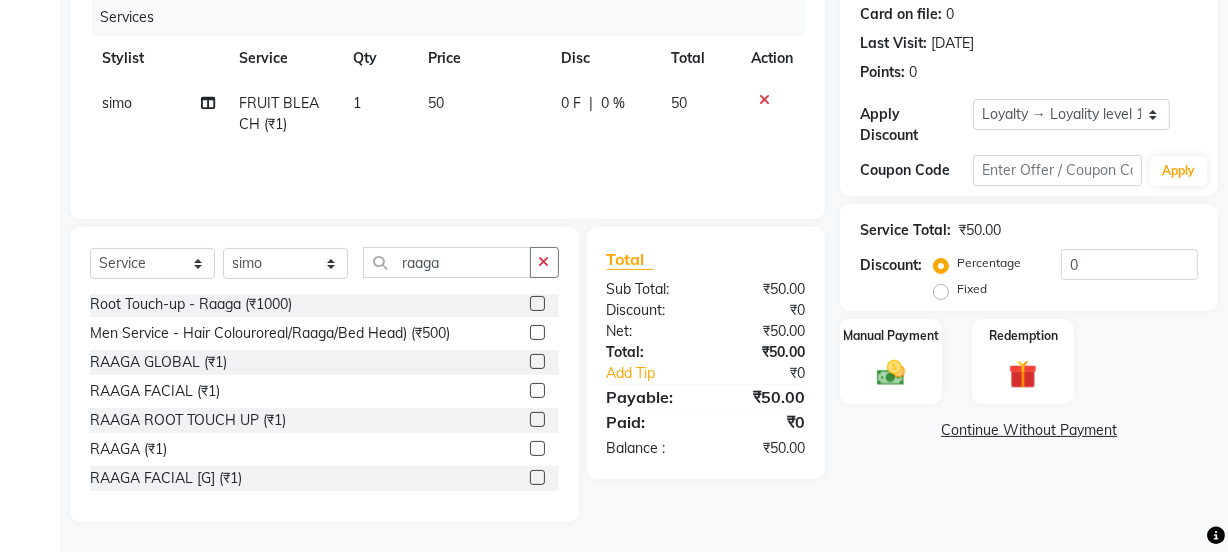 click 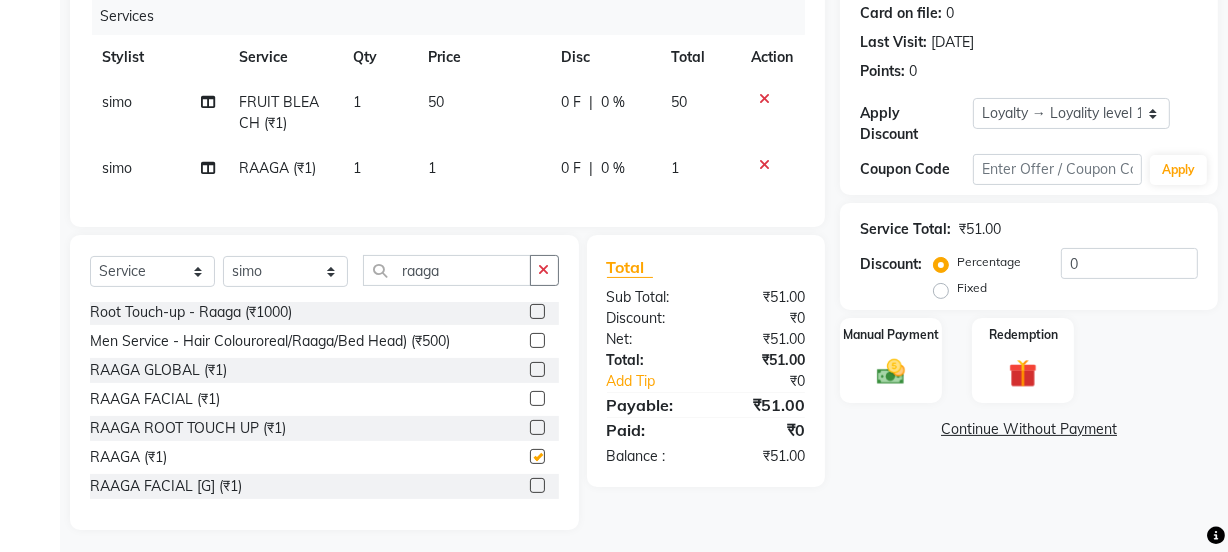 checkbox on "false" 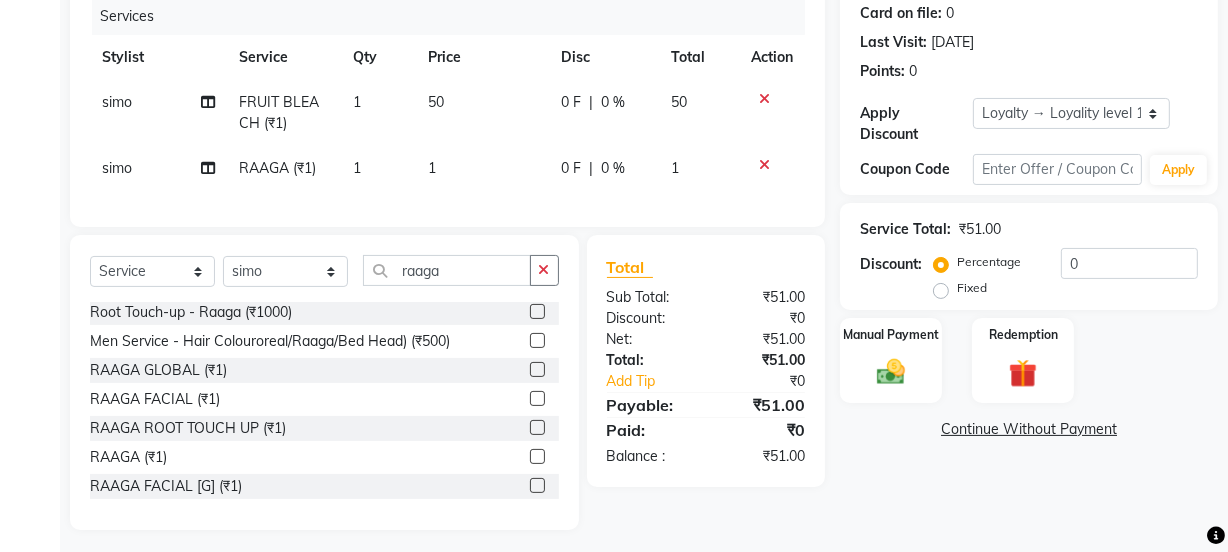 click on "1" 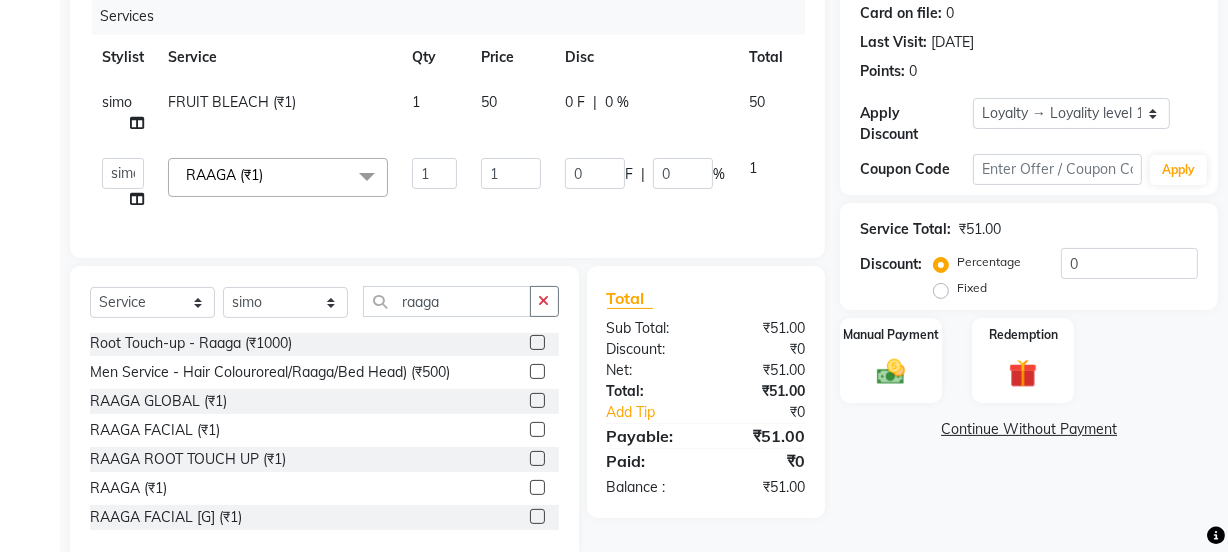 click on "1" 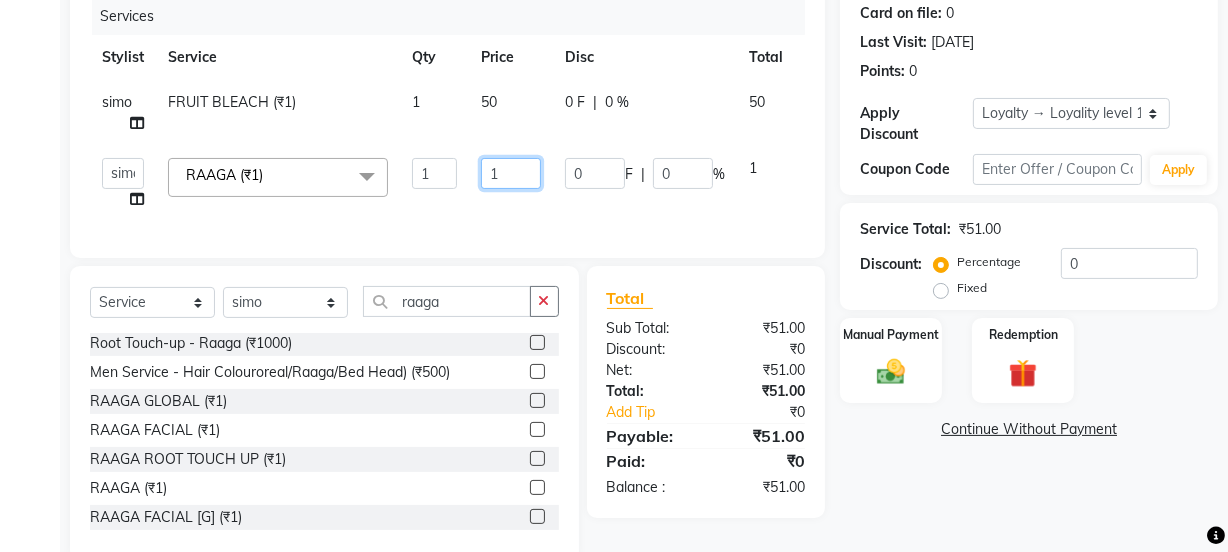 drag, startPoint x: 509, startPoint y: 174, endPoint x: 434, endPoint y: 182, distance: 75.42546 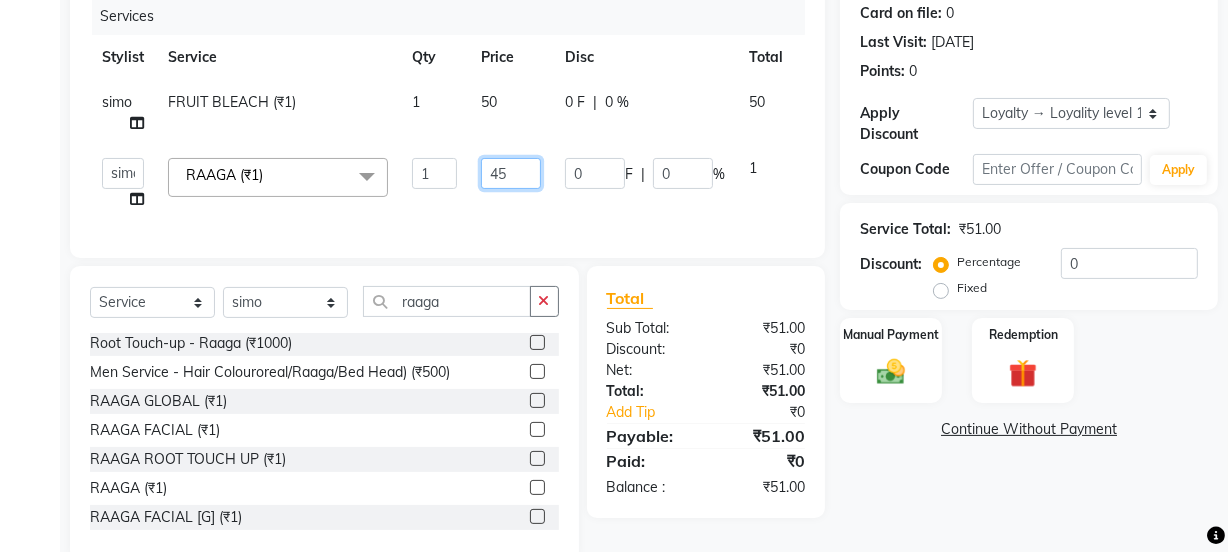 type on "450" 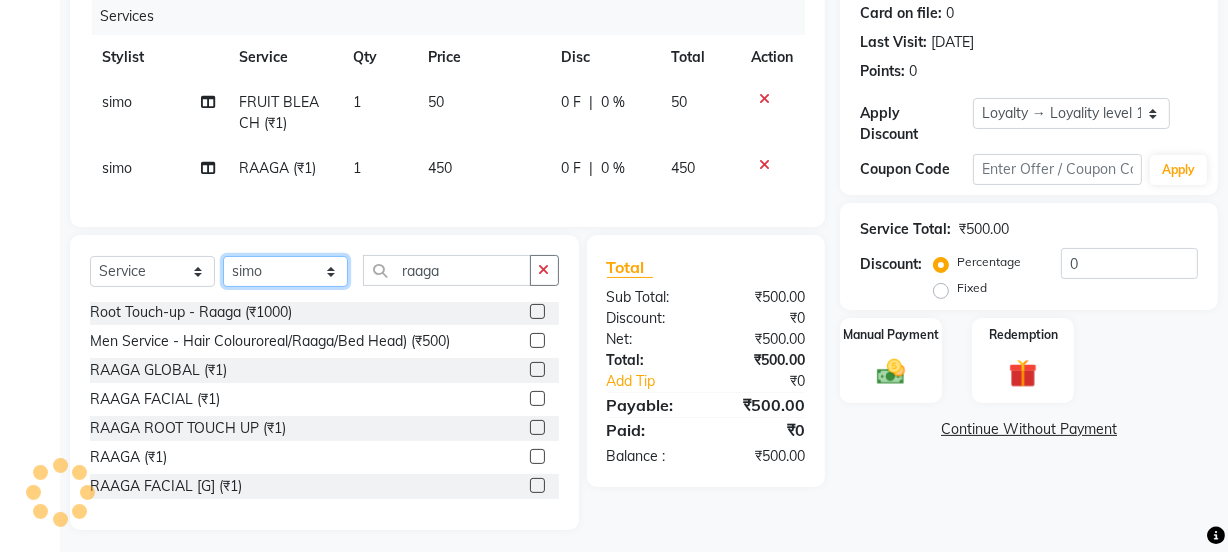 click on "Select Stylist Jyoti kaif Manager Pooja Prachi Raman Raman 2 Reception RIHAN Sameer Shivam simo SUNNY yogita" 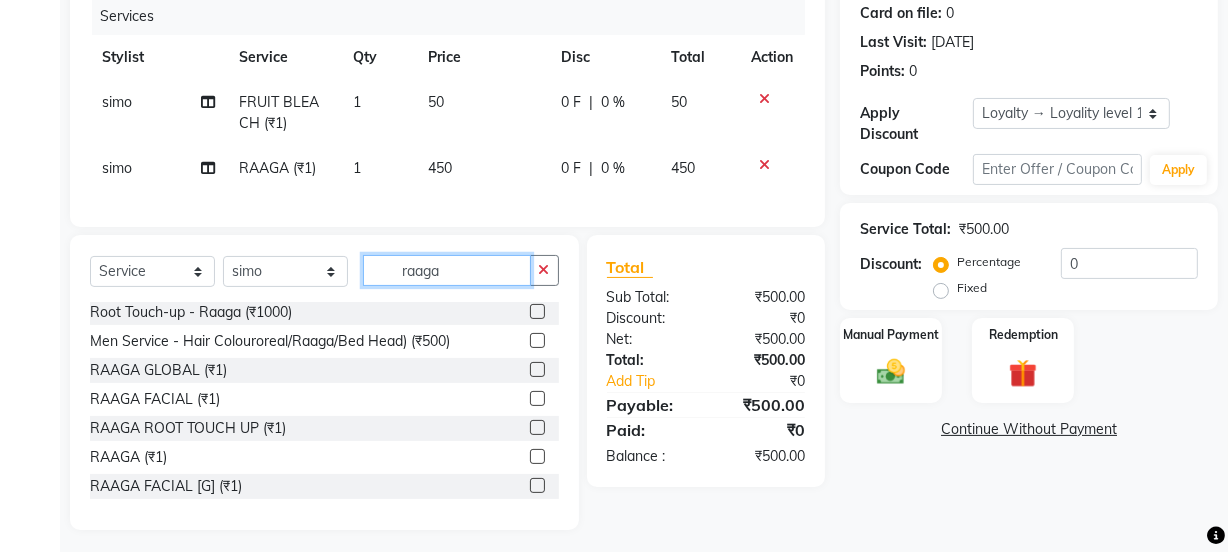 drag, startPoint x: 459, startPoint y: 282, endPoint x: 401, endPoint y: 281, distance: 58.00862 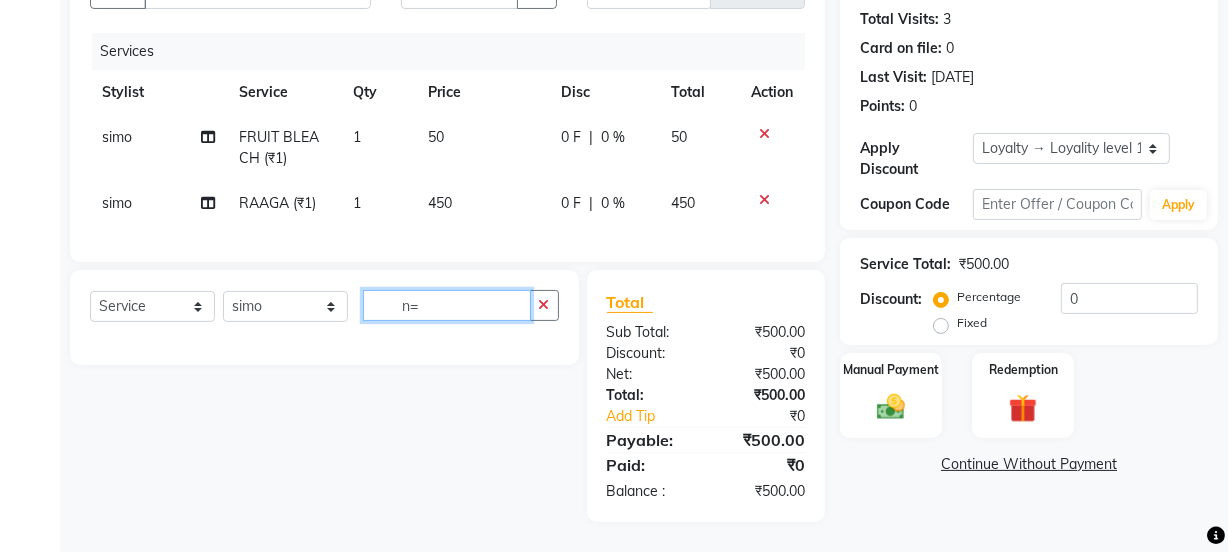scroll, scrollTop: 229, scrollLeft: 0, axis: vertical 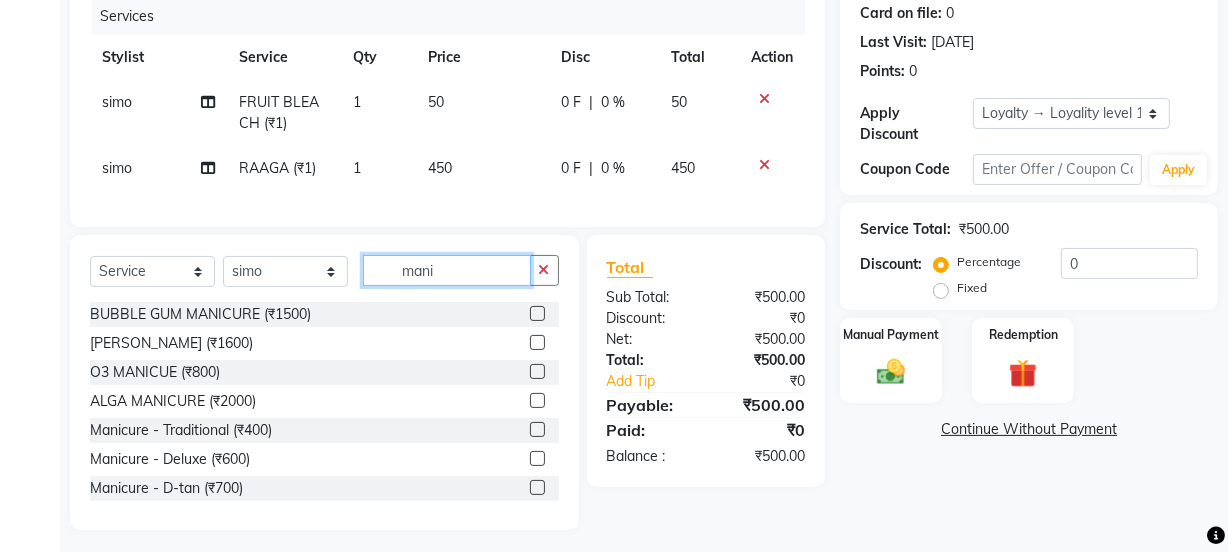 type on "mani" 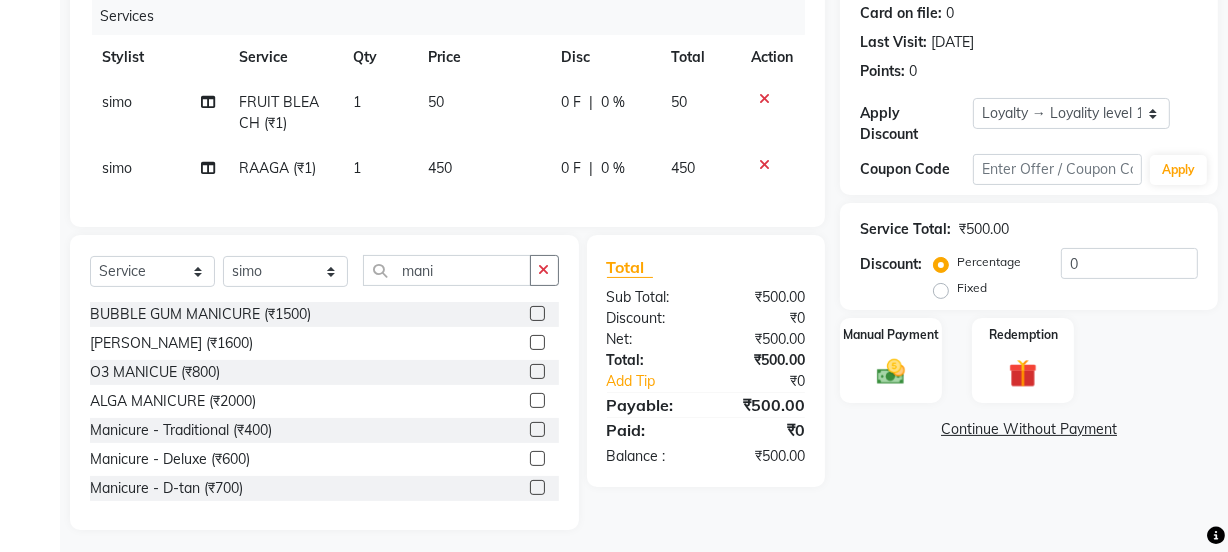 click 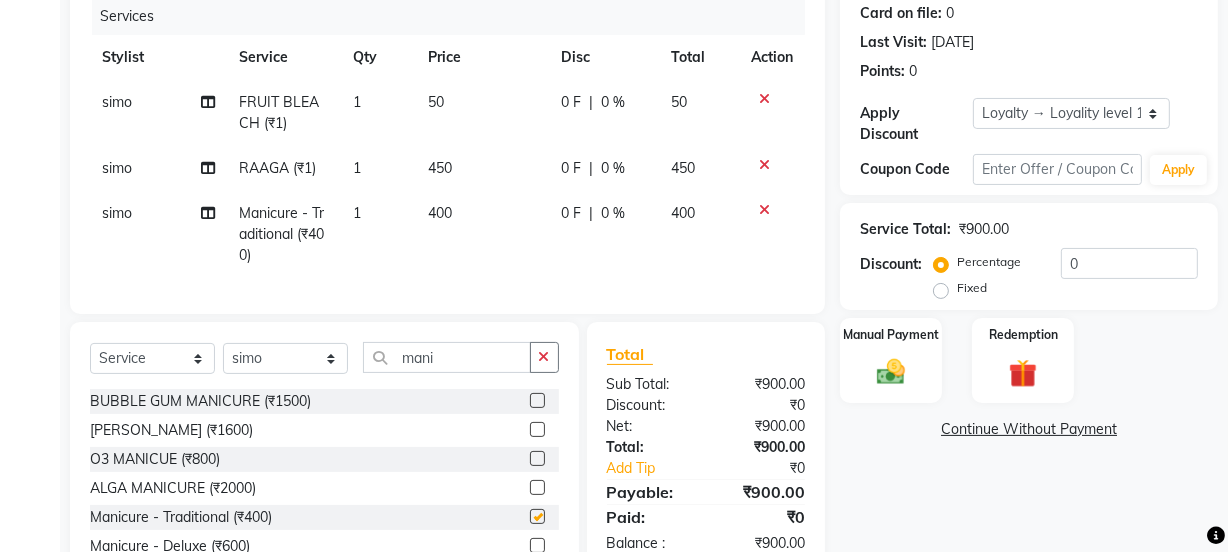 click on "400" 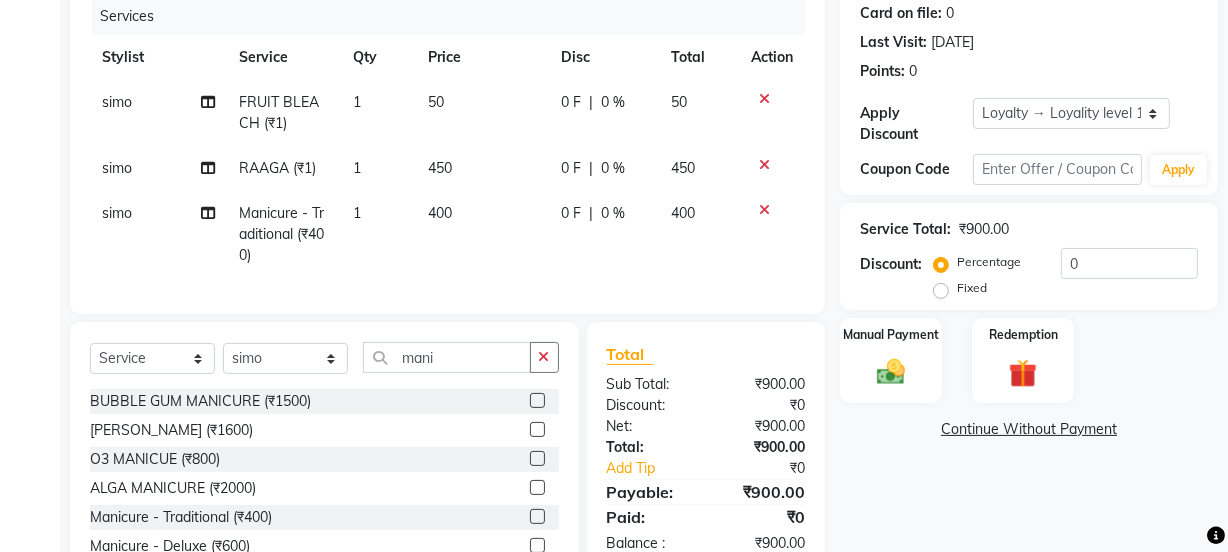 checkbox on "false" 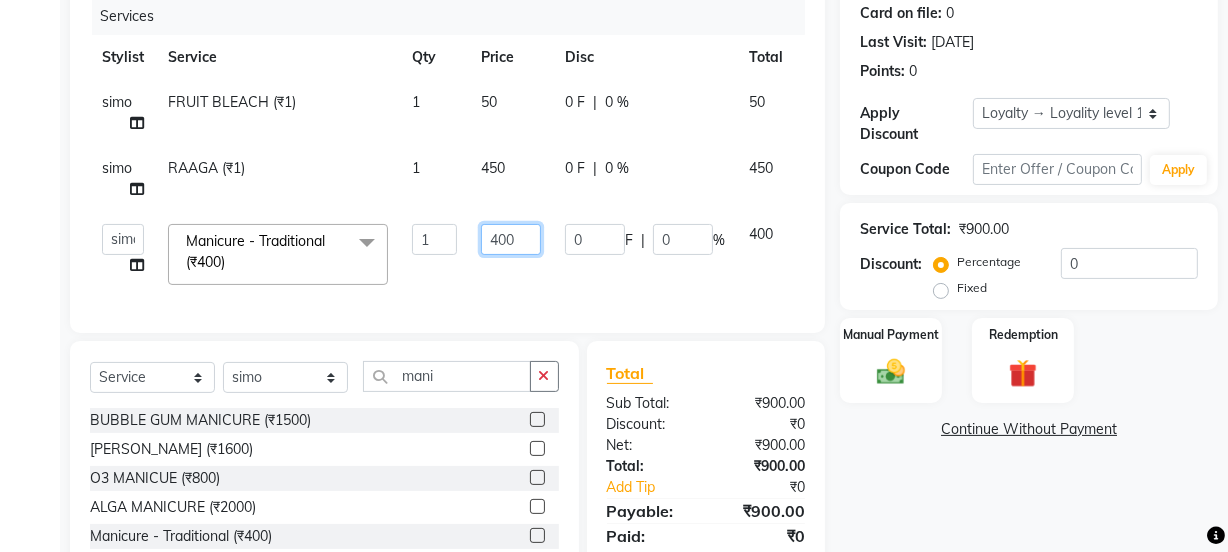 drag, startPoint x: 487, startPoint y: 215, endPoint x: 489, endPoint y: 239, distance: 24.083189 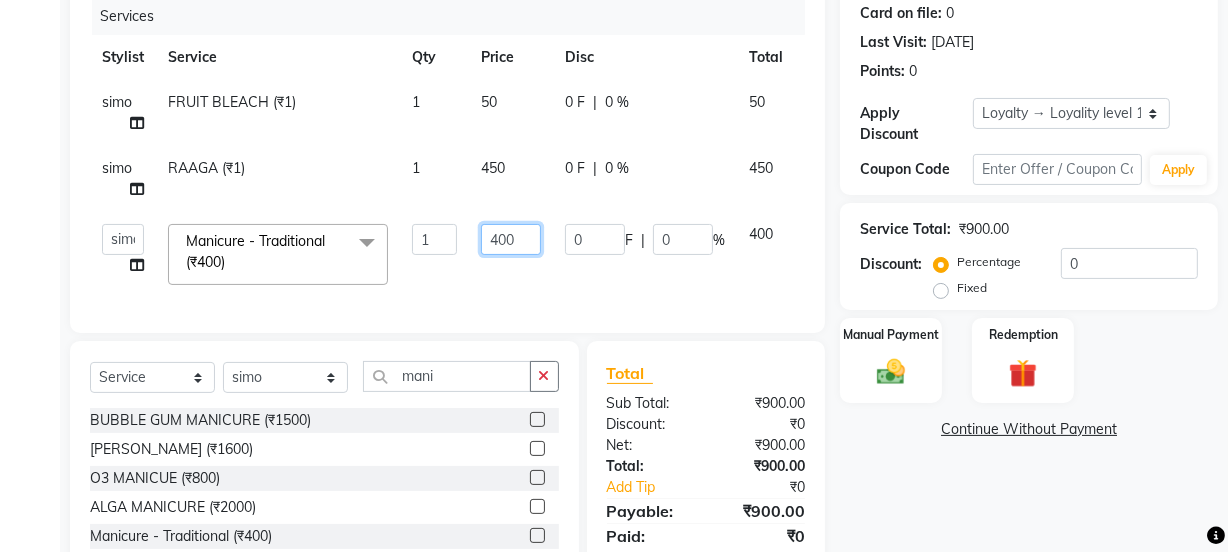 type on "300" 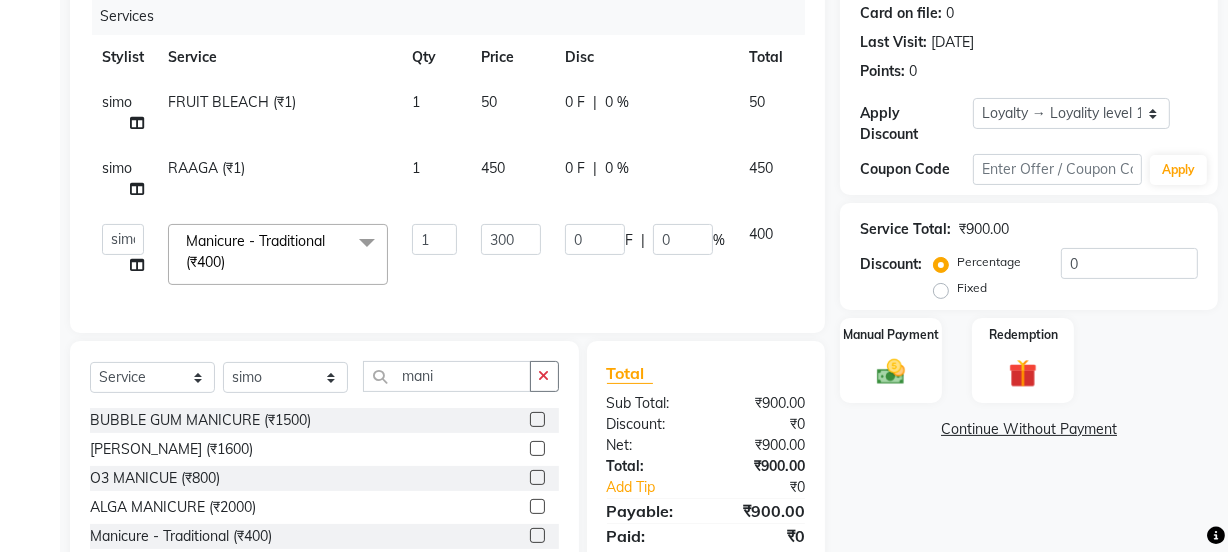 drag, startPoint x: 559, startPoint y: 242, endPoint x: 548, endPoint y: 267, distance: 27.313 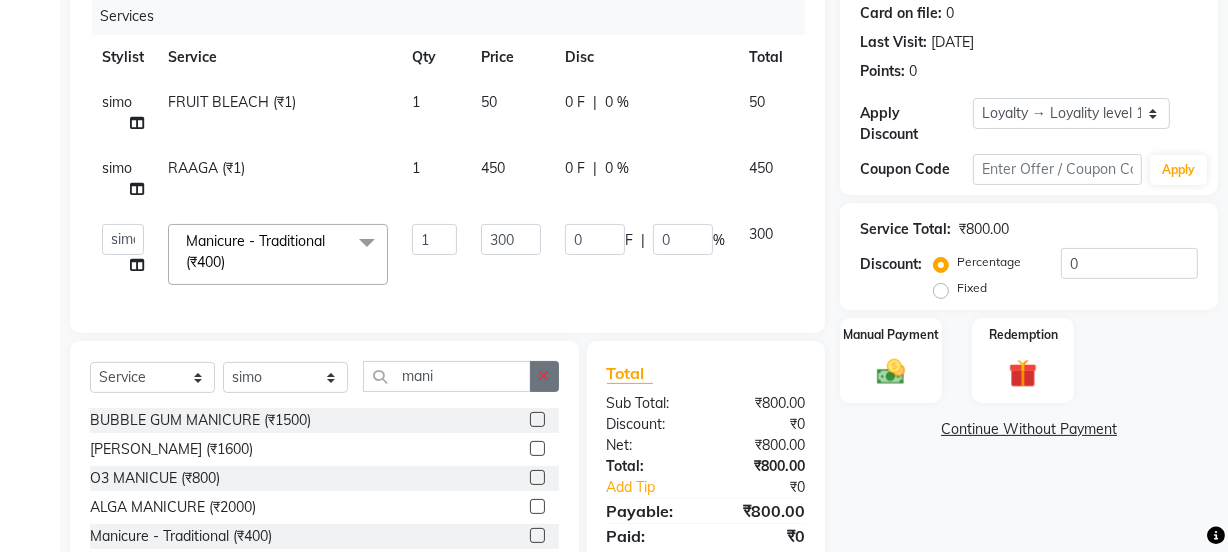 click 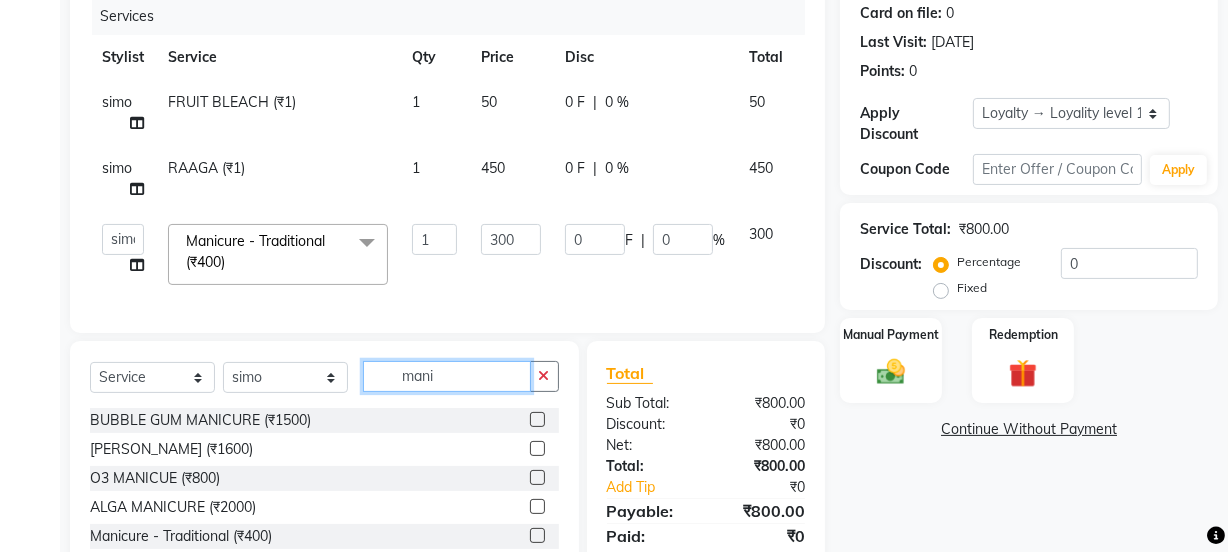 type 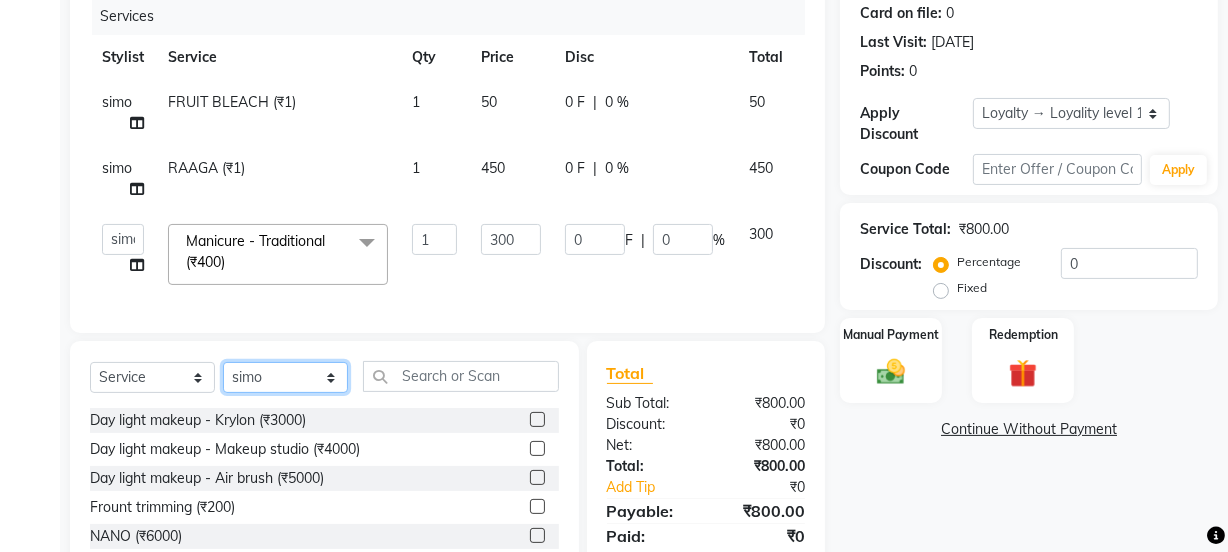 click on "Select Stylist Jyoti kaif Manager Pooja Prachi Raman Raman 2 Reception RIHAN Sameer Shivam simo SUNNY yogita" 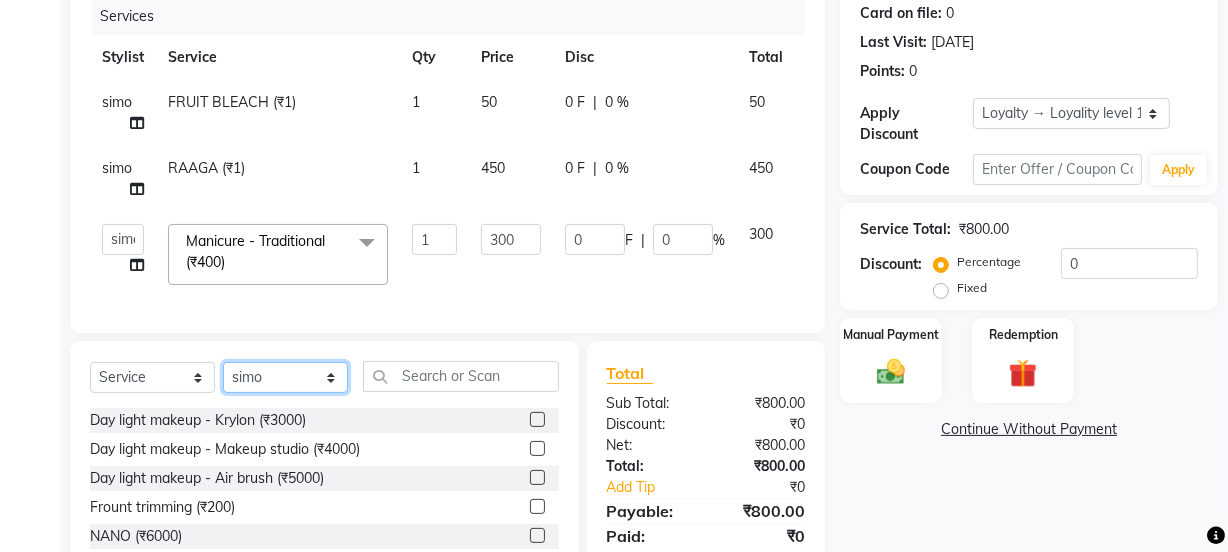 select on "22726" 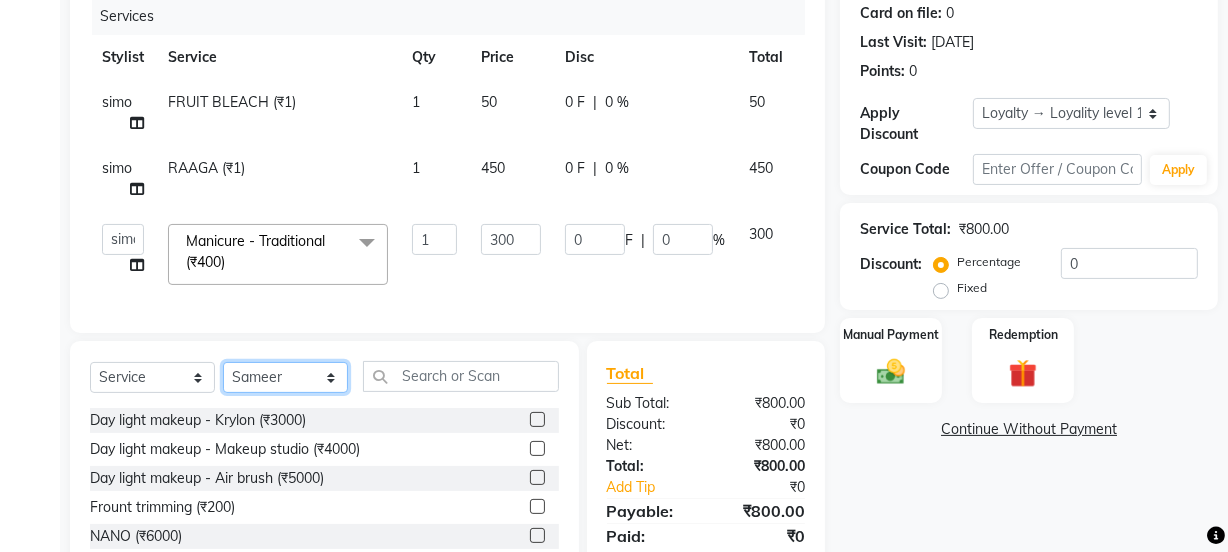 click on "Select Stylist Jyoti kaif Manager Pooja Prachi Raman Raman 2 Reception RIHAN Sameer Shivam simo SUNNY yogita" 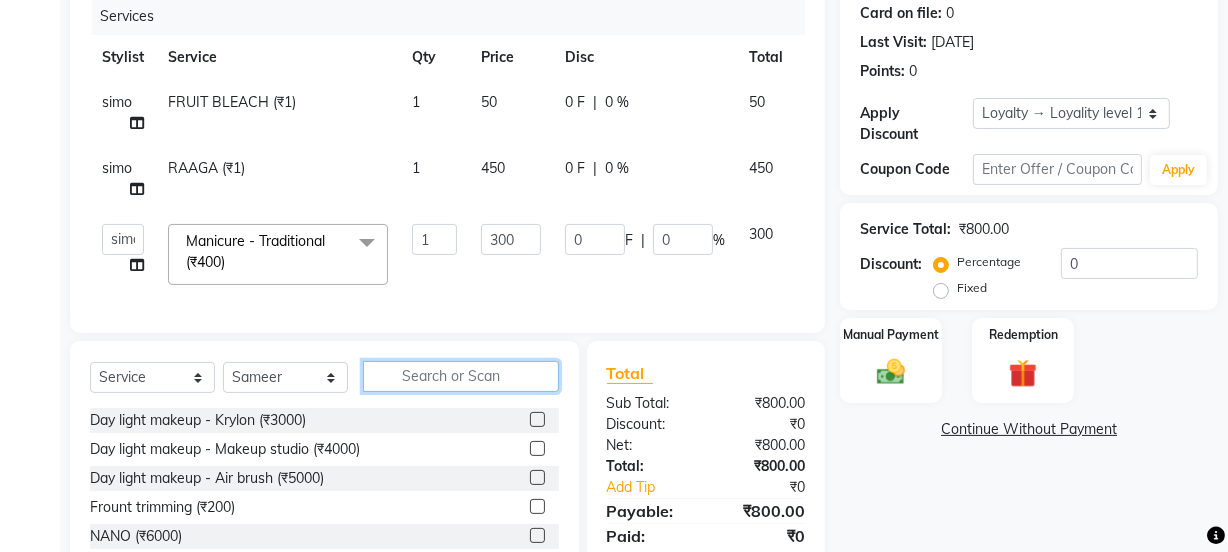 click 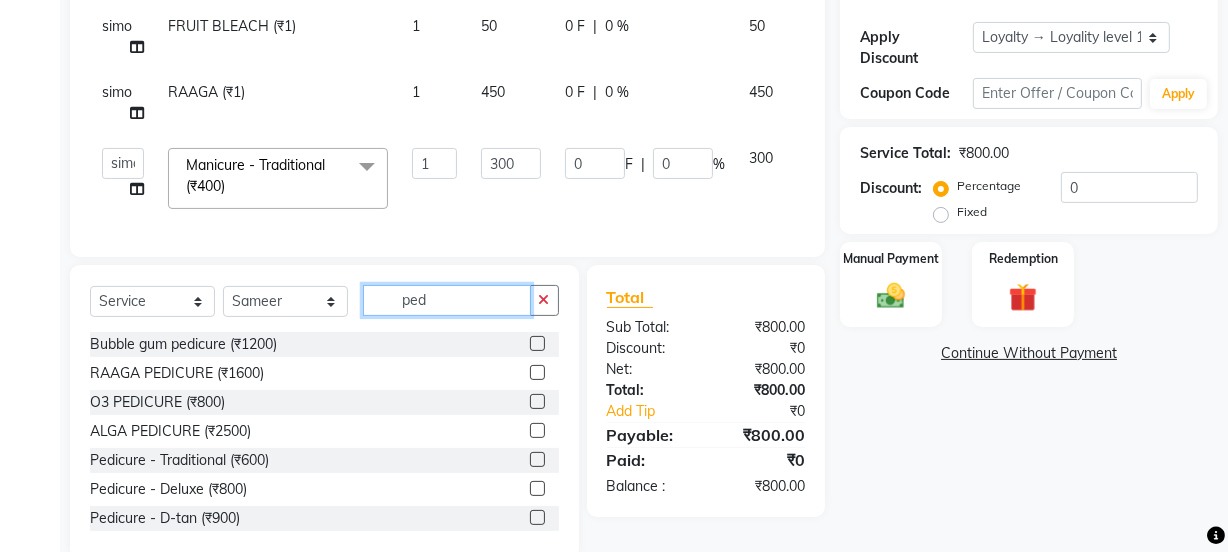 scroll, scrollTop: 378, scrollLeft: 0, axis: vertical 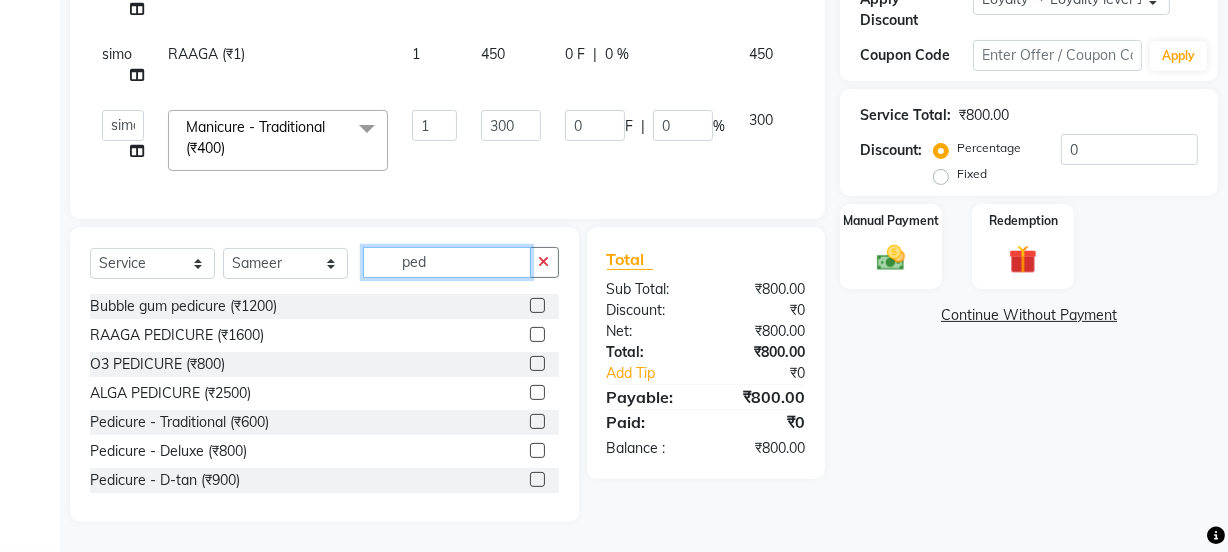 type on "ped" 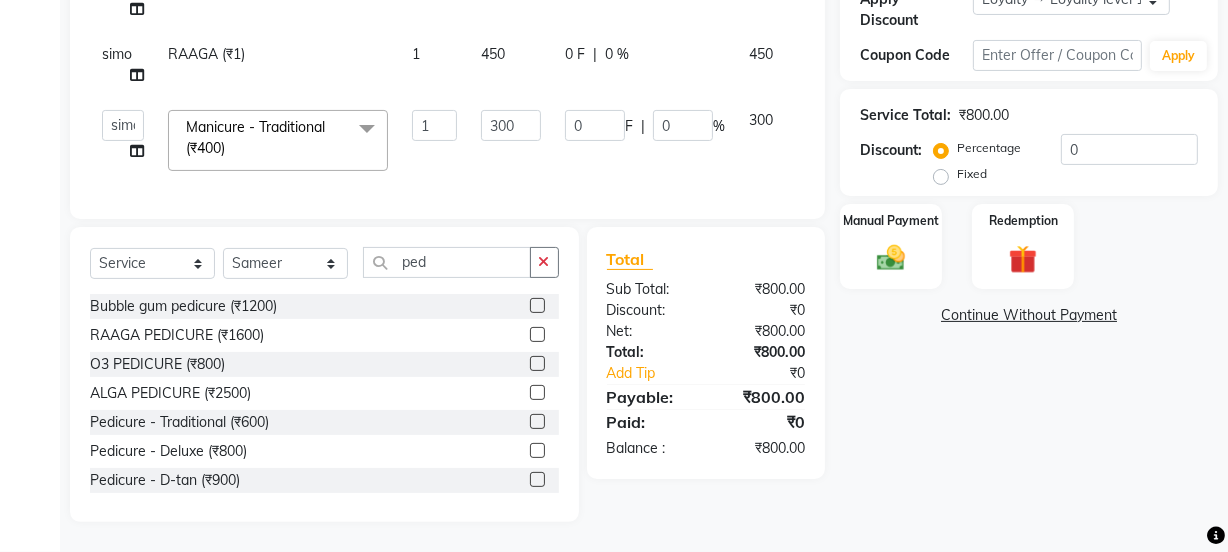 click 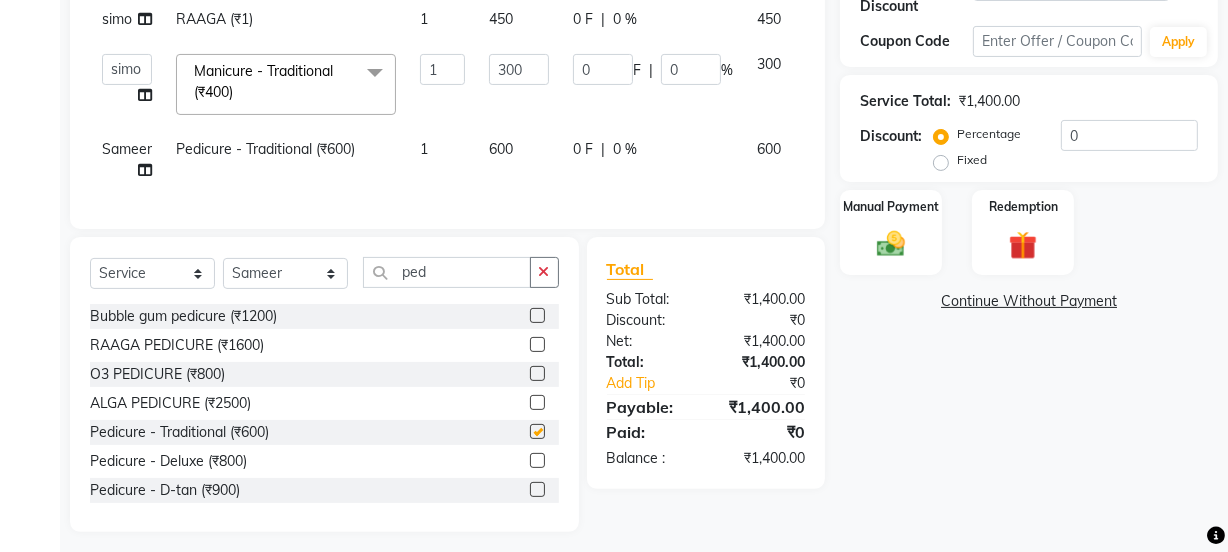 scroll, scrollTop: 401, scrollLeft: 0, axis: vertical 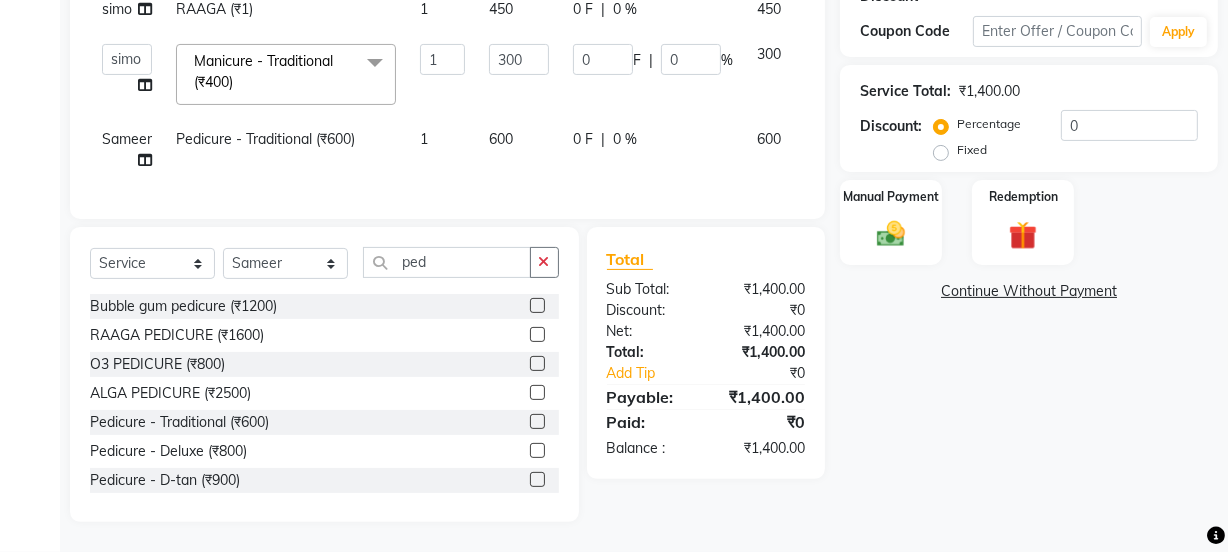 checkbox on "false" 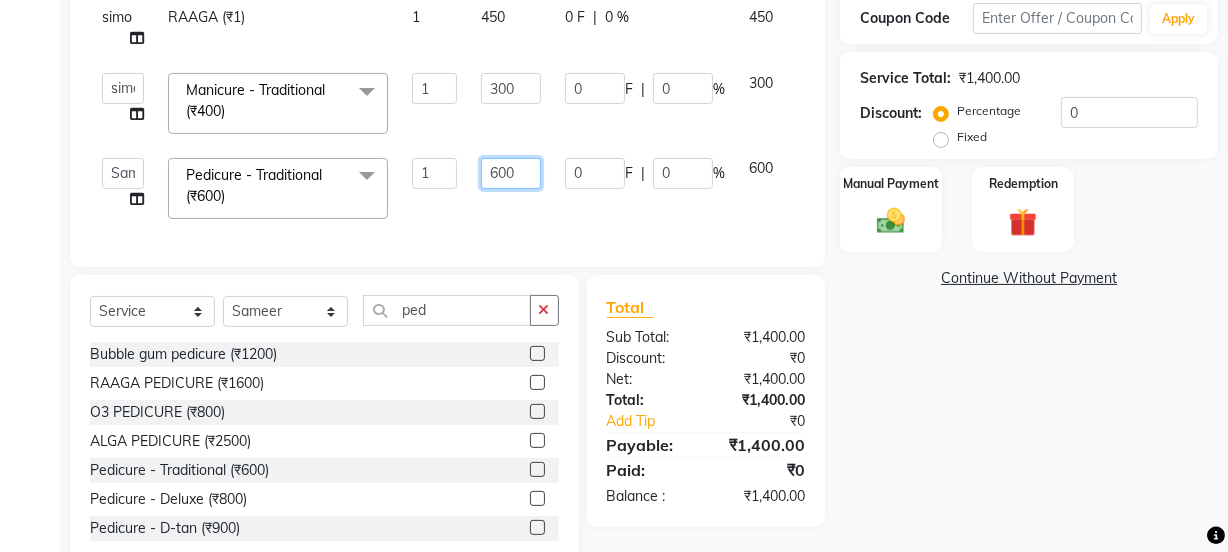 drag, startPoint x: 501, startPoint y: 181, endPoint x: 475, endPoint y: 182, distance: 26.019224 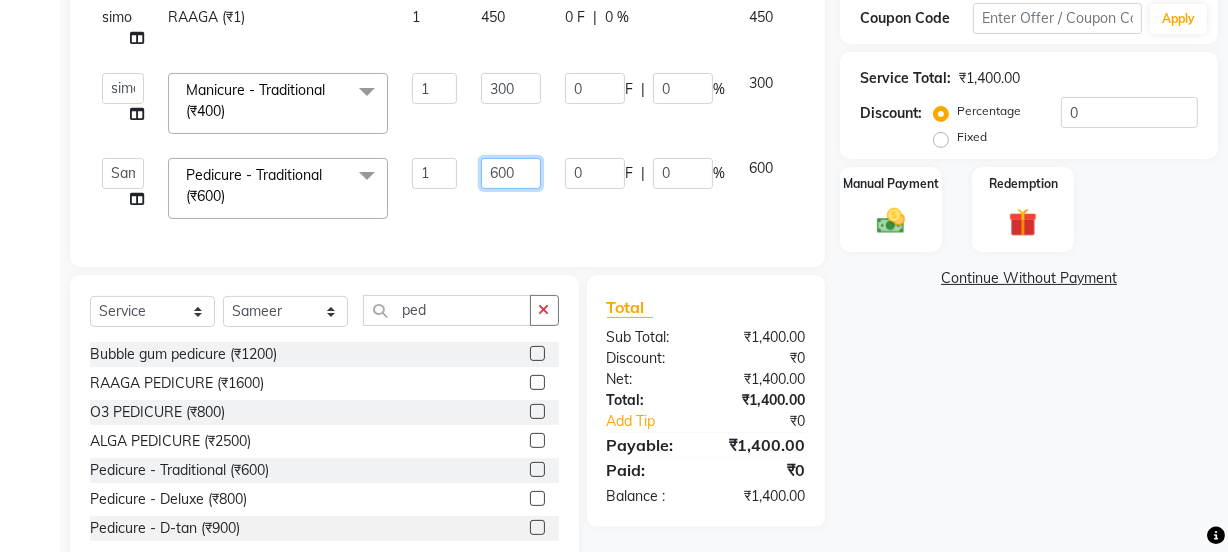 click on "600" 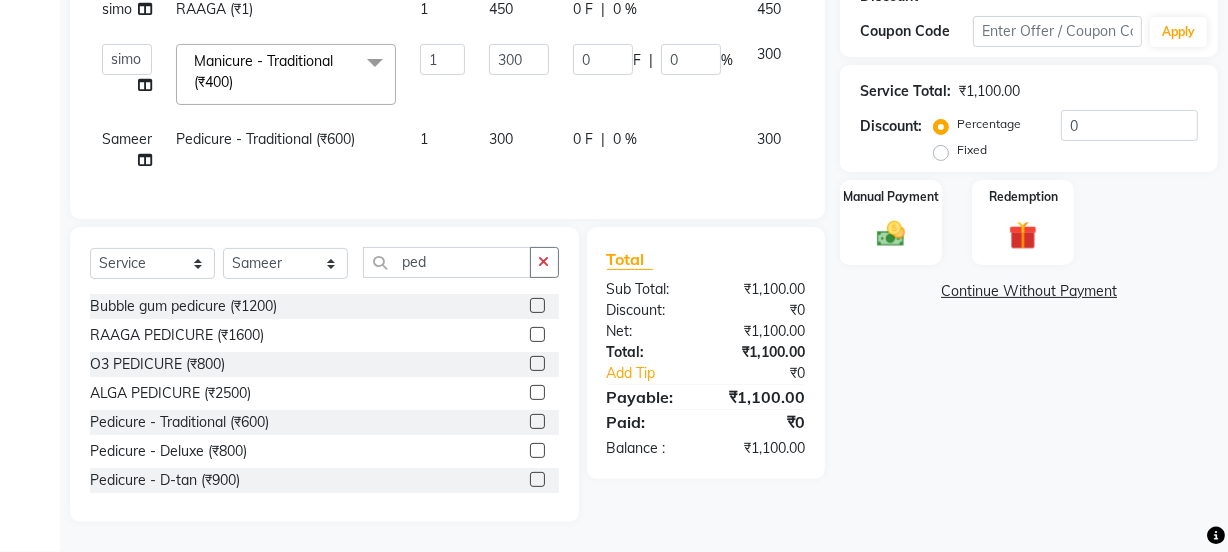 click on "Client +91 8826560936 Date 11-07-2025 Invoice Number V/2025 V/2025-26 2614 Services Stylist Service Qty Price Disc Total Action simo FRUIT BLEACH (₹1) 1 50 0 F | 0 % 50 simo RAAGA (₹1) 1 450 0 F | 0 % 450  Jyoti   kaif   Manager   Pooja   Prachi   Raman   Raman 2   Reception   RIHAN   Sameer   Shivam   simo   SUNNY   yogita  Manicure - Traditional (₹400)  x Day light makeup  - Krylon (₹3000) Day light makeup  - Makeup studio (₹4000) Day light makeup  - Air brush (₹5000) Frount trimming (₹200) NANO (₹6000) Schwarzkopf root touch (₹1200) Full Arms Bleach (₹500) Bubble gum pedicure (₹1200) Wella bleach (₹700) FACE SCRUB (₹200) EYELESH (₹500) KANPEKI (₹3000) TANINO BOTOX (₹7000) BUBBLE GUM MANICURE (₹1500) TMT MASK (₹8001) MOROCCO SEREM (₹1800) LOREAL GLOBLE COLOUR (₹3000) BACK RICA WAX (₹600) NAIL CUT (₹100) PROTIN SPA G (₹1500) FOOT MASSAGE (₹300) STOMACH WAX (₹200) BACK TRIMMING (₹150) TWACHA FACIAL (₹1500) MACADAMIA SPA (₹3000) THREADING MALE (₹100) 1" 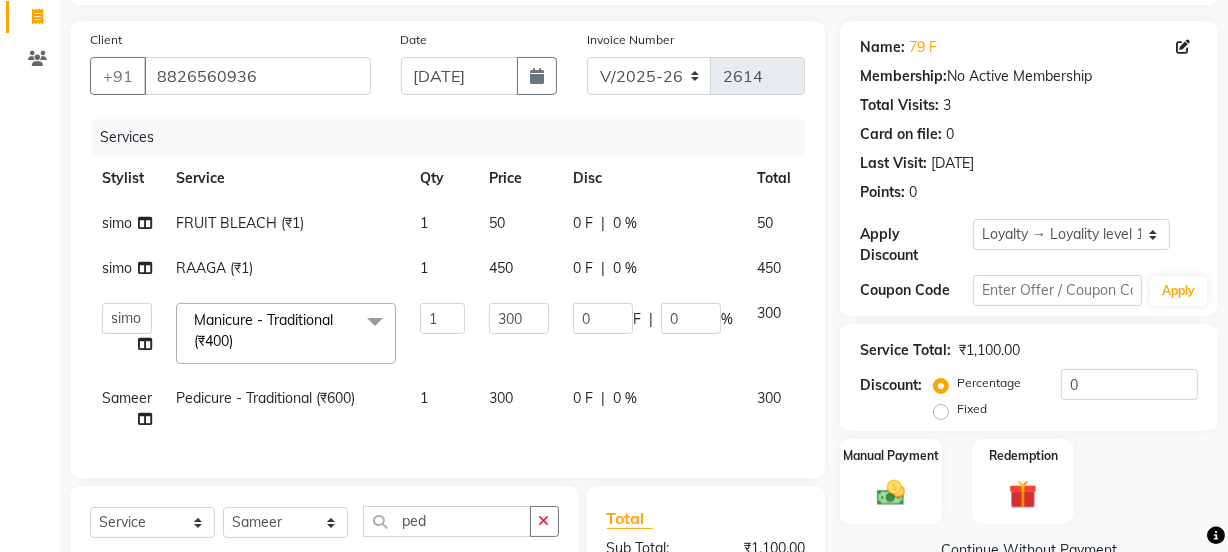 click on "450" 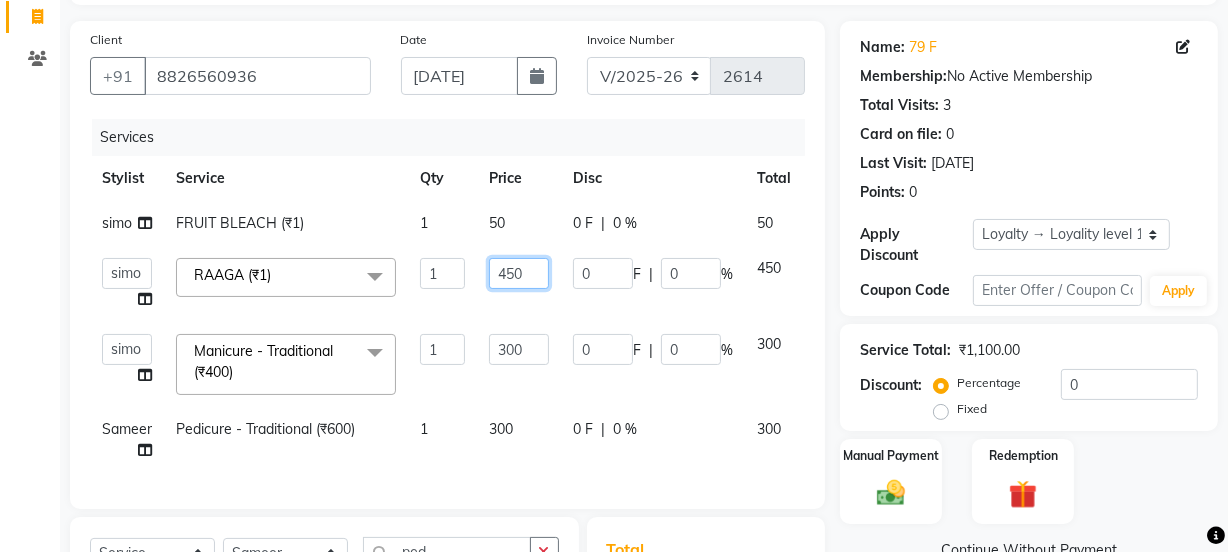 drag, startPoint x: 516, startPoint y: 277, endPoint x: 714, endPoint y: 324, distance: 203.50185 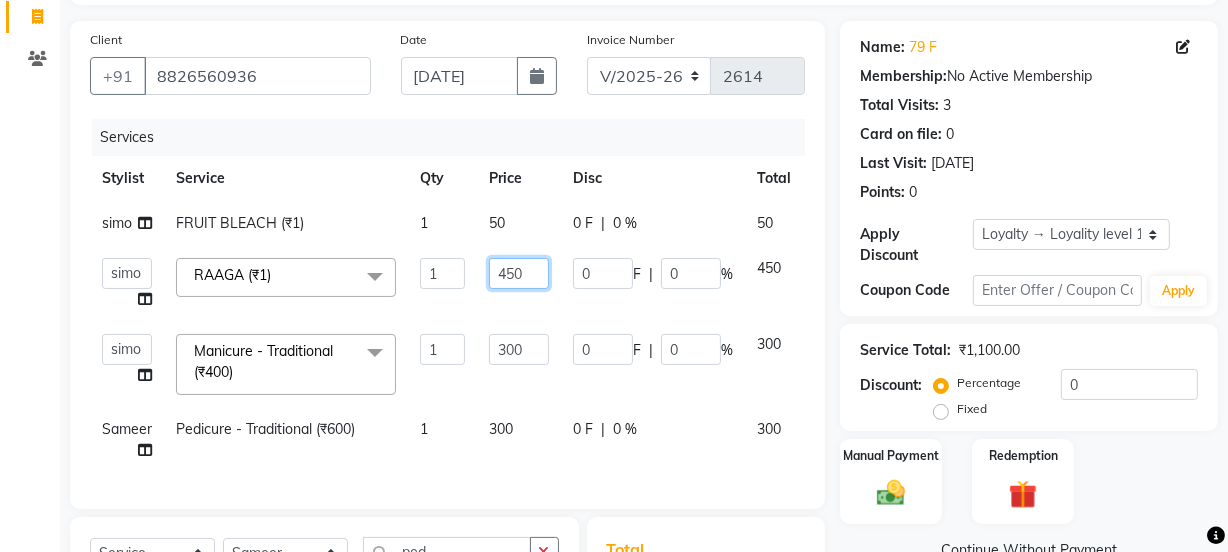 click on "450" 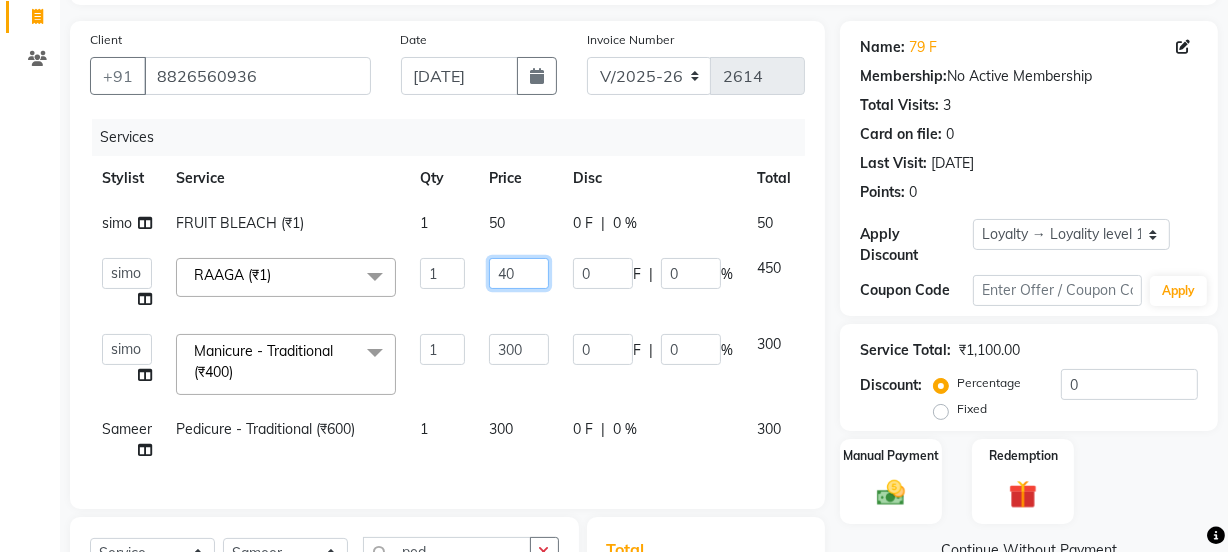 type on "400" 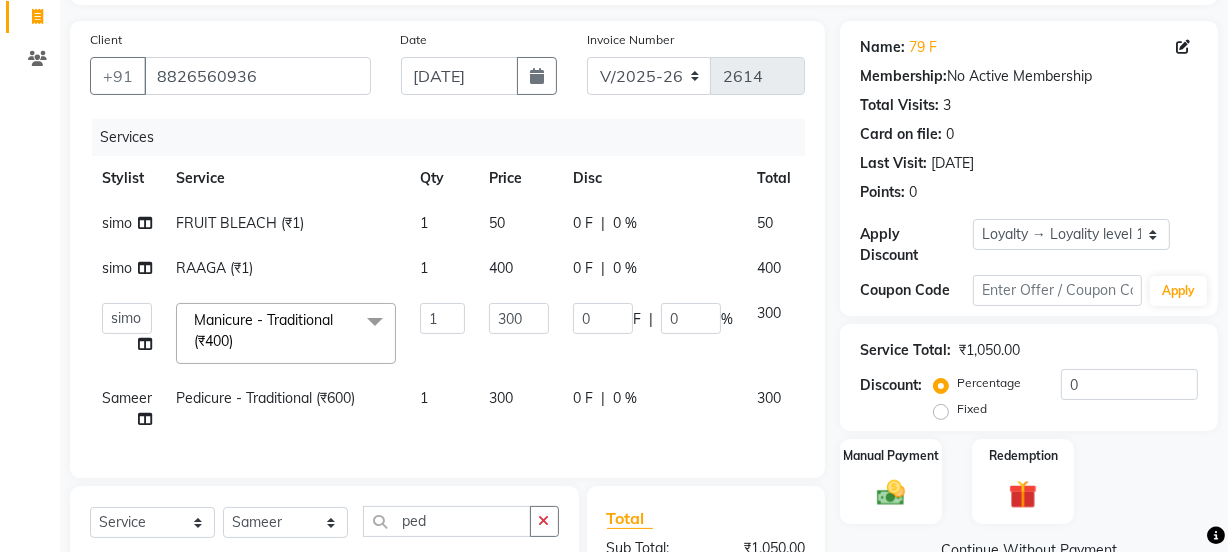 click on "simo FRUIT BLEACH (₹1) 1 50 0 F | 0 % 50 simo RAAGA (₹1) 1 400 0 F | 0 % 400  Jyoti   kaif   Manager   Pooja   Prachi   Raman   Raman 2   Reception   RIHAN   Sameer   Shivam   simo   SUNNY   yogita  Manicure - Traditional (₹400)  x Day light makeup  - Krylon (₹3000) Day light makeup  - Makeup studio (₹4000) Day light makeup  - Air brush (₹5000) Frount trimming (₹200) NANO (₹6000) Schwarzkopf root touch (₹1200) Full Arms Bleach (₹500) Bubble gum pedicure (₹1200) Wella bleach (₹700) FACE SCRUB (₹200) EYELESH (₹500) KANPEKI (₹3000) TANINO BOTOX (₹7000) BUBBLE GUM MANICURE (₹1500) TMT MASK (₹8001) MOROCCO SEREM (₹1800) LOREAL GLOBLE COLOUR (₹3000) BACK RICA WAX (₹600) NAIL CUT (₹100) PROTIN SPA G (₹1500) FOOT MASSAGE (₹300) STOMACH WAX (₹200) BACK TRIMMING (₹150) TWACHA FACIAL (₹1500) MACADAMIA SPA (₹3000) FULL BODY TRIMMING (₹100) THREADING MALE (₹100) BLUETOX (₹6000) lower lips (₹30) NOSE WAX (₹50) CHIN WAX (₹50) UNDER ARMS TRIMMING (₹50) 1" 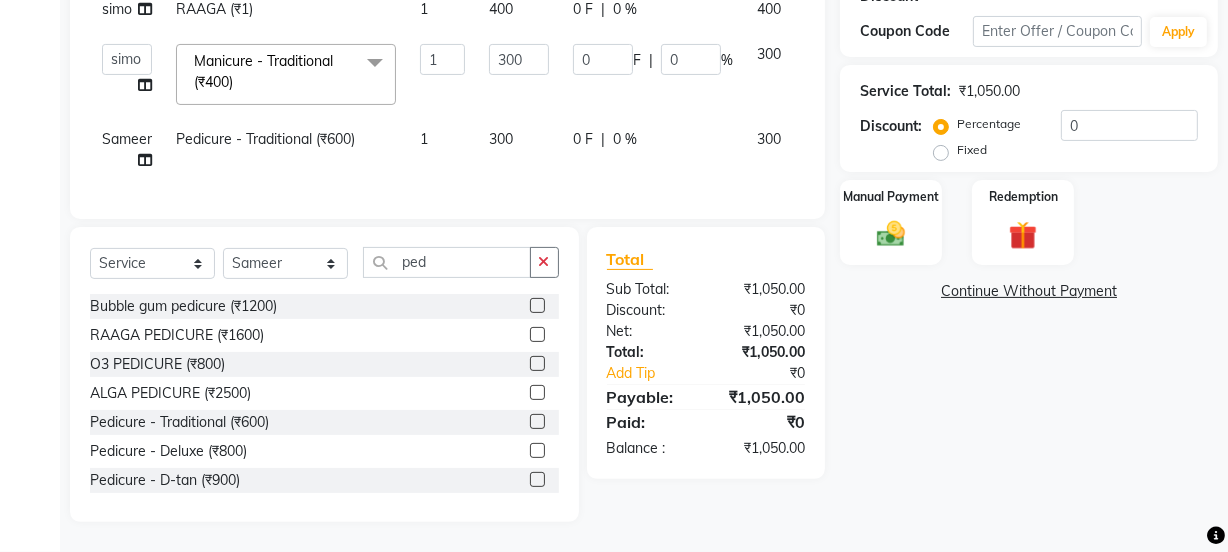 scroll, scrollTop: 129, scrollLeft: 0, axis: vertical 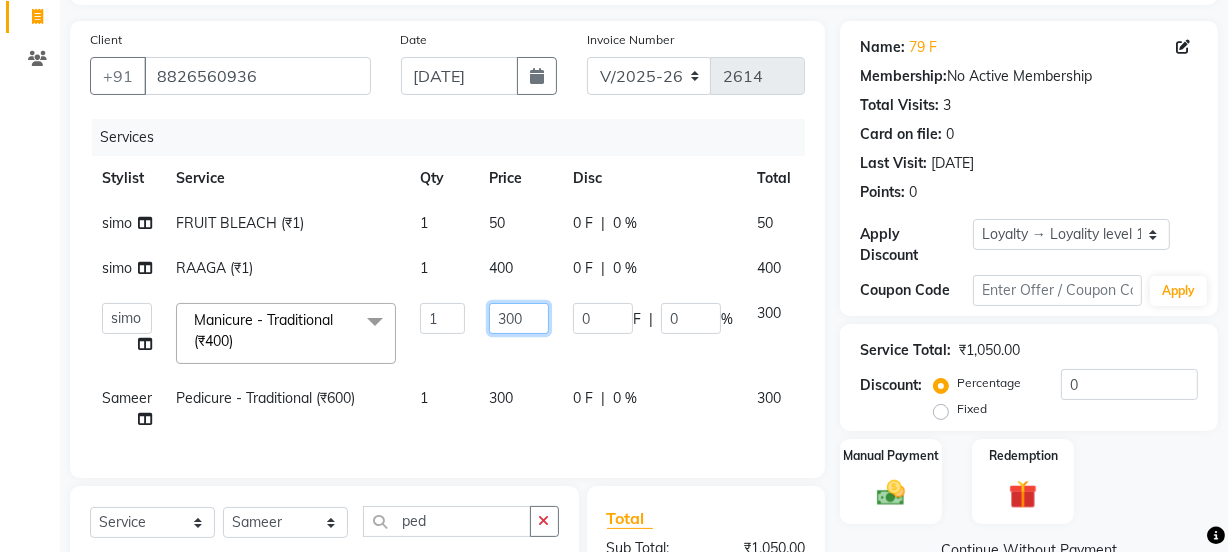 drag, startPoint x: 509, startPoint y: 326, endPoint x: 497, endPoint y: 325, distance: 12.0415945 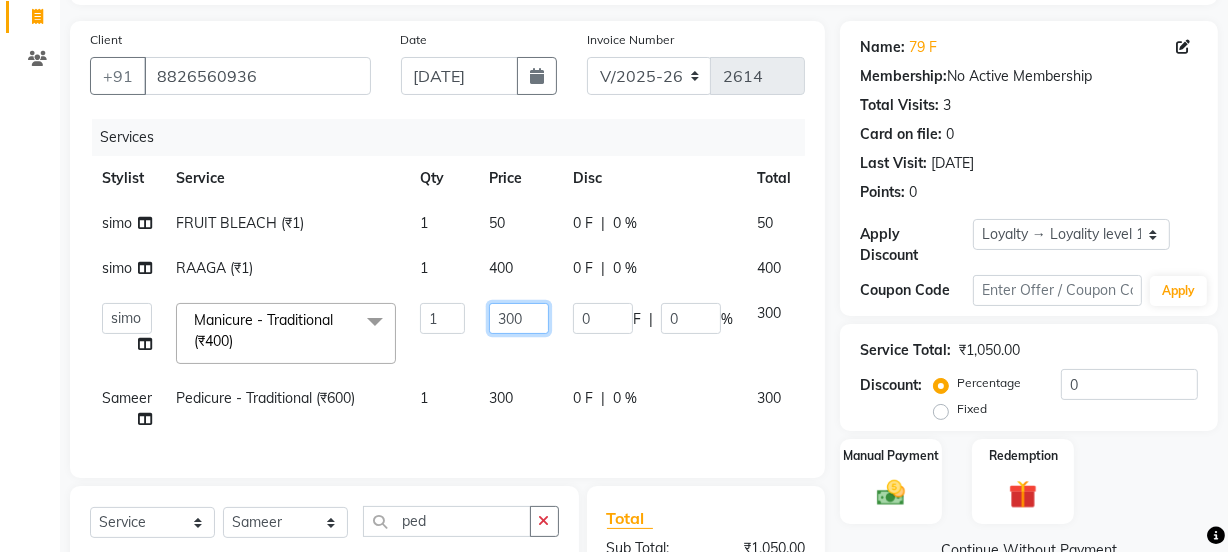 drag, startPoint x: 512, startPoint y: 314, endPoint x: 484, endPoint y: 319, distance: 28.442924 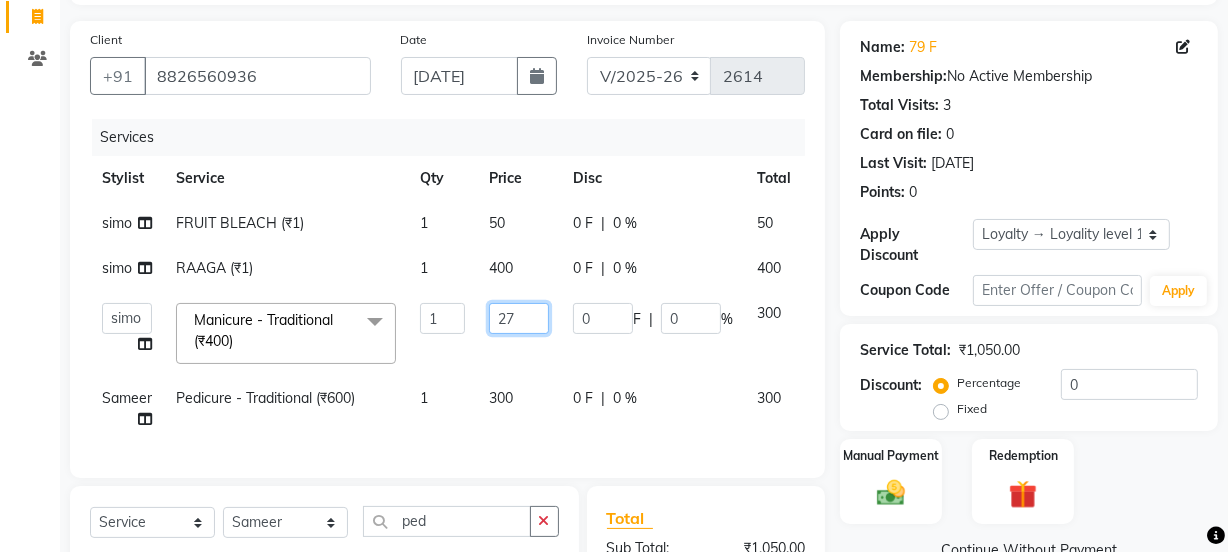 type on "275" 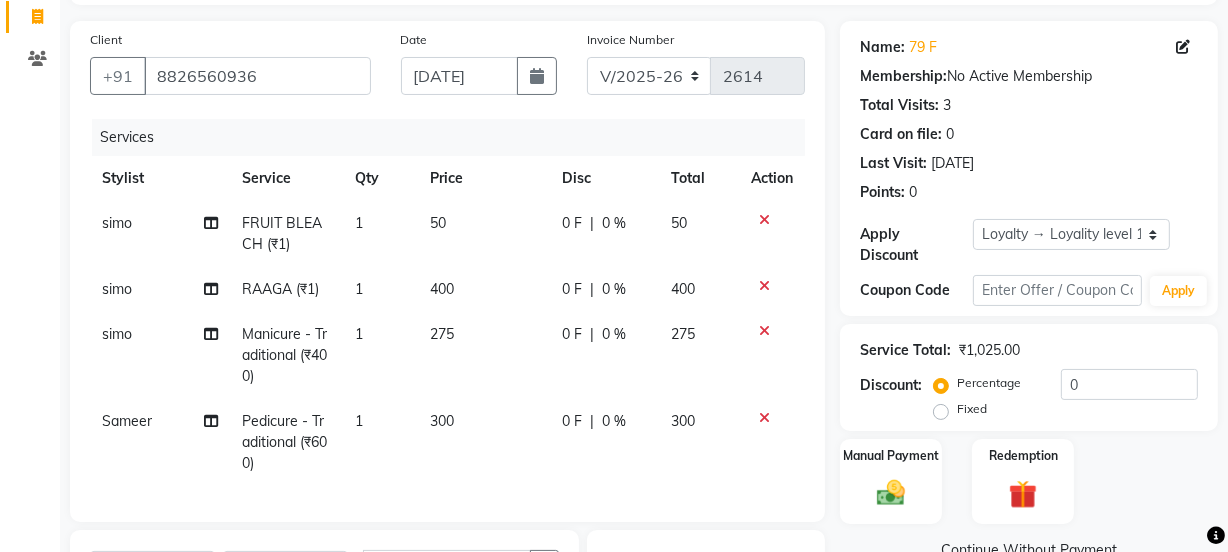 click on "simo FRUIT BLEACH (₹1) 1 50 0 F | 0 % 50 simo RAAGA (₹1) 1 400 0 F | 0 % 400 simo Manicure - Traditional (₹400) 1 275 0 F | 0 % 275 Sameer Pedicure - Traditional (₹600) 1 300 0 F | 0 % 300" 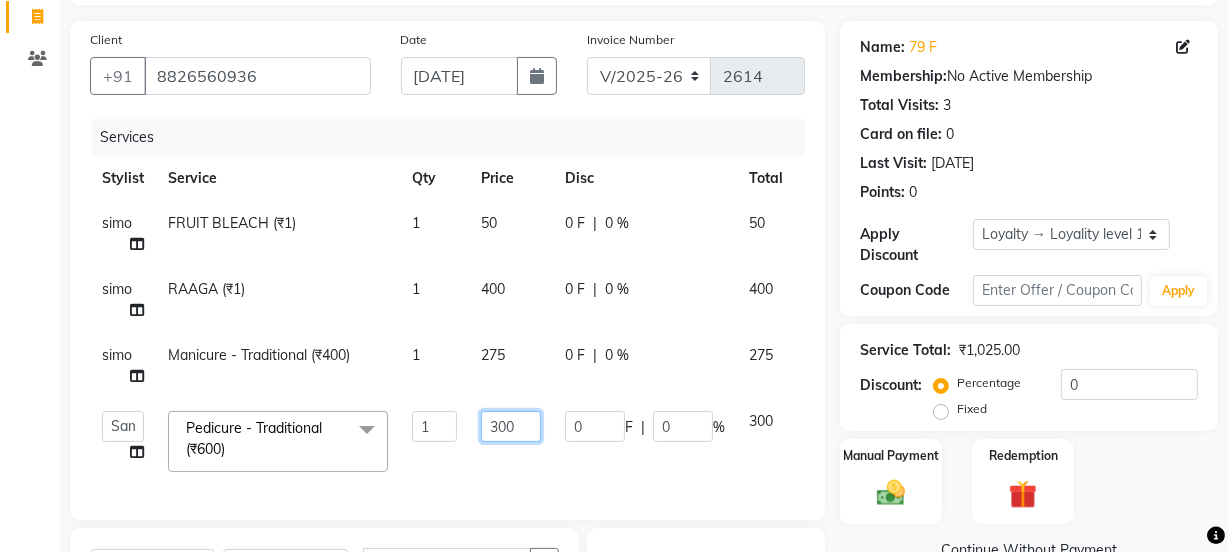 drag, startPoint x: 531, startPoint y: 426, endPoint x: 484, endPoint y: 431, distance: 47.26521 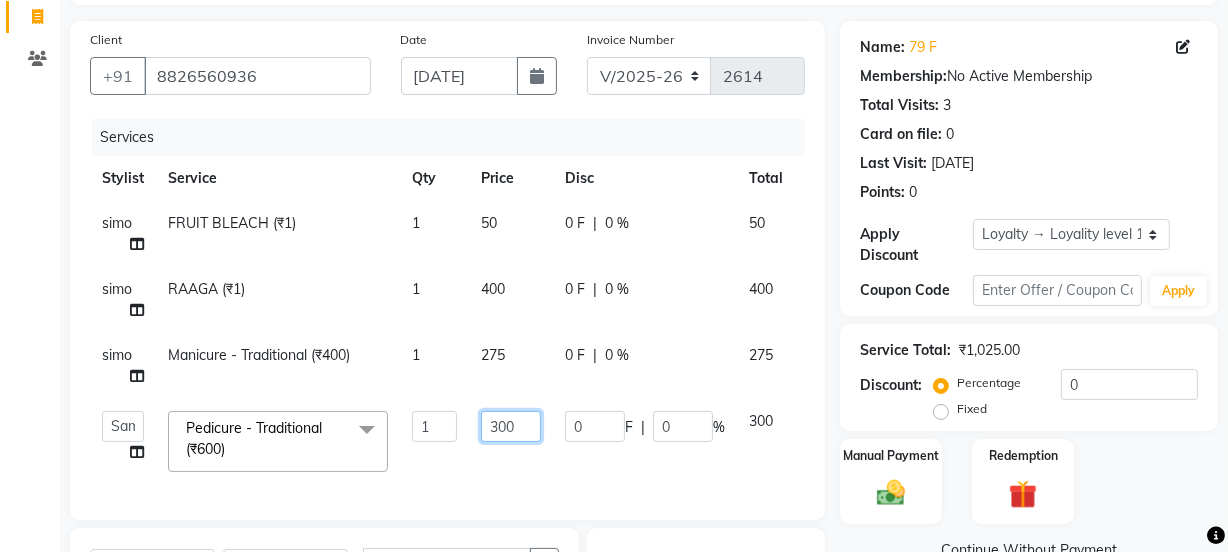 click on "300" 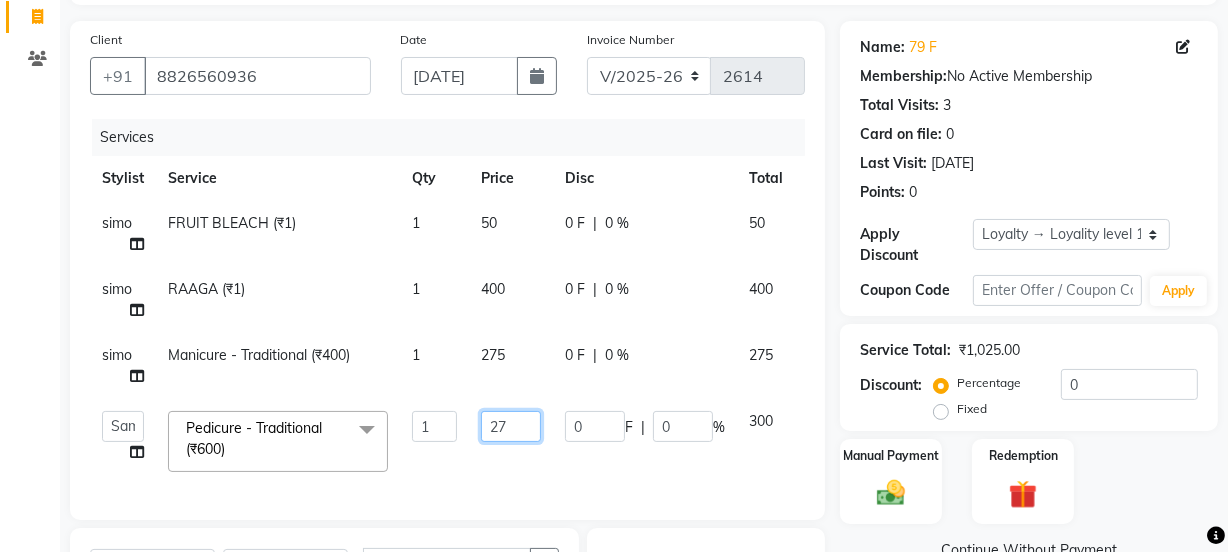 type on "275" 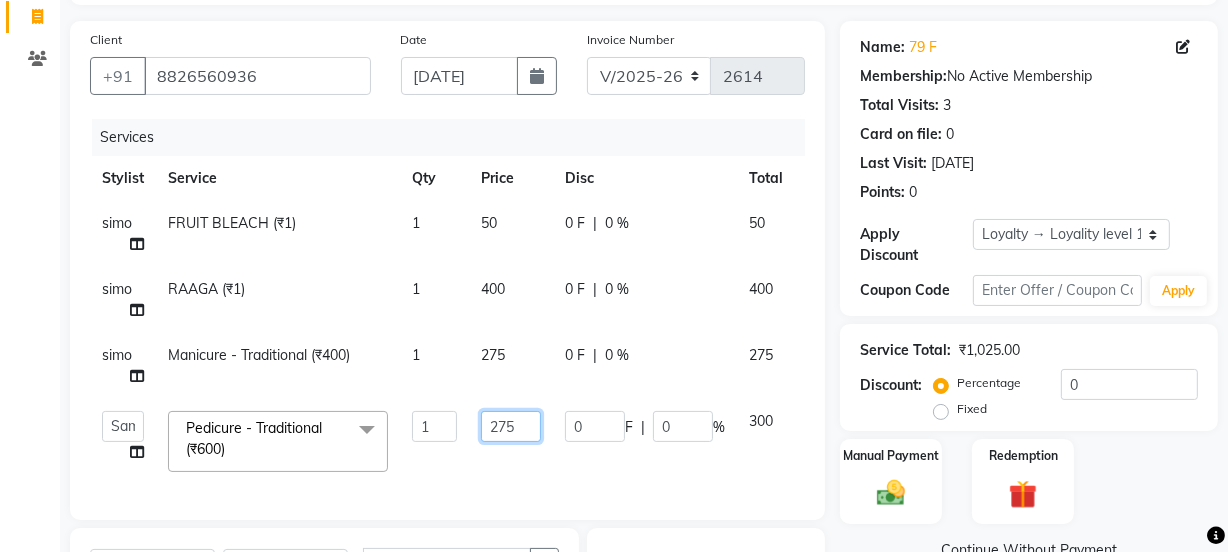 click on "275" 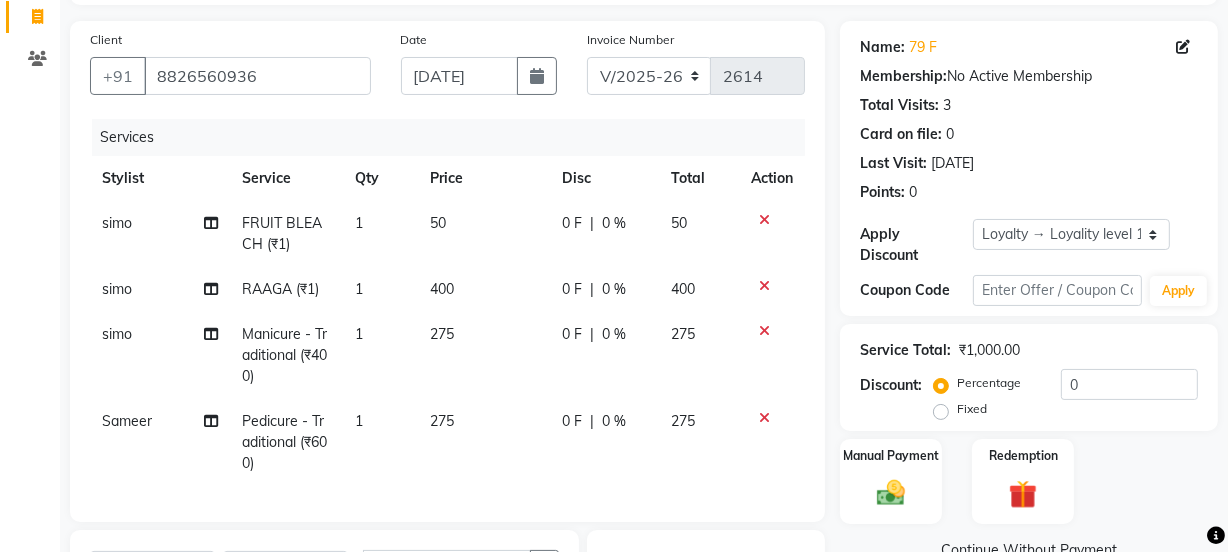 click on "275" 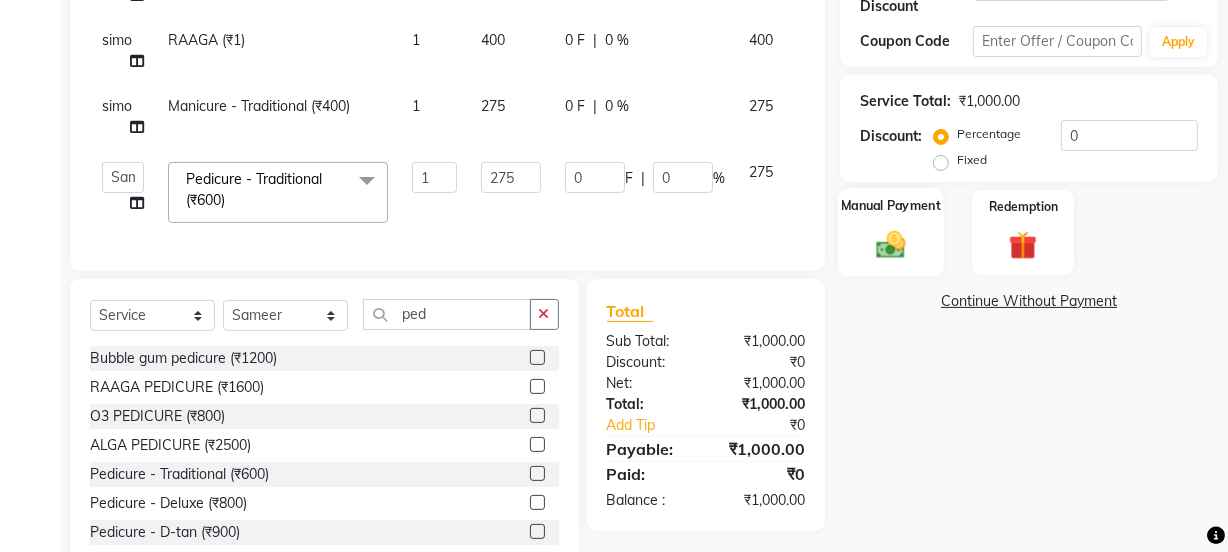 scroll, scrollTop: 443, scrollLeft: 0, axis: vertical 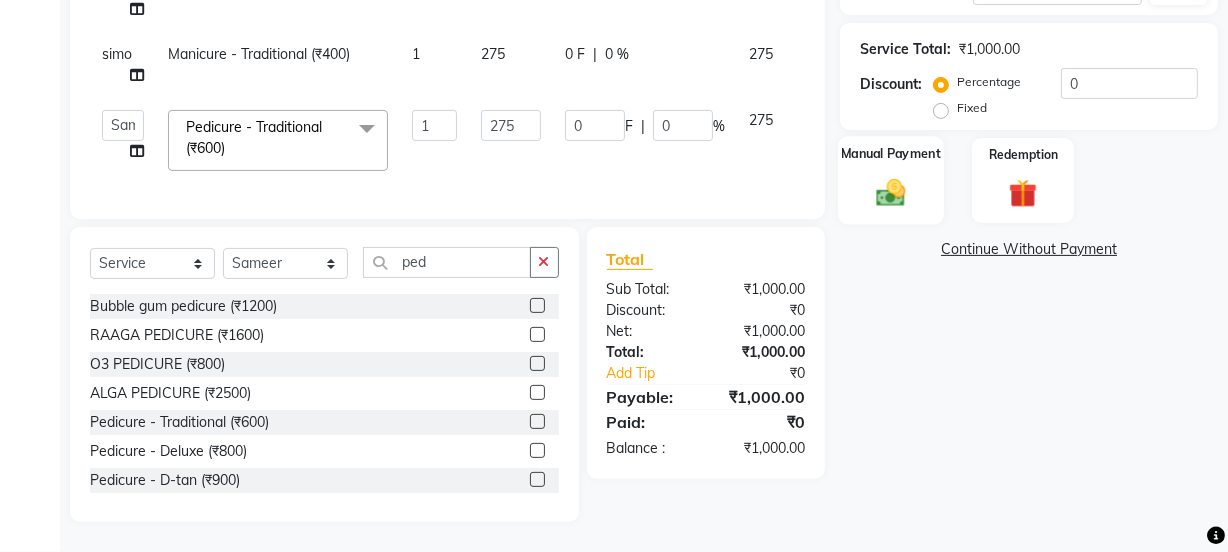 click 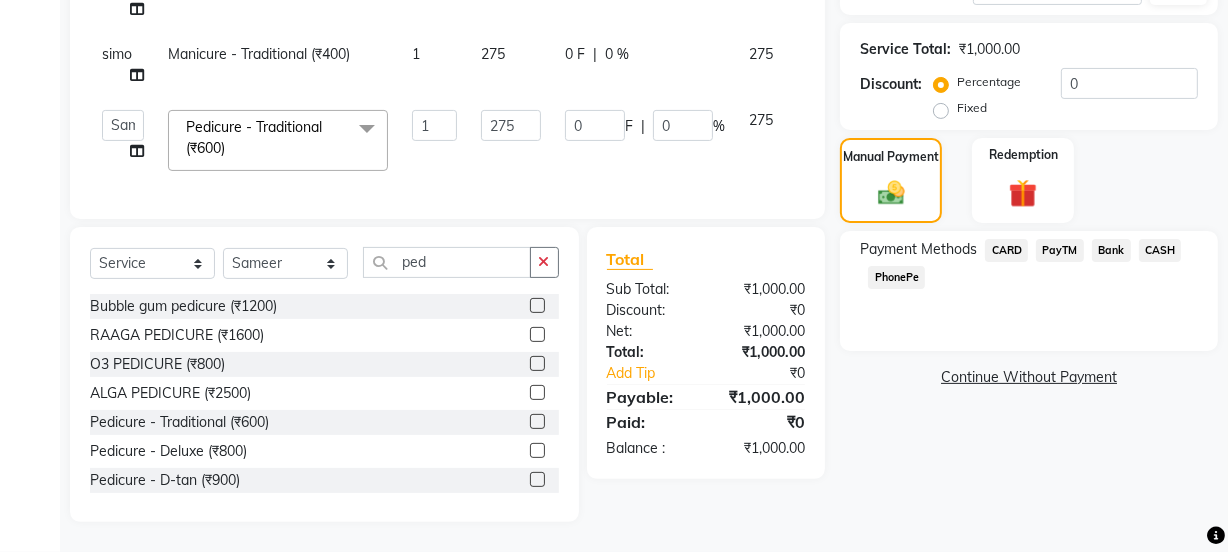 click on "PayTM" 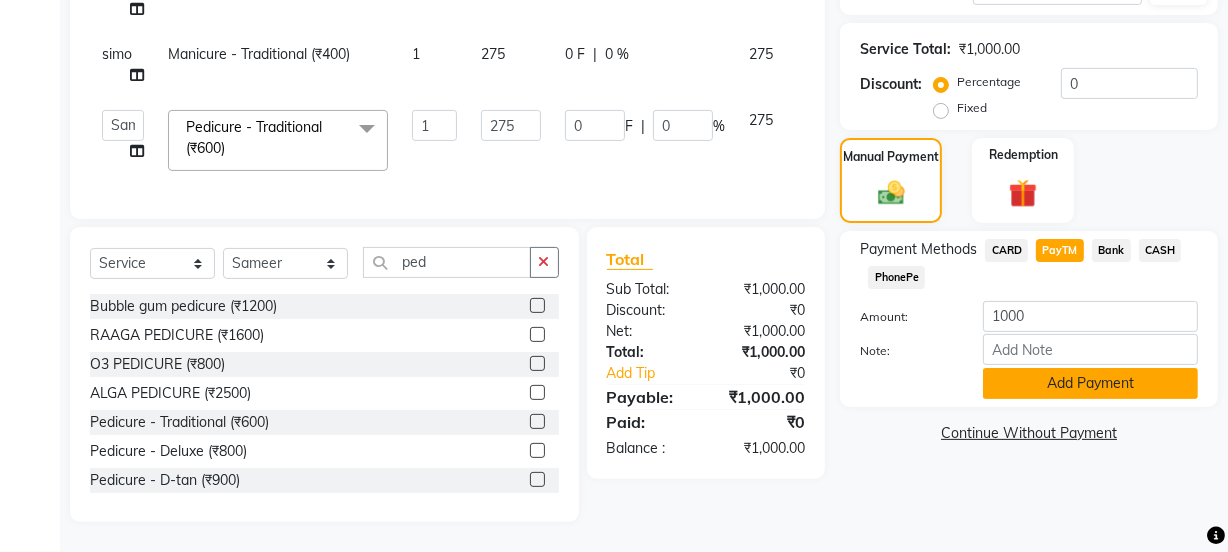 click on "Add Payment" 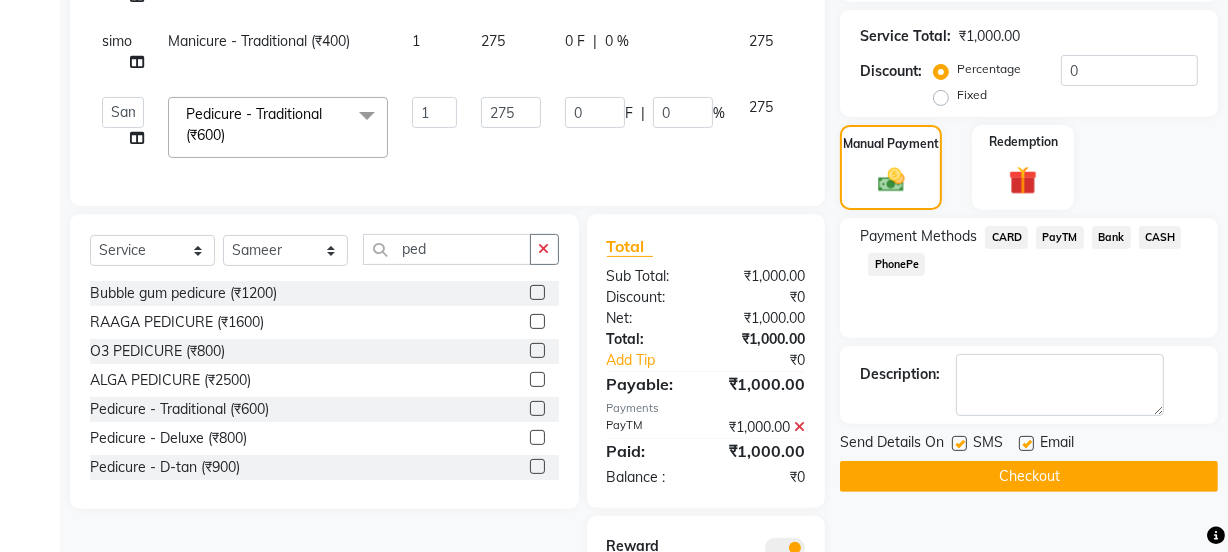 click 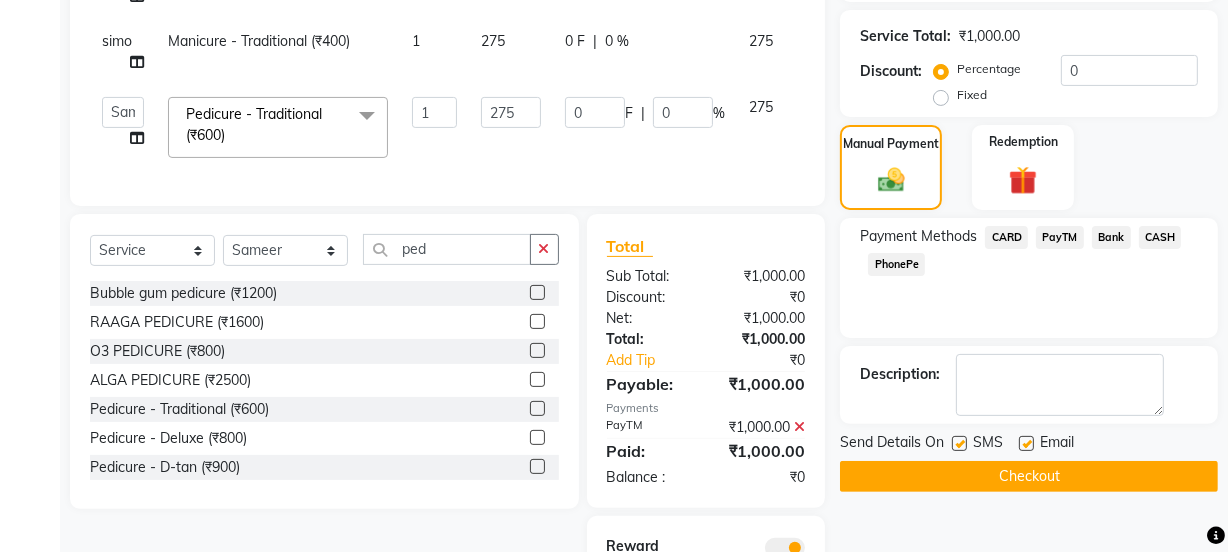 click at bounding box center [1025, 444] 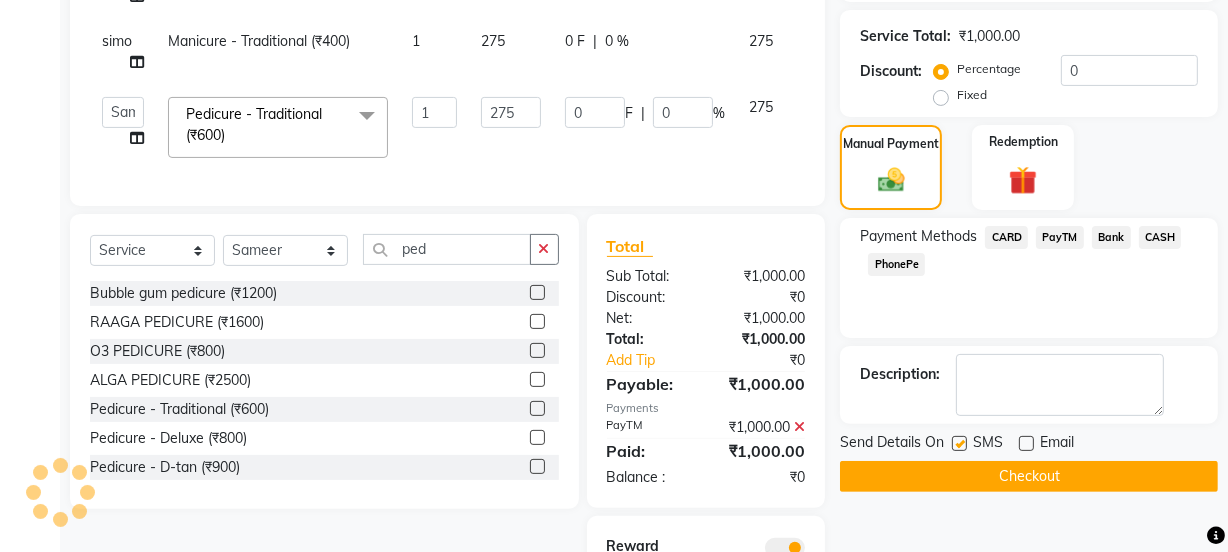 click 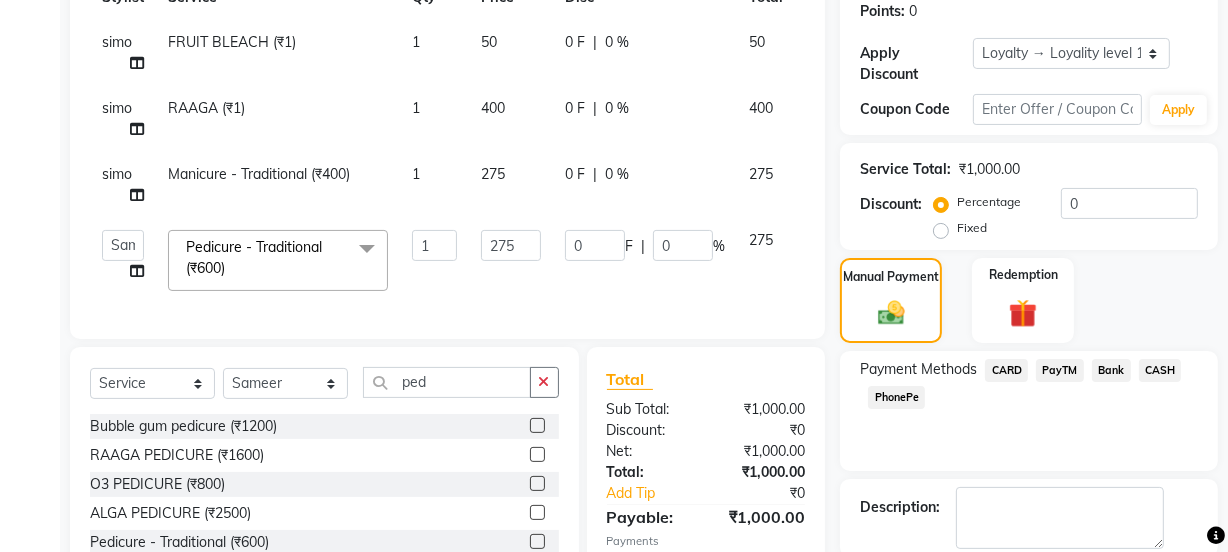 scroll, scrollTop: 582, scrollLeft: 0, axis: vertical 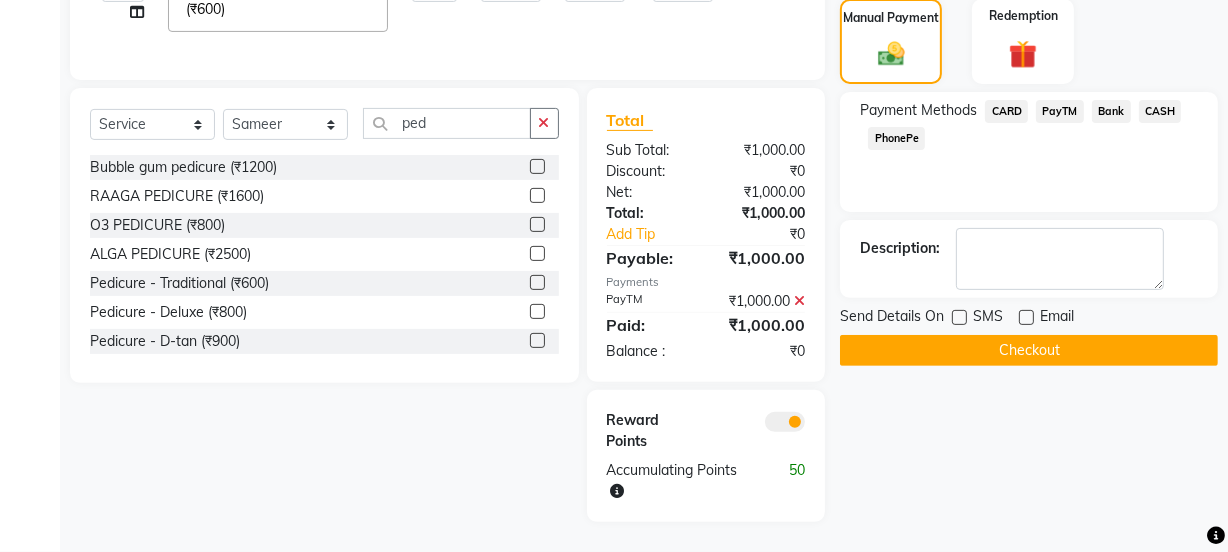 click on "Checkout" 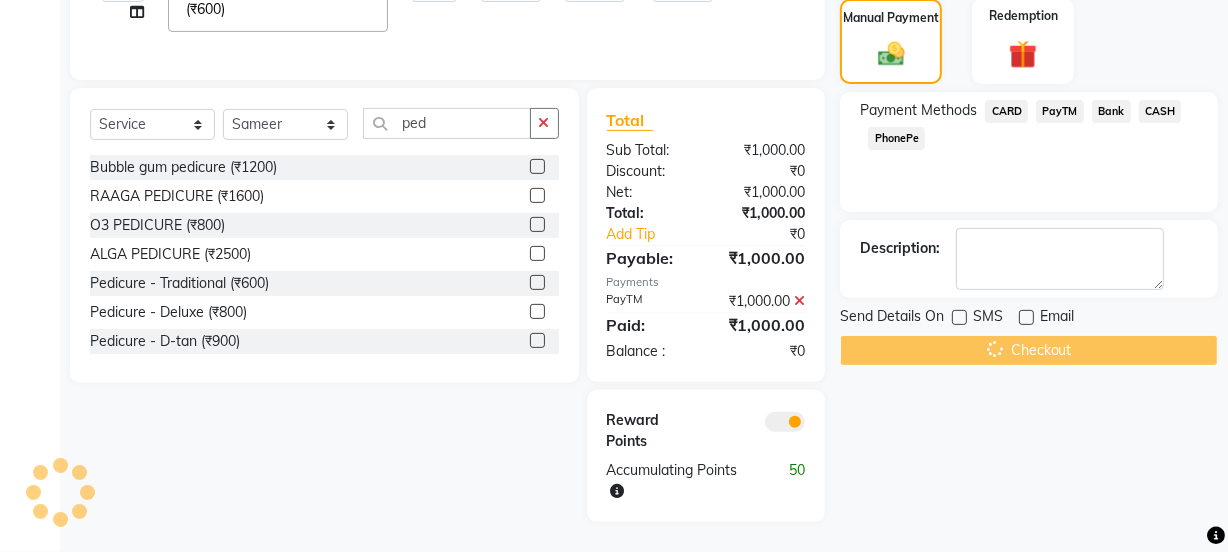 scroll, scrollTop: 90, scrollLeft: 0, axis: vertical 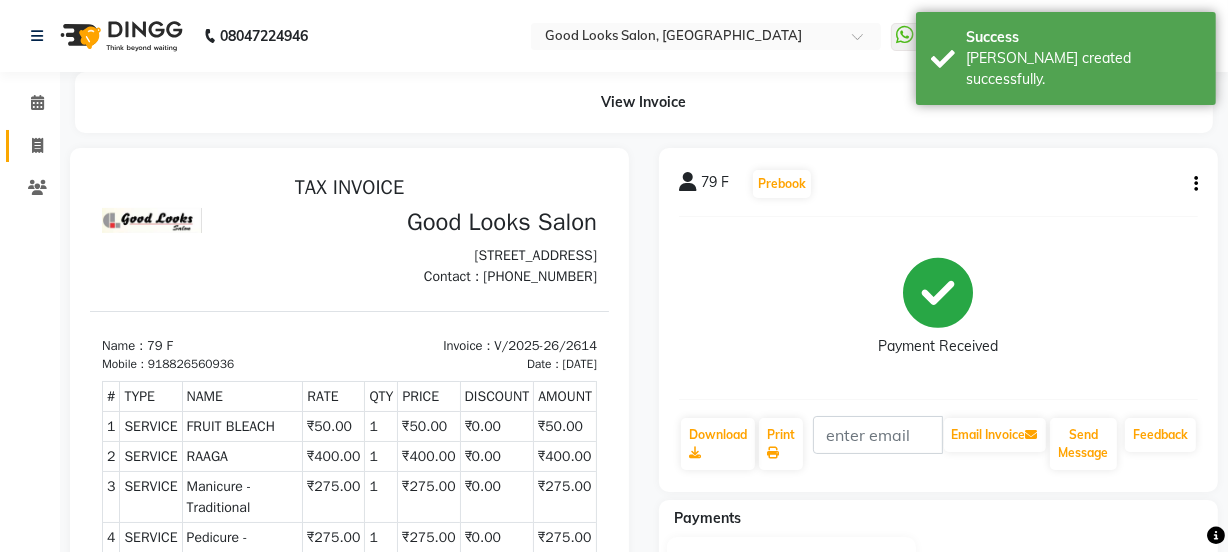 click 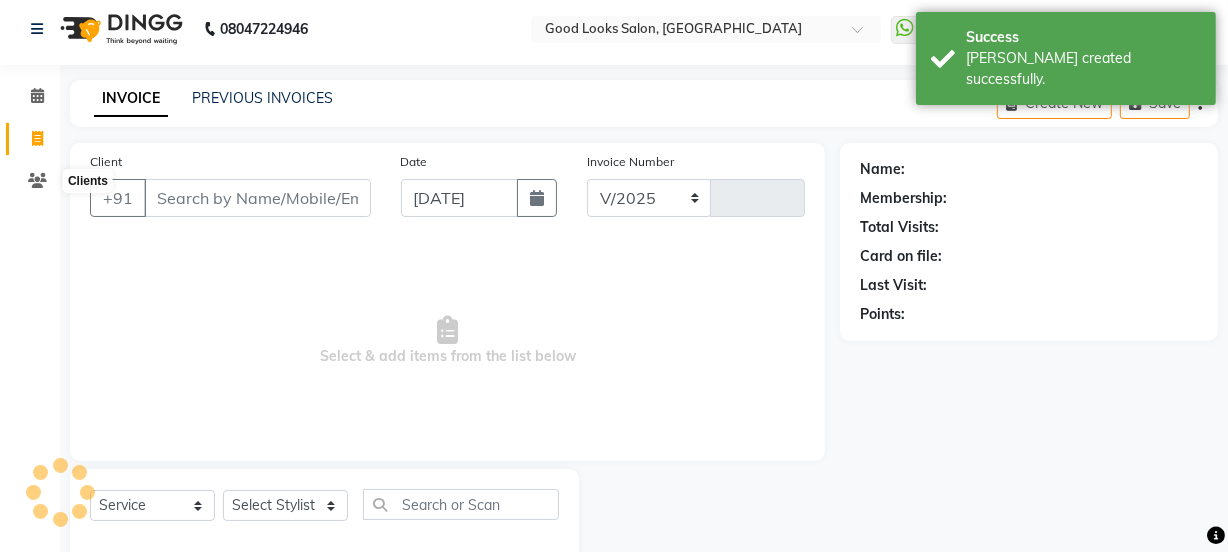 select on "4230" 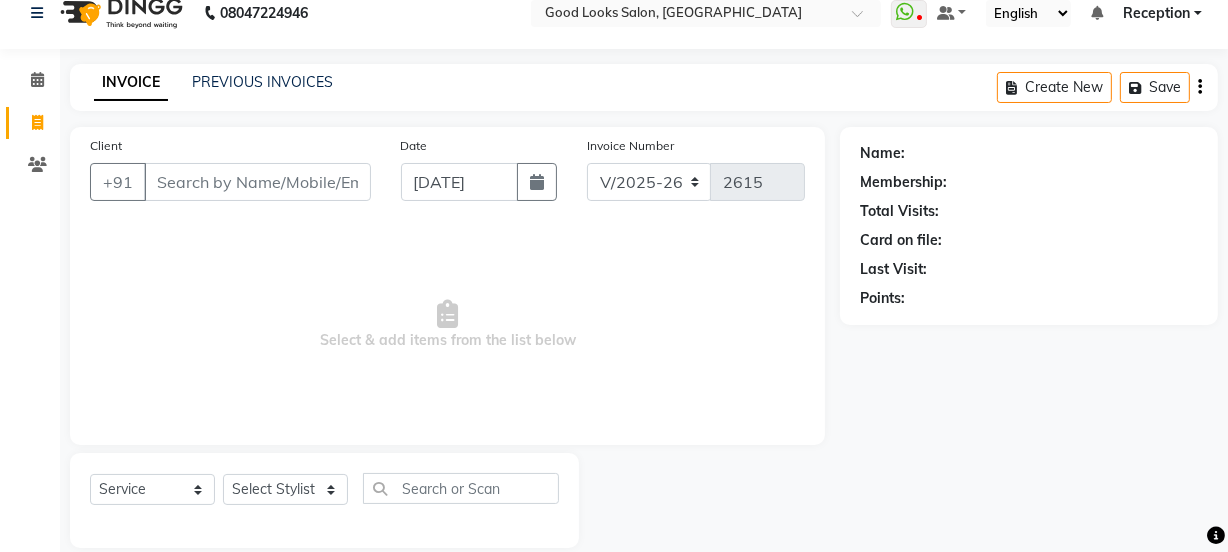 scroll, scrollTop: 0, scrollLeft: 0, axis: both 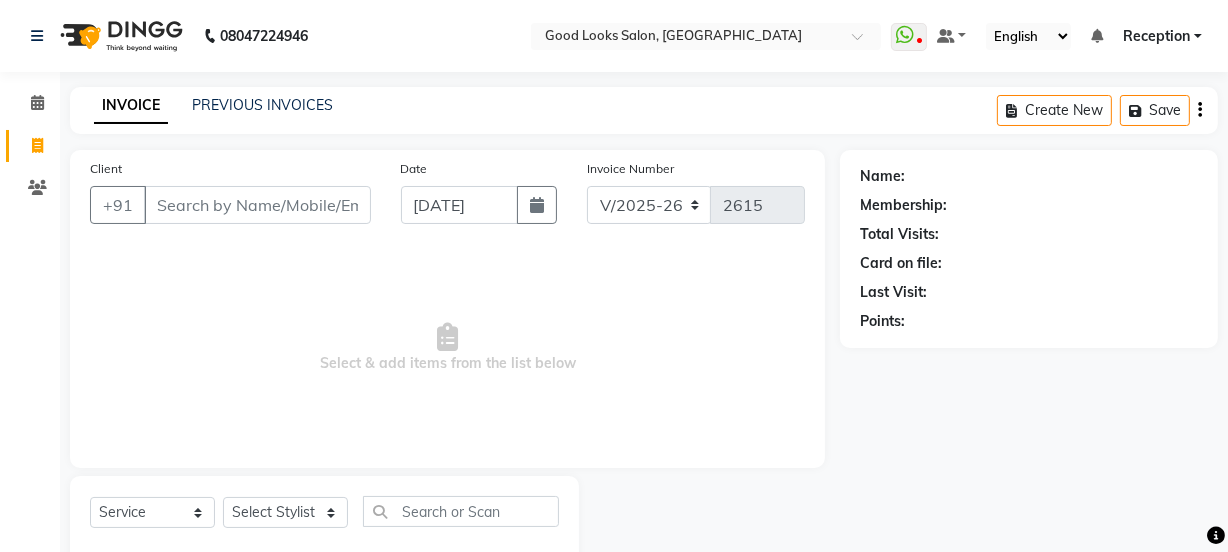 click on "Client" at bounding box center (257, 205) 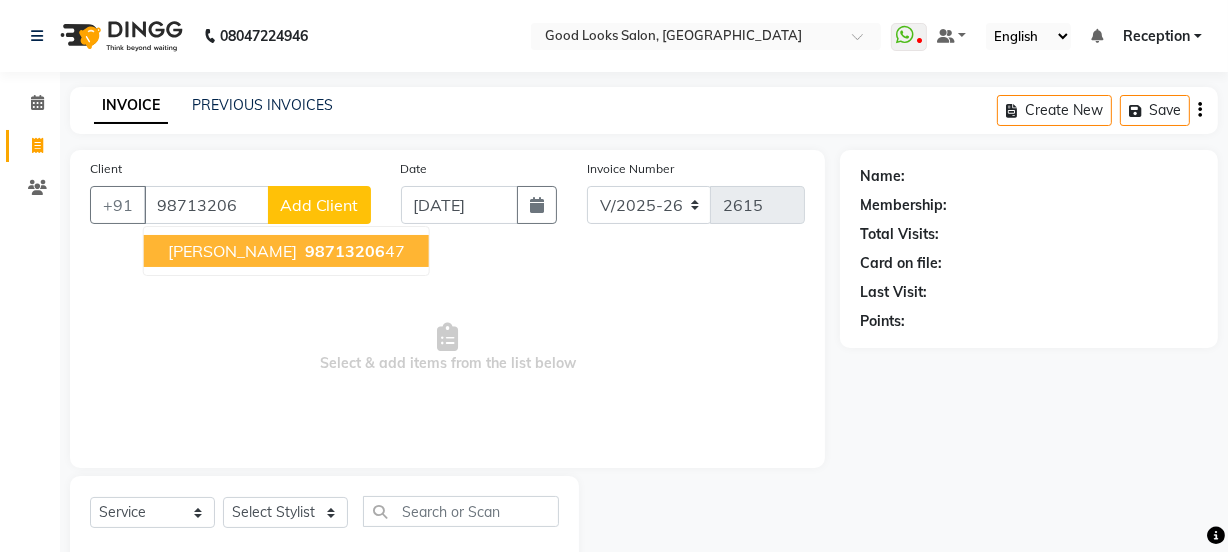 click on "98713206 47" at bounding box center [353, 251] 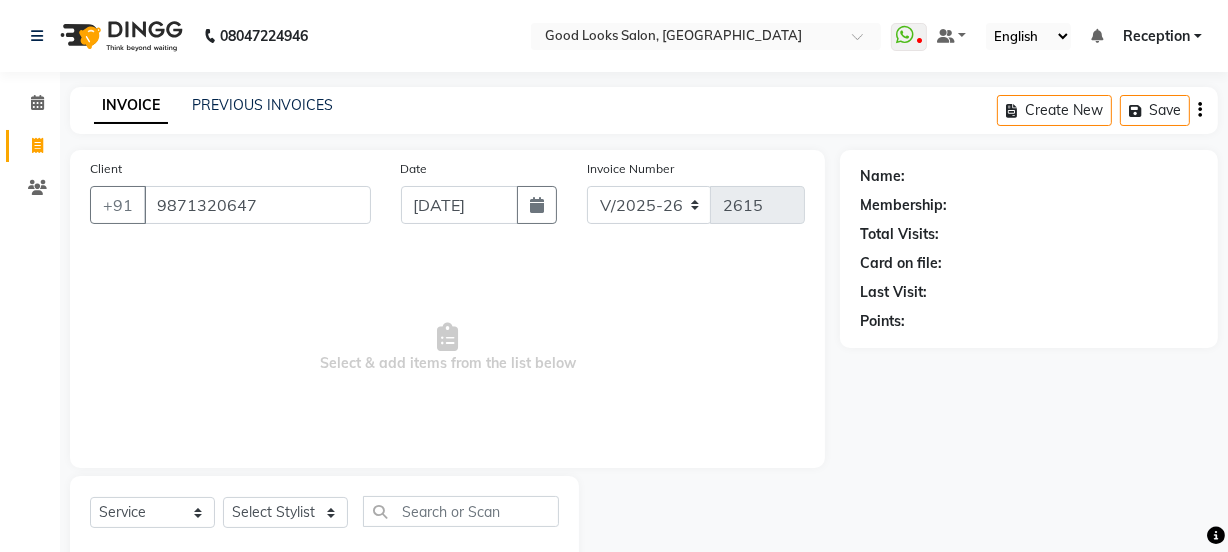 type on "9871320647" 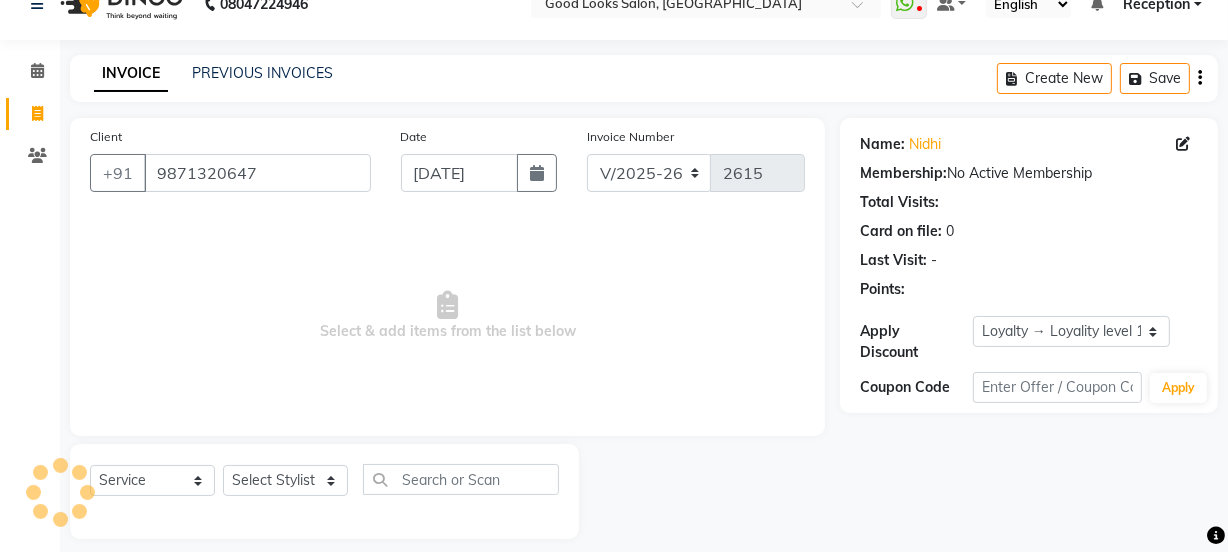 scroll, scrollTop: 50, scrollLeft: 0, axis: vertical 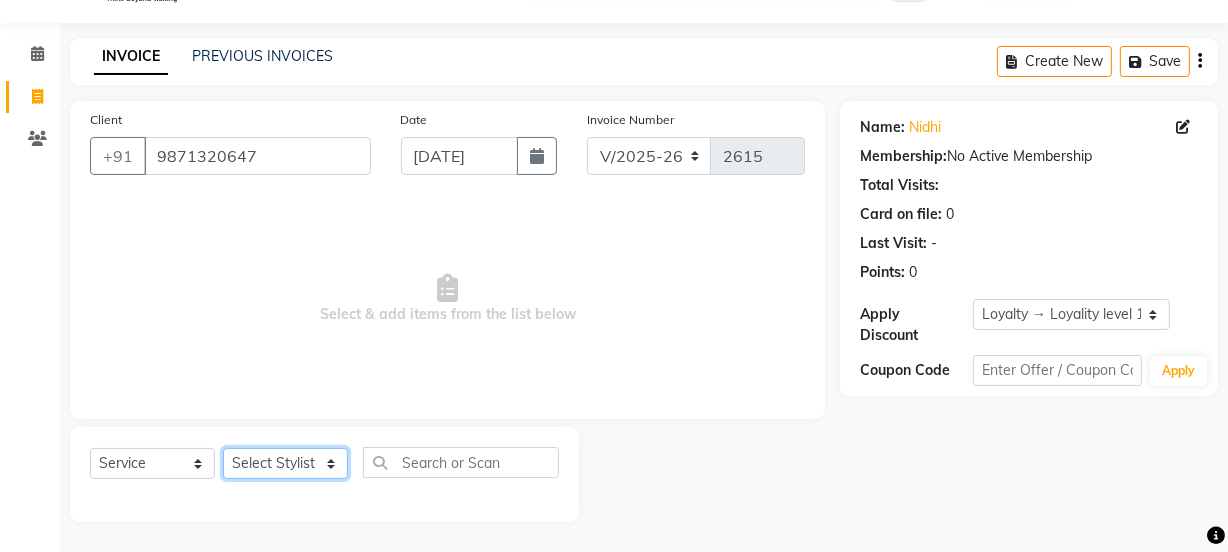 click on "Select Stylist Jyoti kaif Manager Pooja Prachi Raman Raman 2 Reception RIHAN Sameer Shivam simo SUNNY yogita" 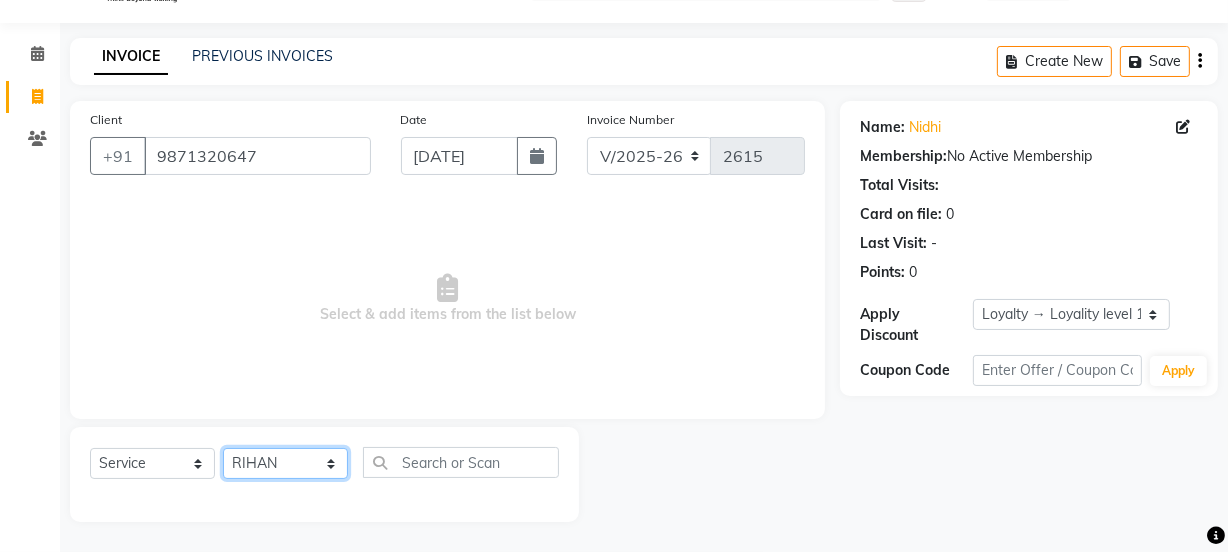 click on "Select Stylist Jyoti kaif Manager Pooja Prachi Raman Raman 2 Reception RIHAN Sameer Shivam simo SUNNY yogita" 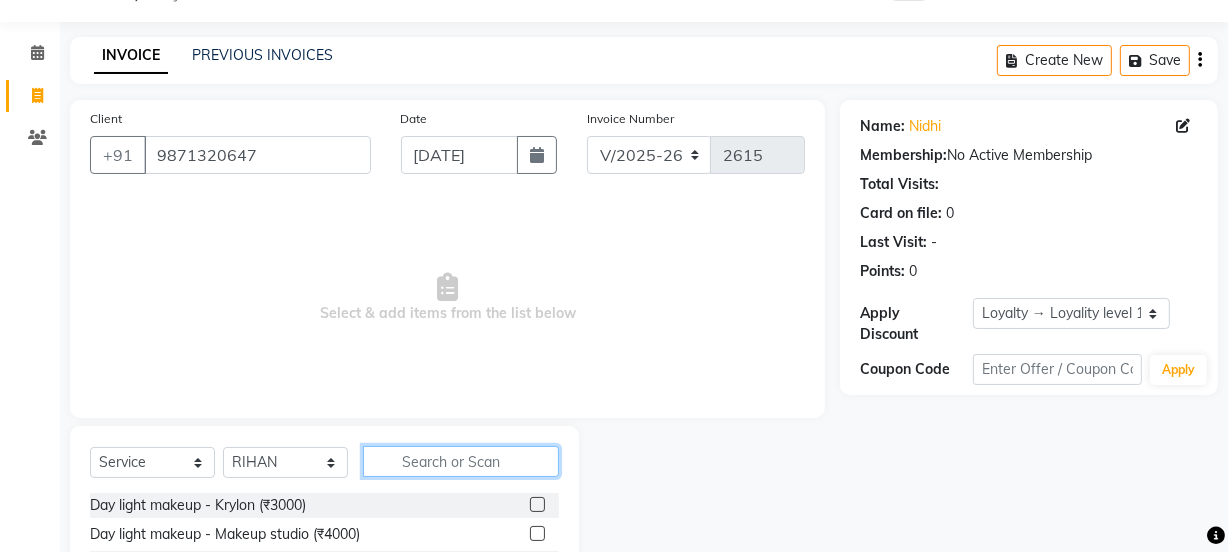 click 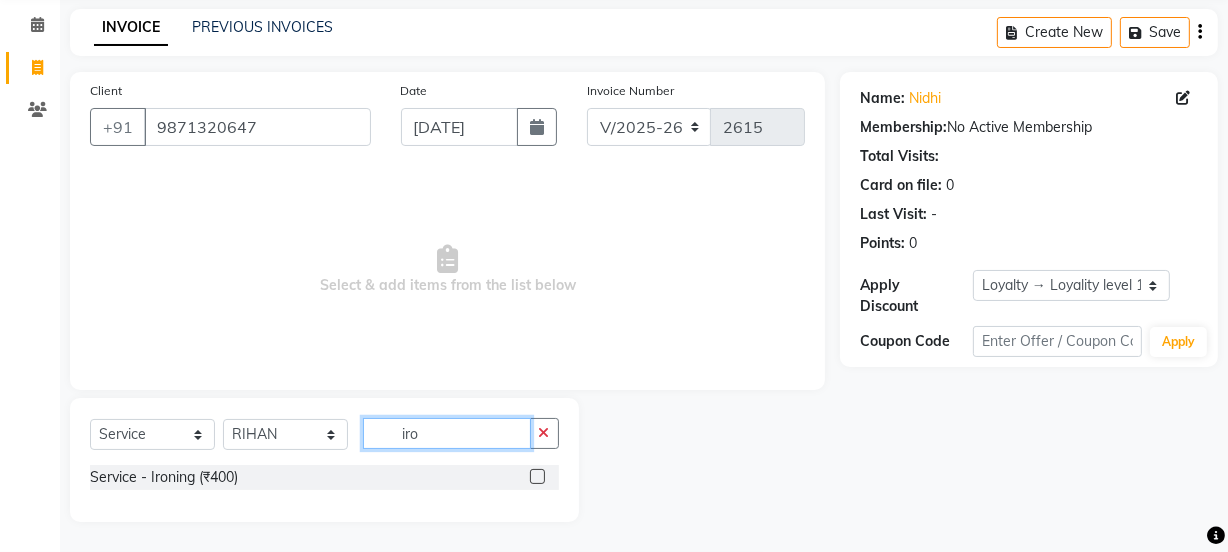 type on "iro" 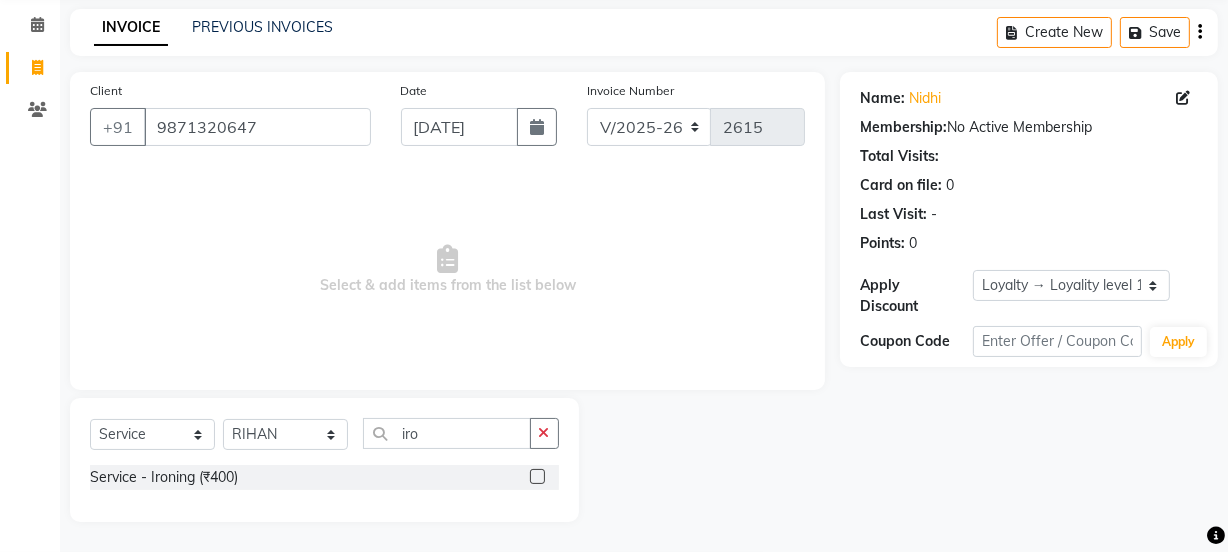 click 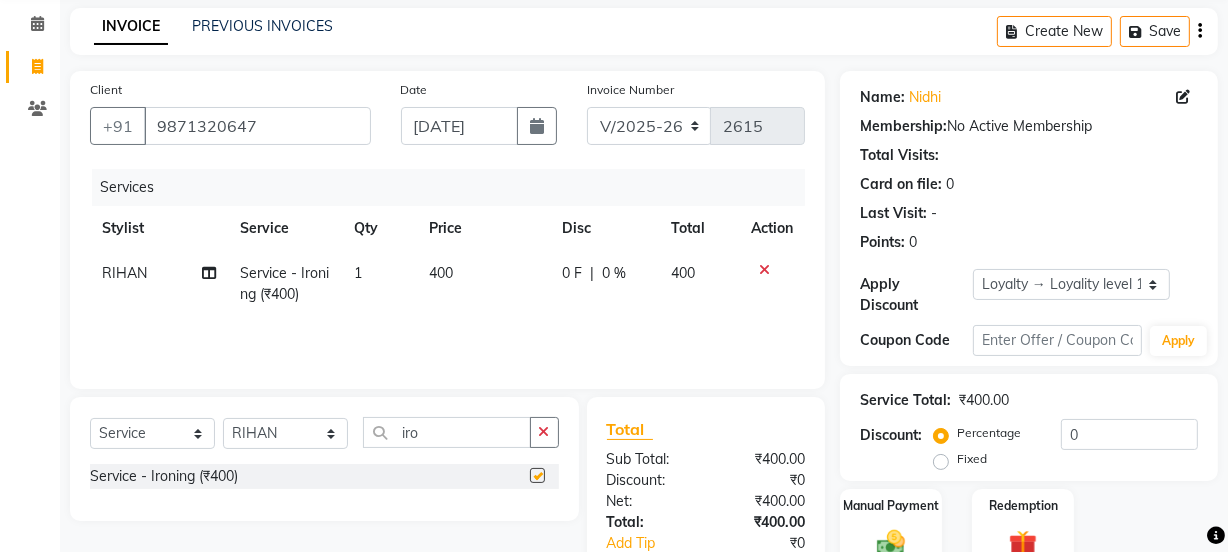 scroll, scrollTop: 206, scrollLeft: 0, axis: vertical 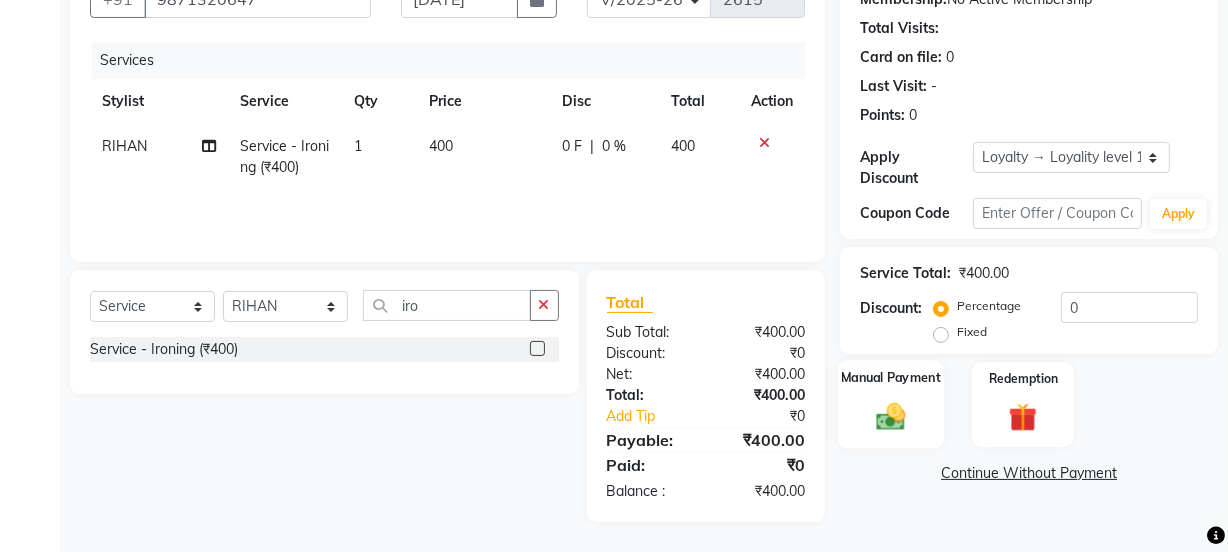 checkbox on "false" 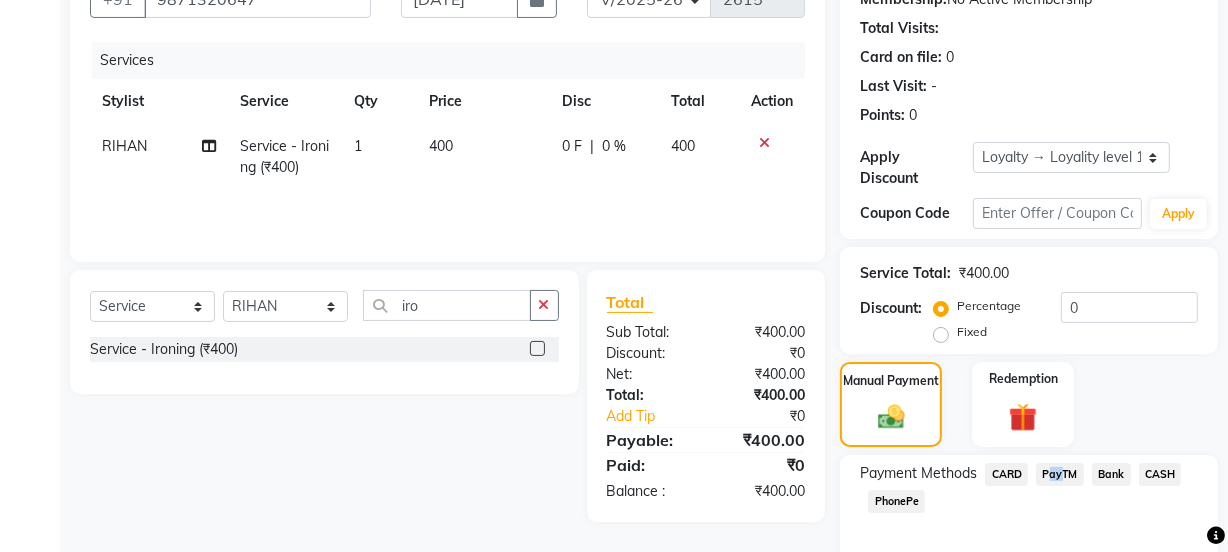 click on "PayTM" 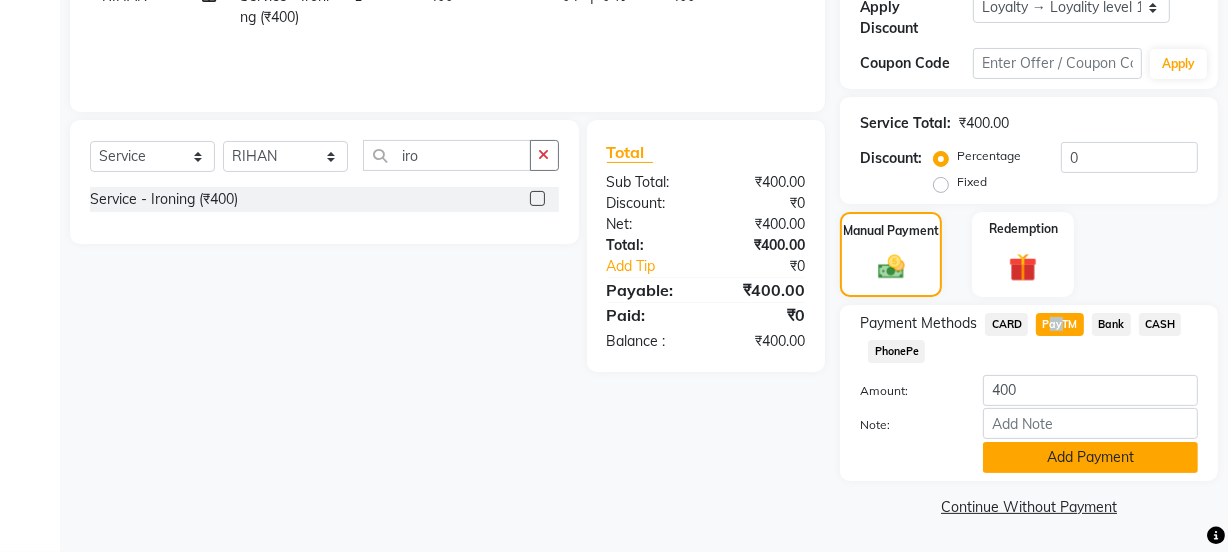 click on "Add Payment" 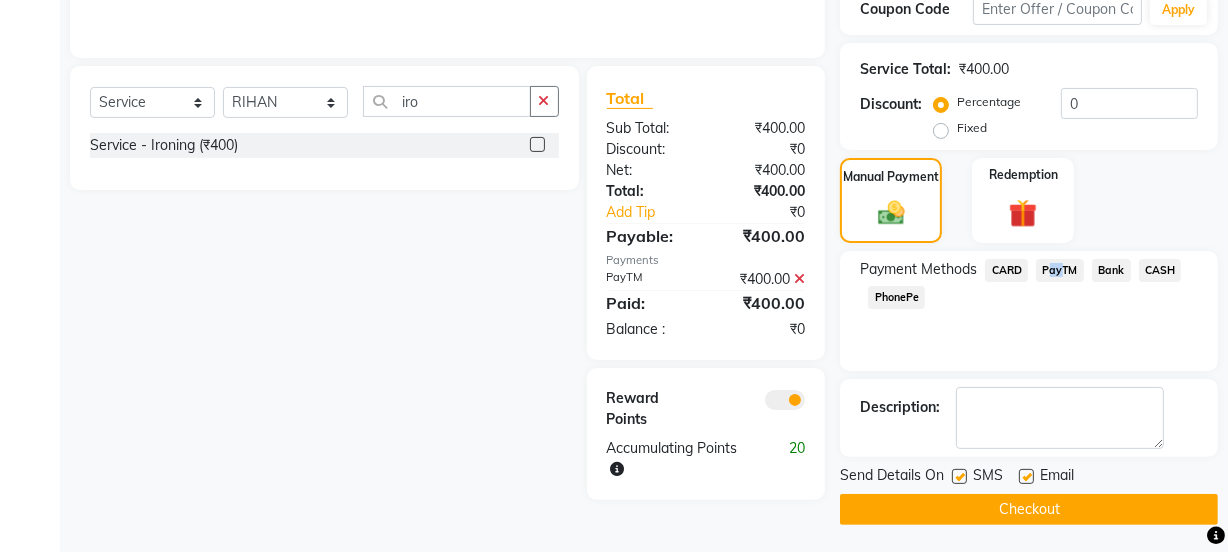 scroll, scrollTop: 412, scrollLeft: 0, axis: vertical 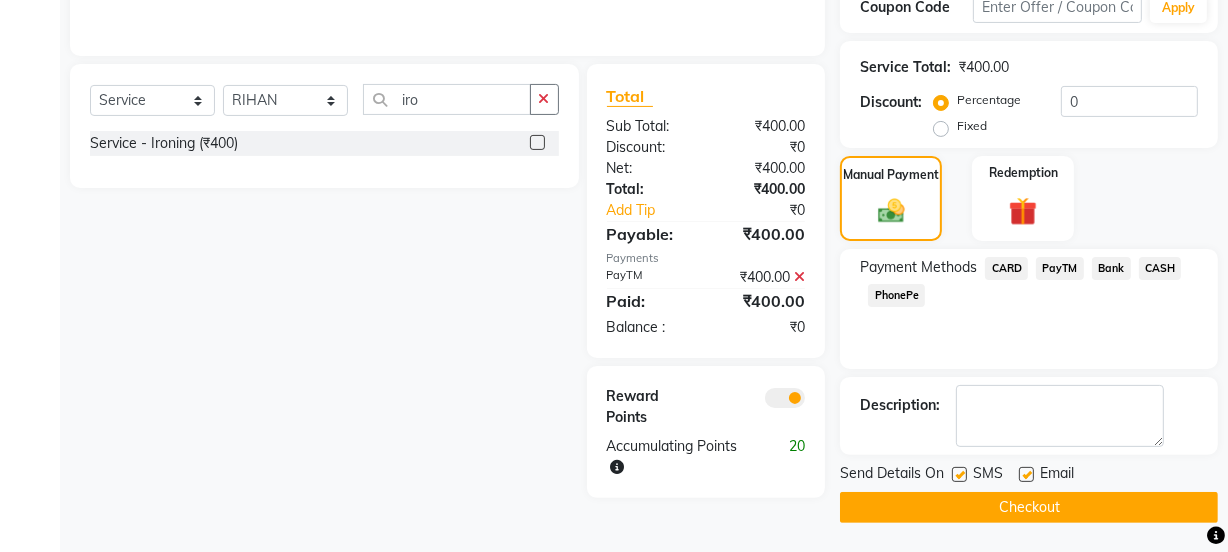 click 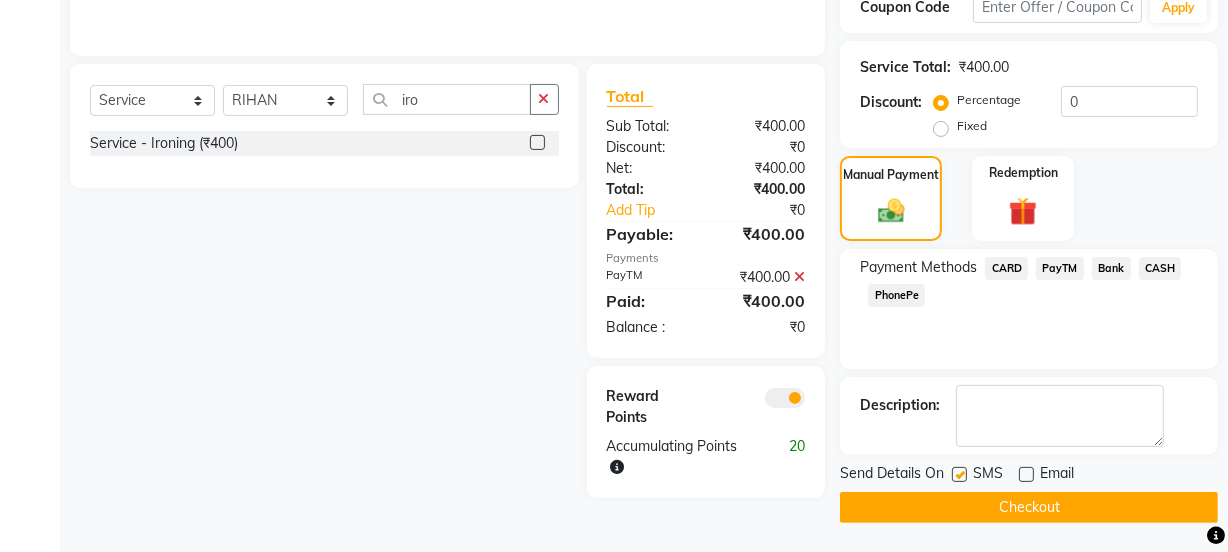 click 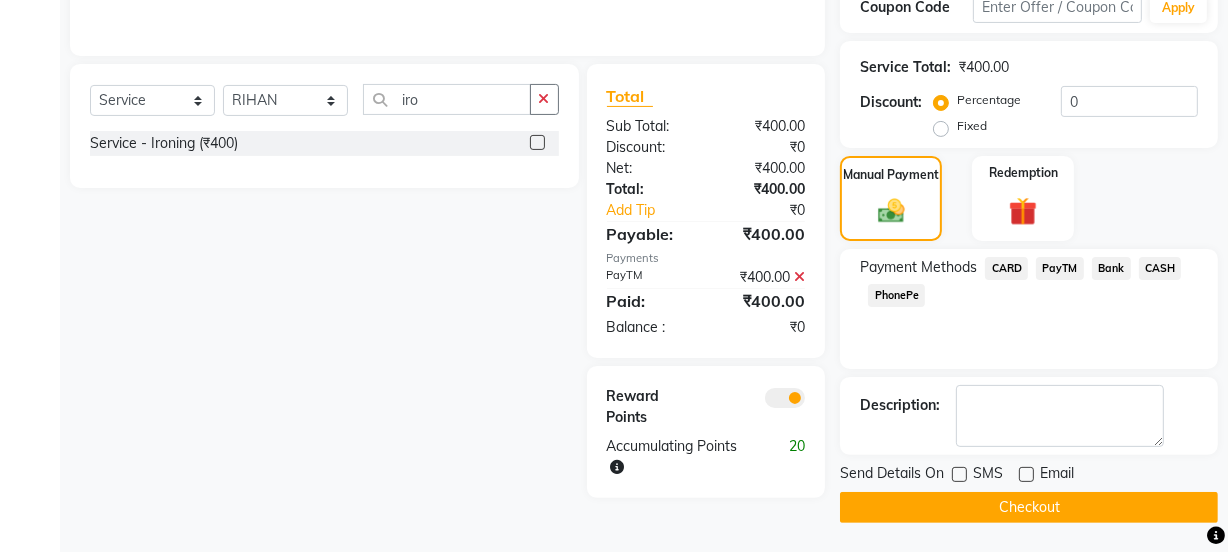 click on "INVOICE PREVIOUS INVOICES Create New   Save  Client +91 9871320647 Date 11-07-2025 Invoice Number V/2025 V/2025-26 2615 Services Stylist Service Qty Price Disc Total Action RIHAN Service - Ironing (₹400) 1 400 0 F | 0 % 400 Select  Service  Product  Membership  Package Voucher Prepaid Gift Card  Select Stylist Jyoti kaif Manager Pooja Prachi Raman Raman 2 Reception RIHAN Sameer Shivam simo SUNNY yogita iro Service - Ironing (₹400)  Total Sub Total: ₹400.00 Discount: ₹0 Net: ₹400.00 Total: ₹400.00 Add Tip ₹0 Payable: ₹400.00 Payments PayTM ₹400.00  Paid: ₹400.00 Balance   : ₹0 Reward Points Accumulating Points  20 Name: Nidhi  Membership:  No Active Membership  Total Visits:   Card on file:  0 Last Visit:   - Points:   0  Apply Discount Select  Loyalty → Loyality level 1  Coupon Code Apply Service Total:  ₹400.00  Discount:  Percentage   Fixed  0 Manual Payment Redemption Payment Methods  CARD   PayTM   Bank   CASH   PhonePe  Description:                  Send Details On SMS Email" 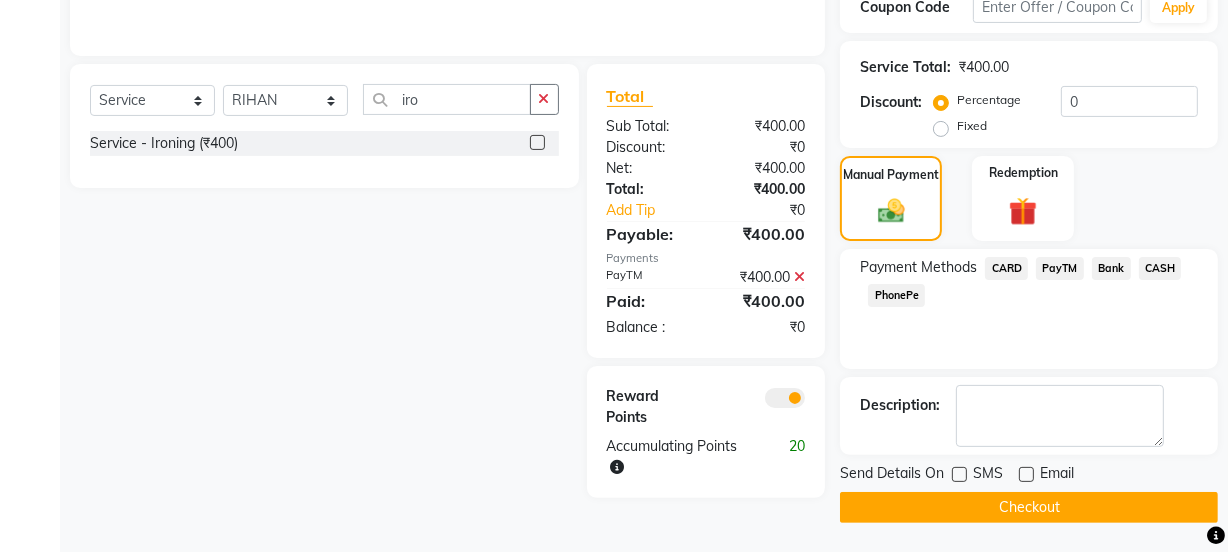 click on "Checkout" 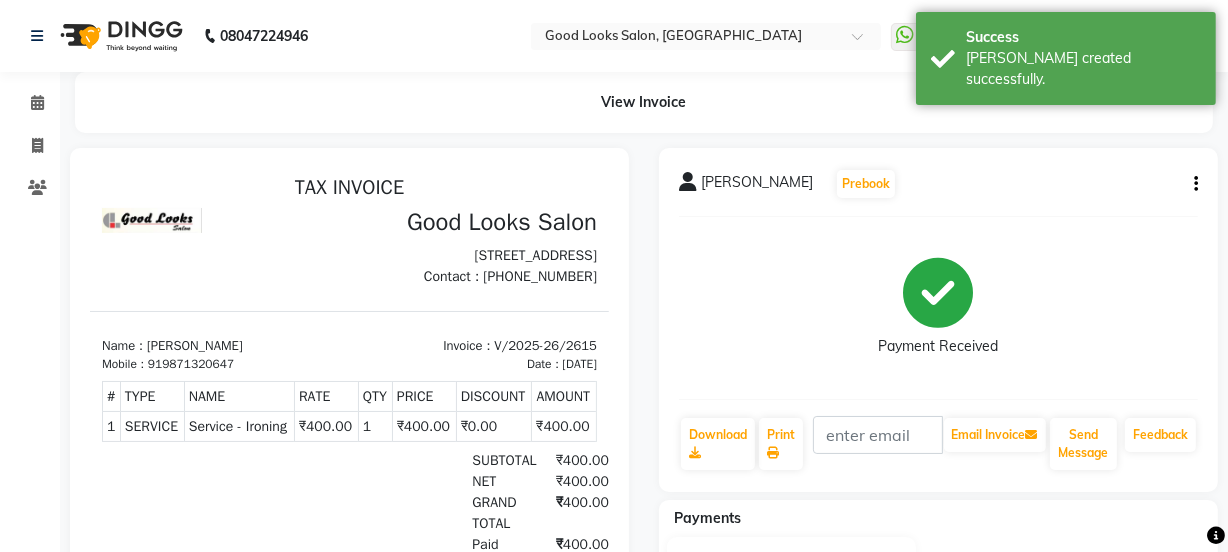 scroll, scrollTop: 0, scrollLeft: 0, axis: both 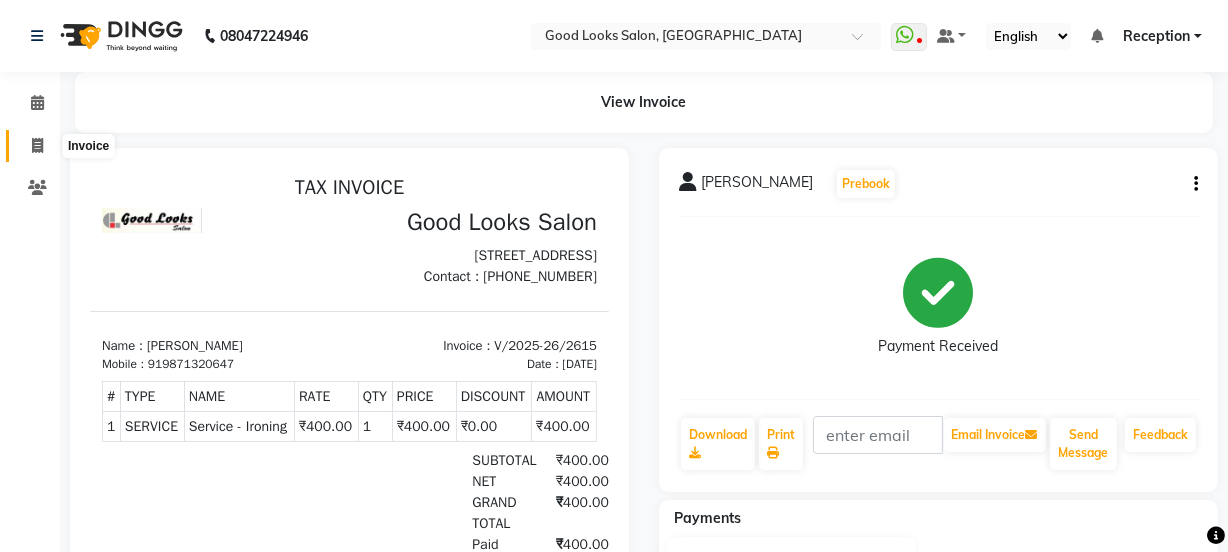 click 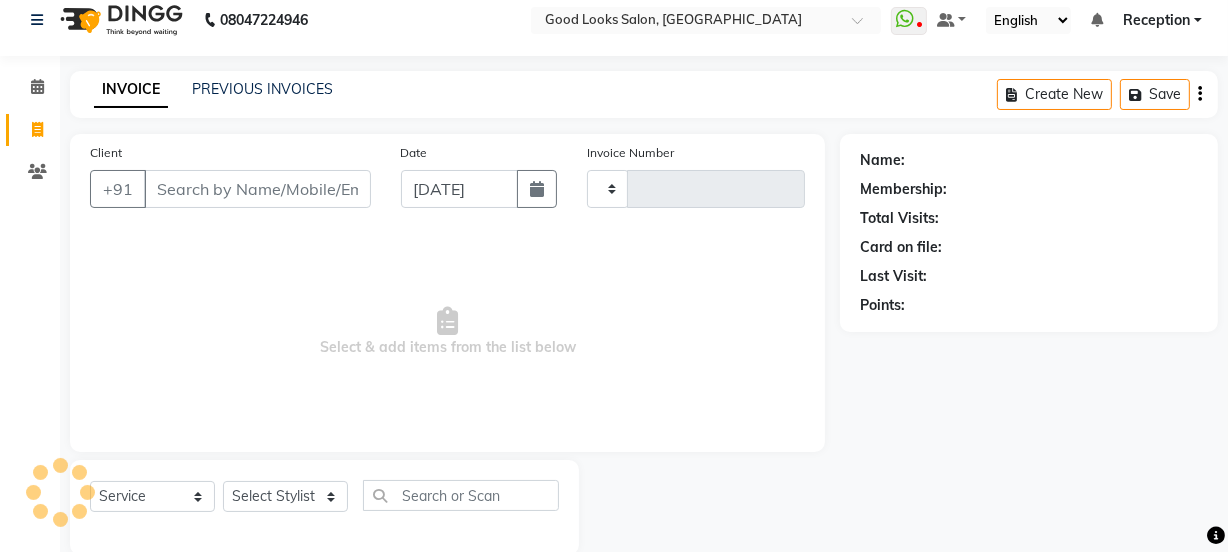 type on "2616" 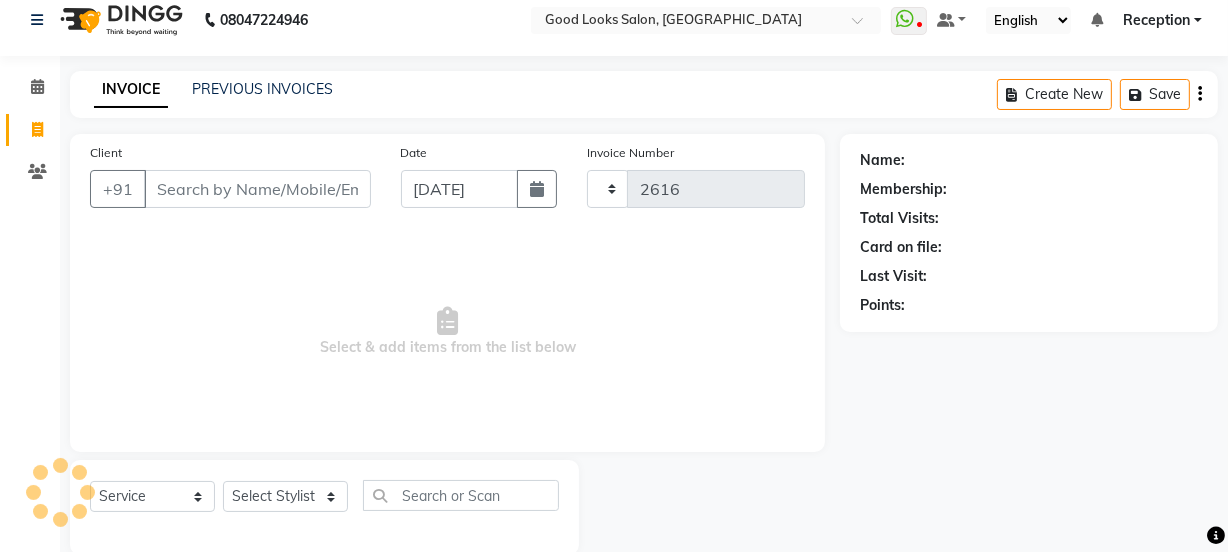 select on "4230" 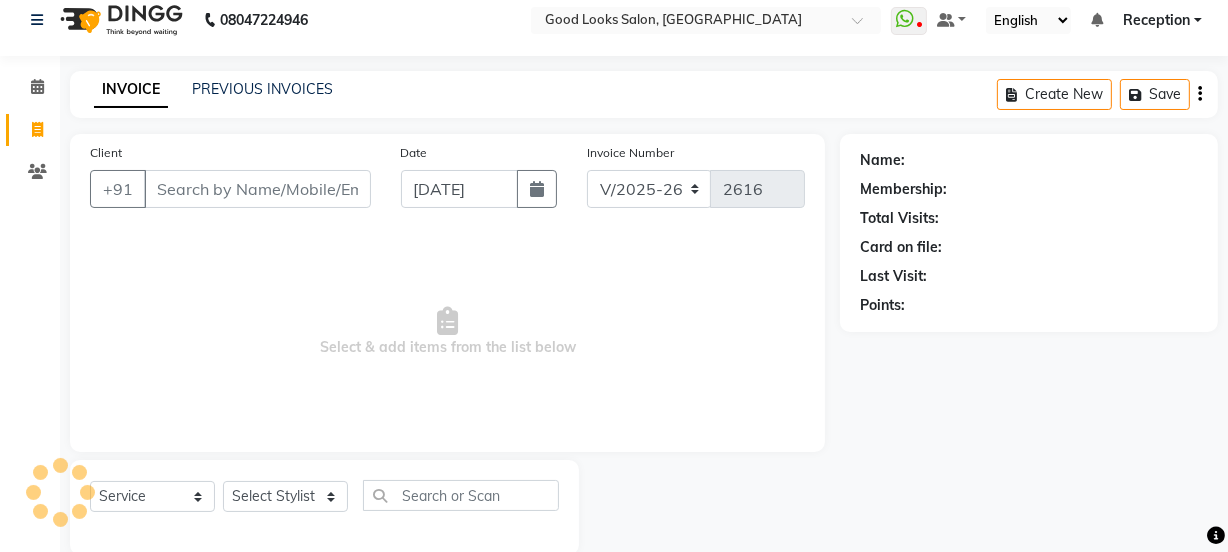 scroll, scrollTop: 50, scrollLeft: 0, axis: vertical 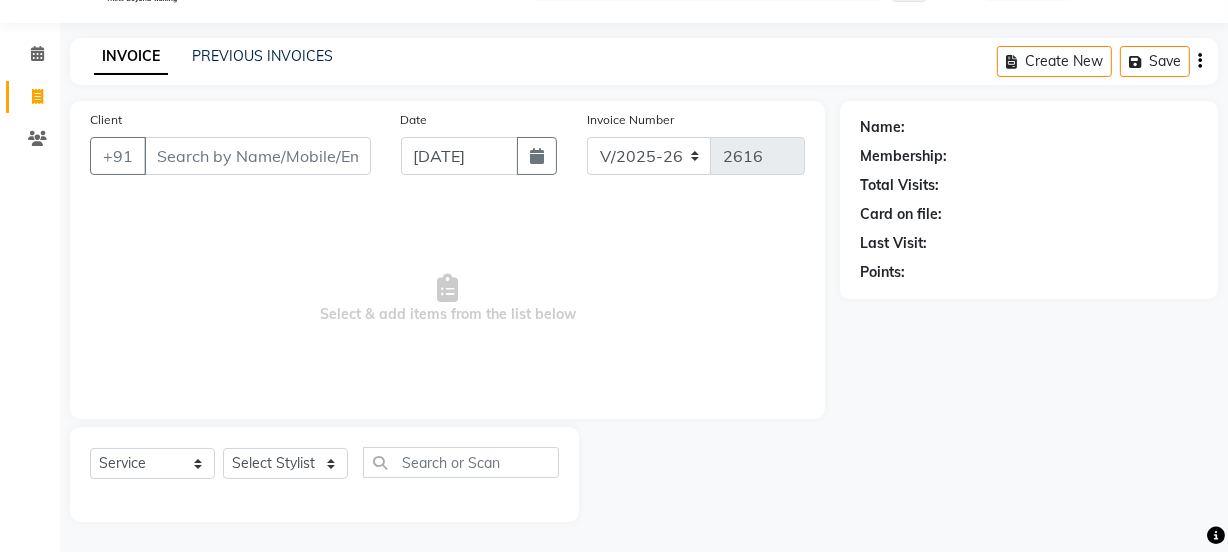 click on "Client" at bounding box center (257, 156) 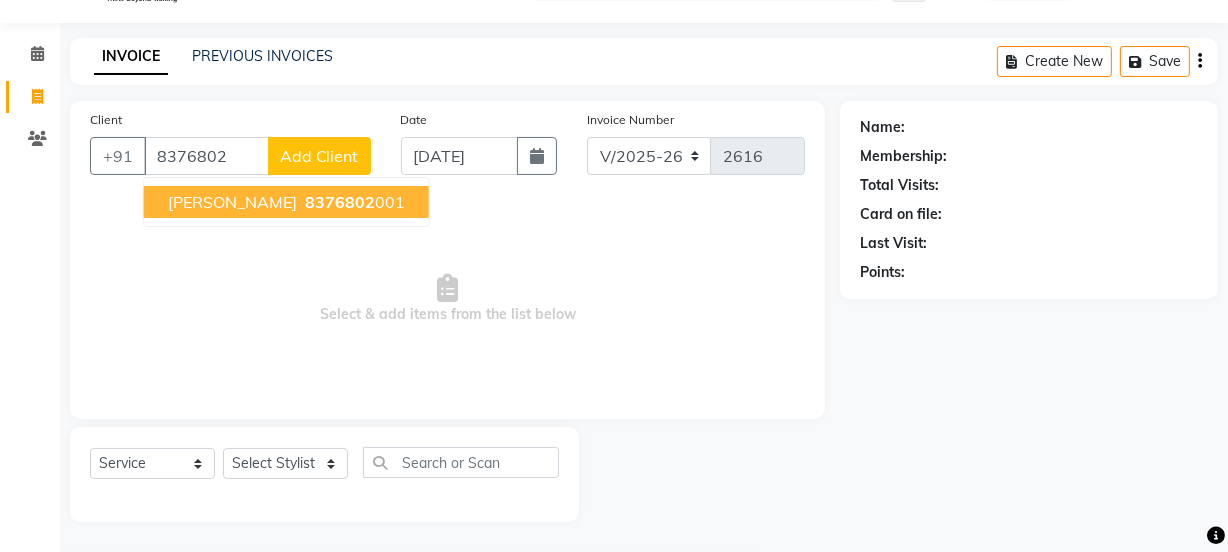click on "8376802" at bounding box center [340, 202] 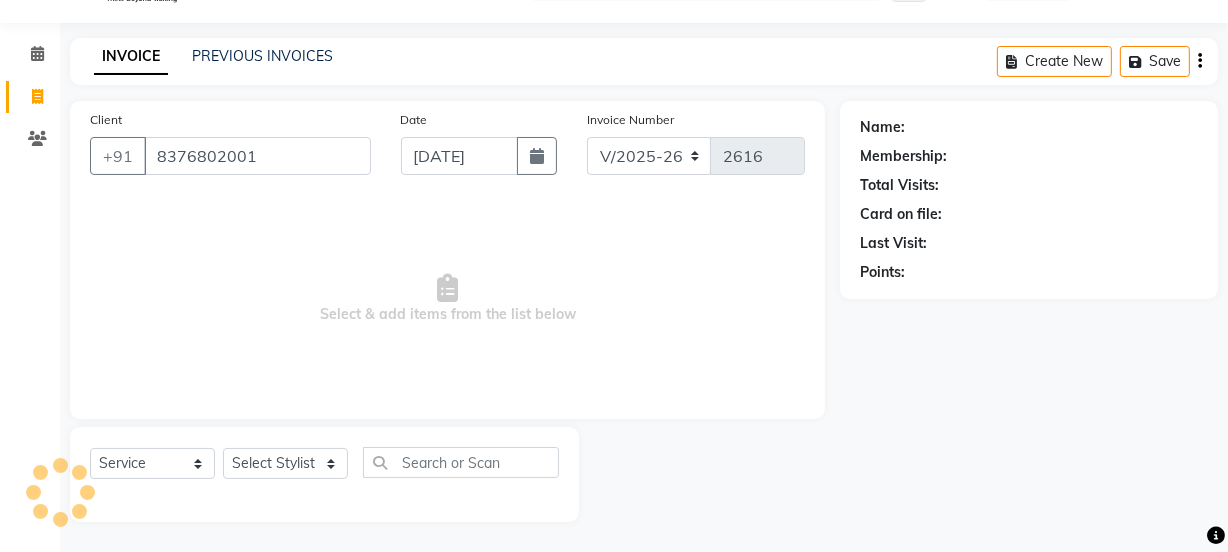 type on "8376802001" 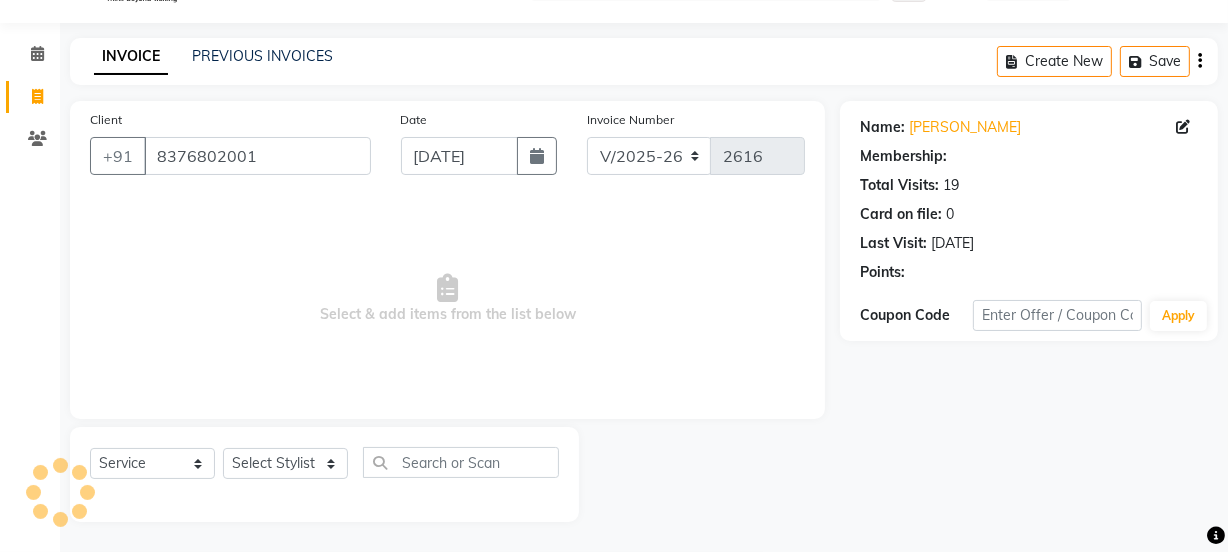 select on "1: Object" 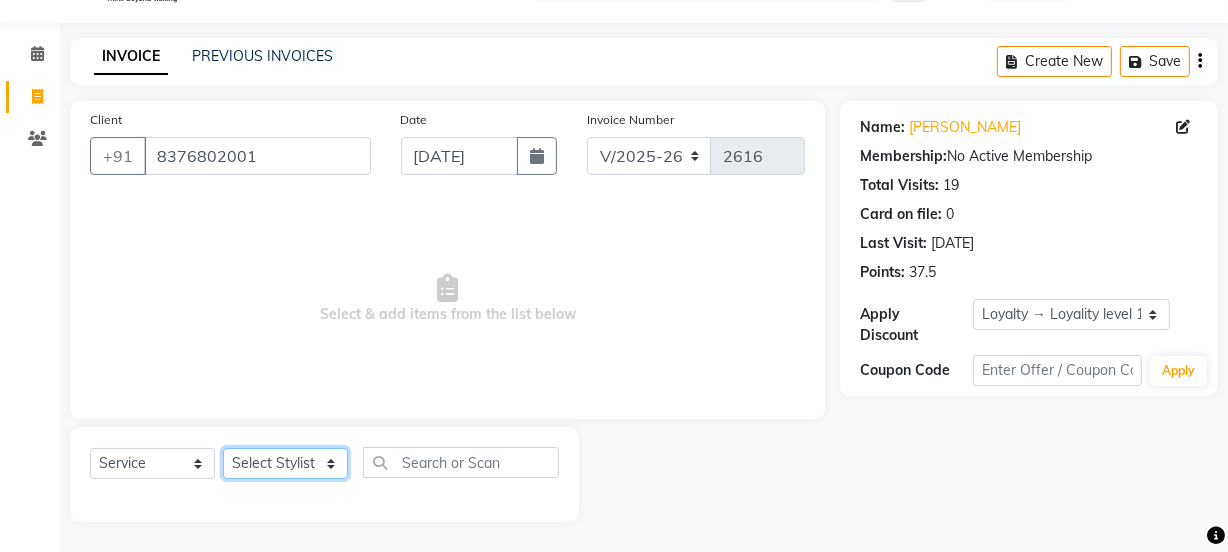 click on "Select Stylist Jyoti kaif Manager Pooja Prachi Raman Raman 2 Reception RIHAN Sameer Shivam simo SUNNY yogita" 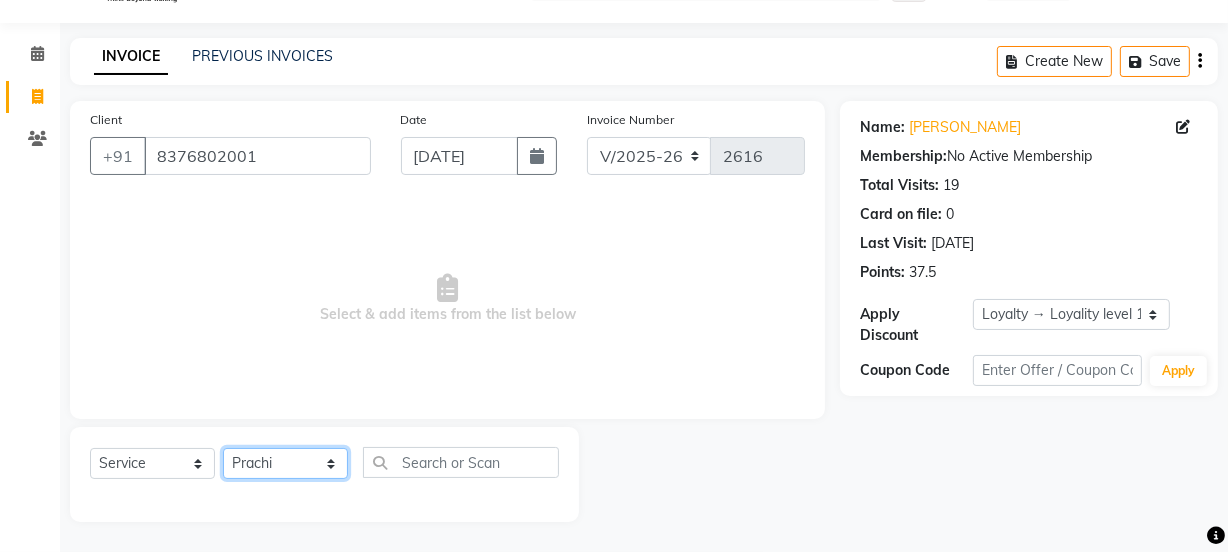 click on "Select Stylist Jyoti kaif Manager Pooja Prachi Raman Raman 2 Reception RIHAN Sameer Shivam simo SUNNY yogita" 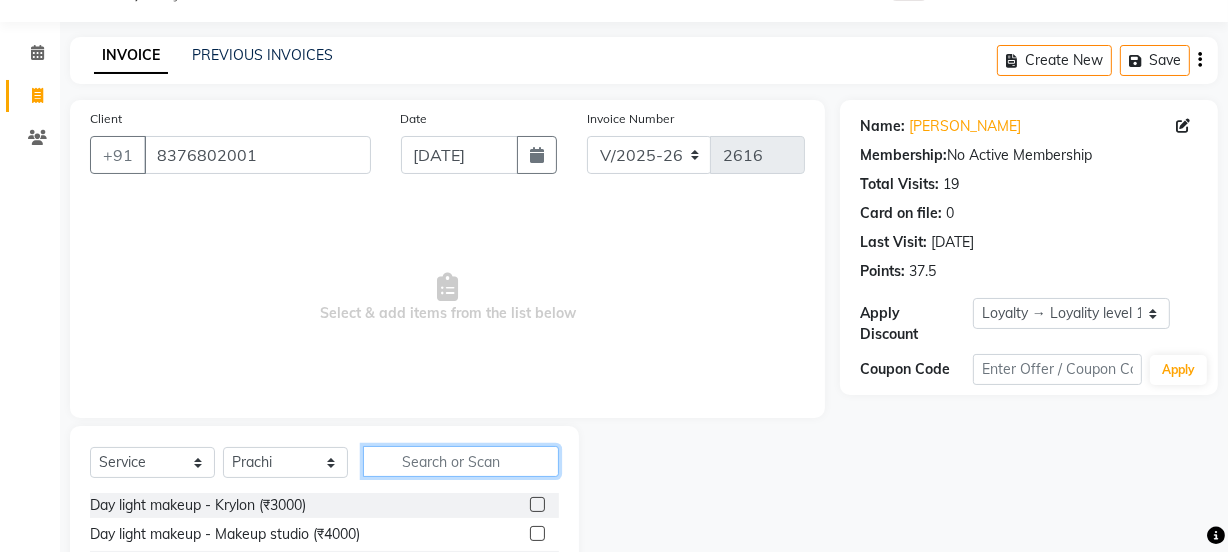click 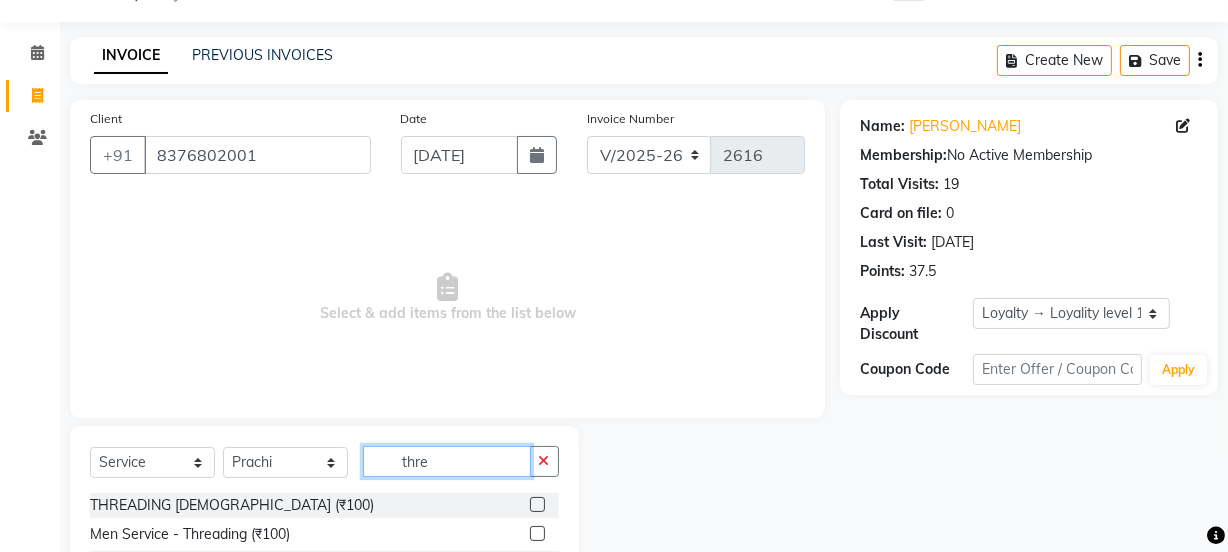 scroll, scrollTop: 250, scrollLeft: 0, axis: vertical 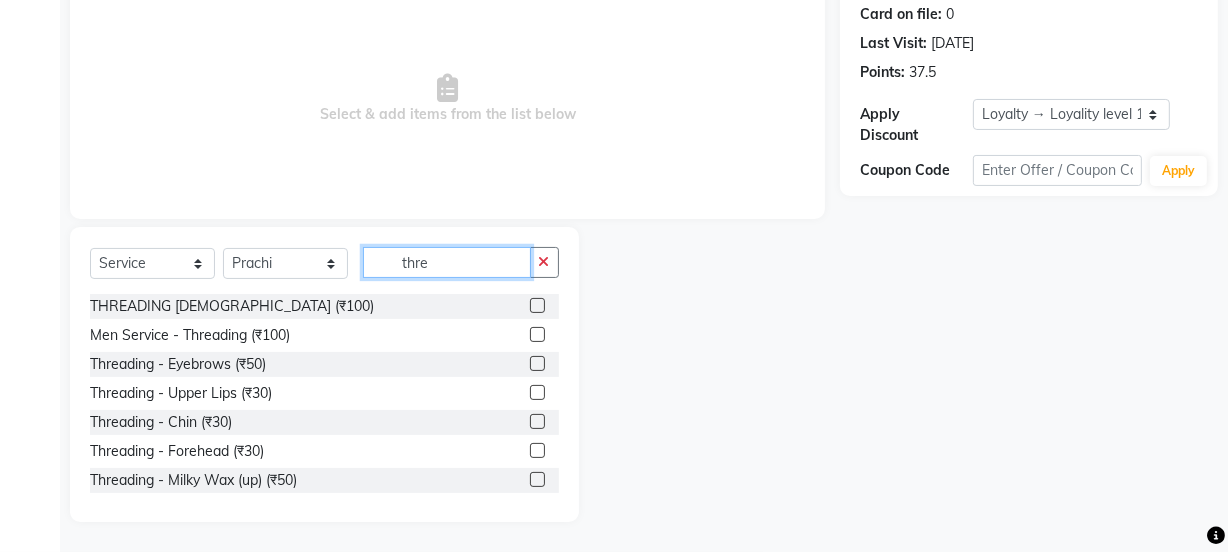 type on "thre" 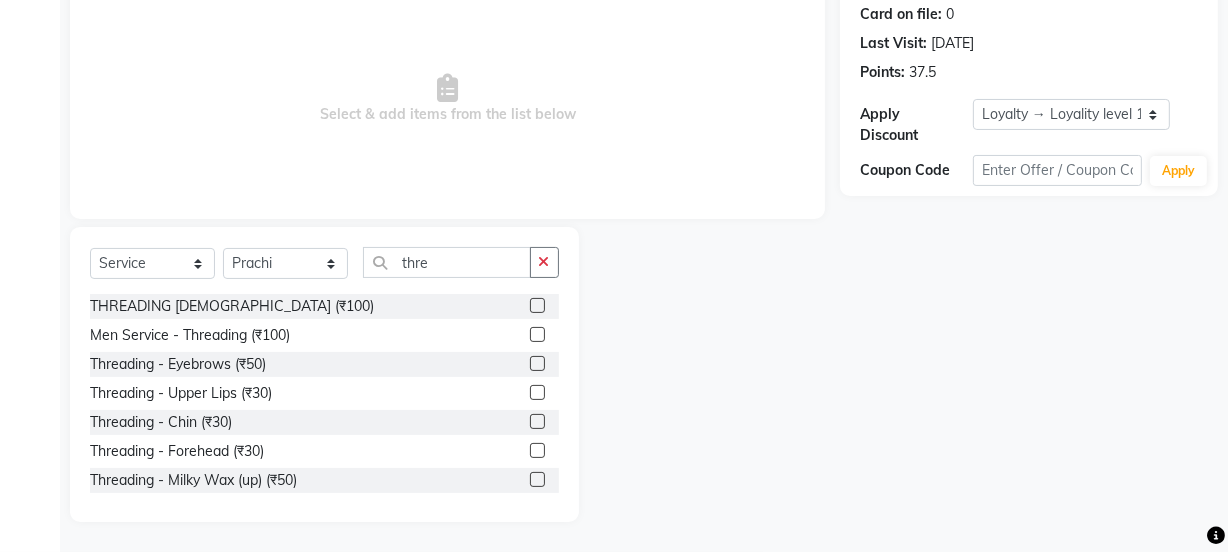click 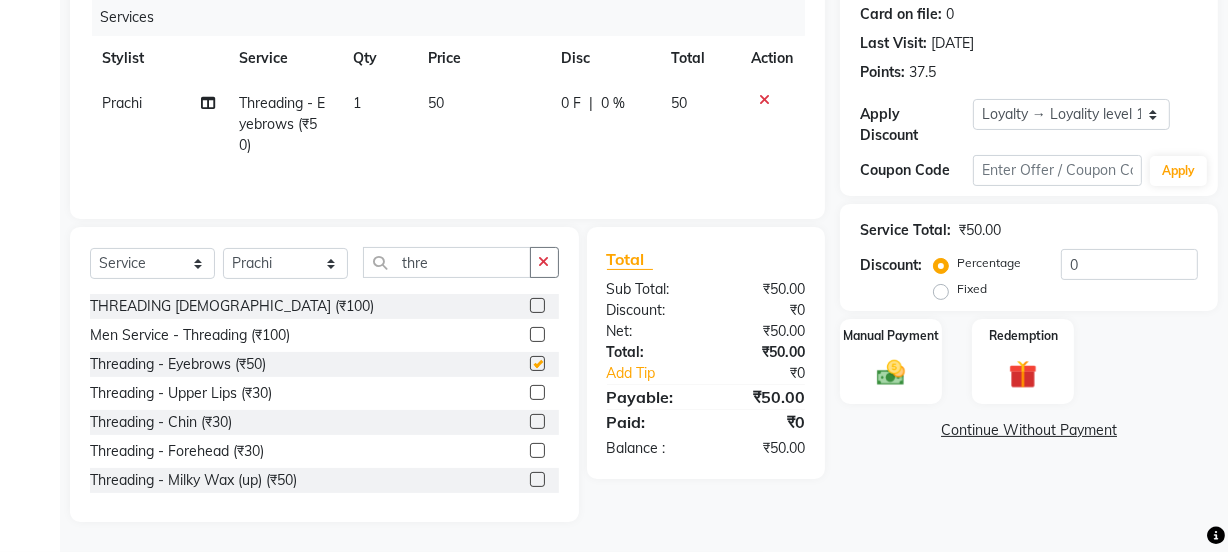 checkbox on "false" 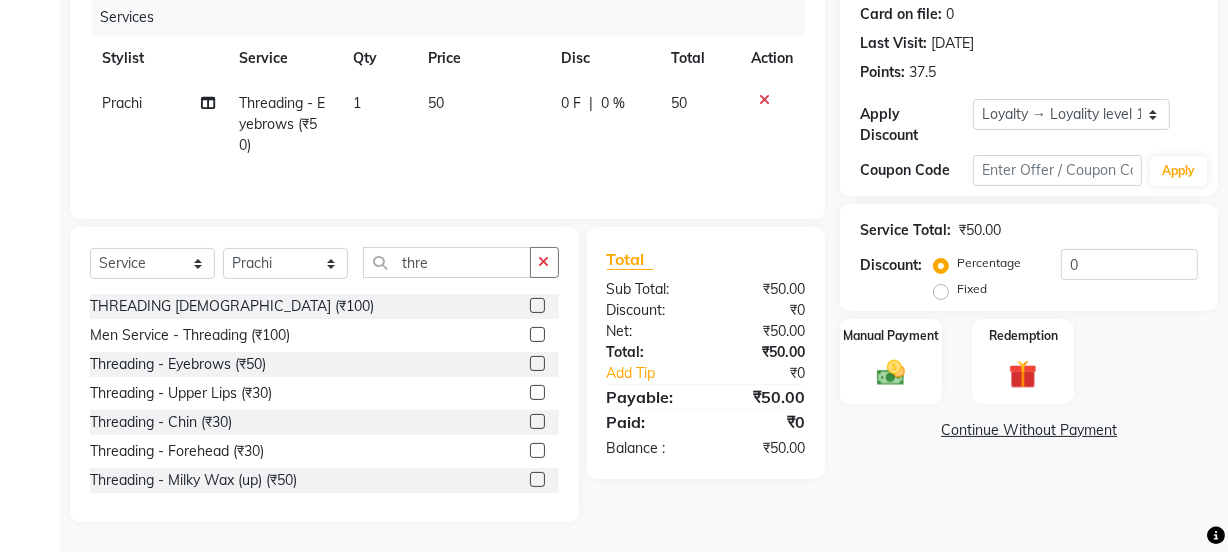 click 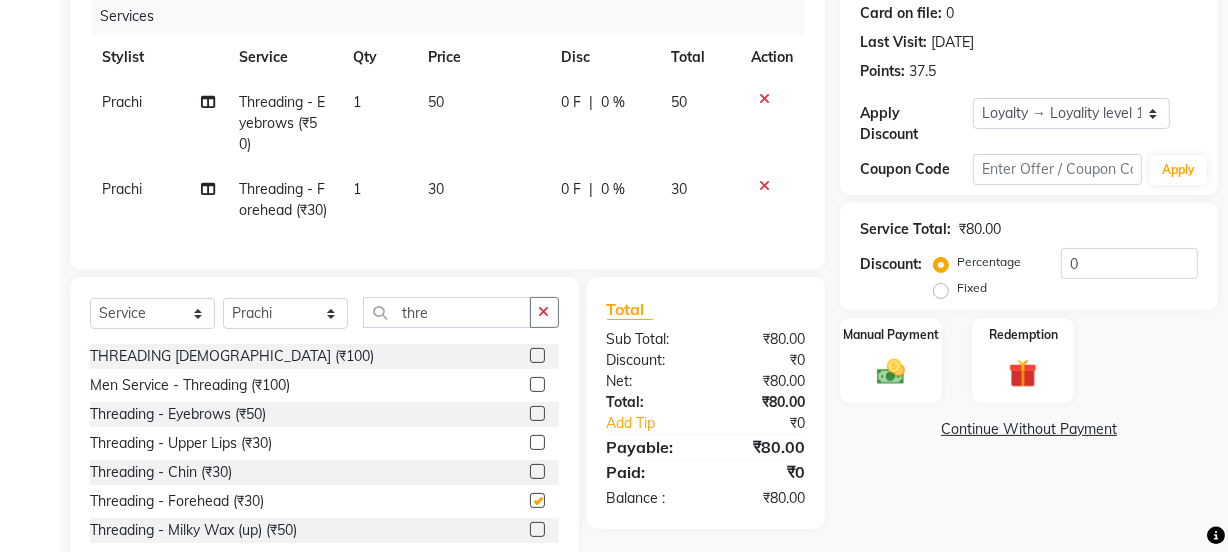 click on "30" 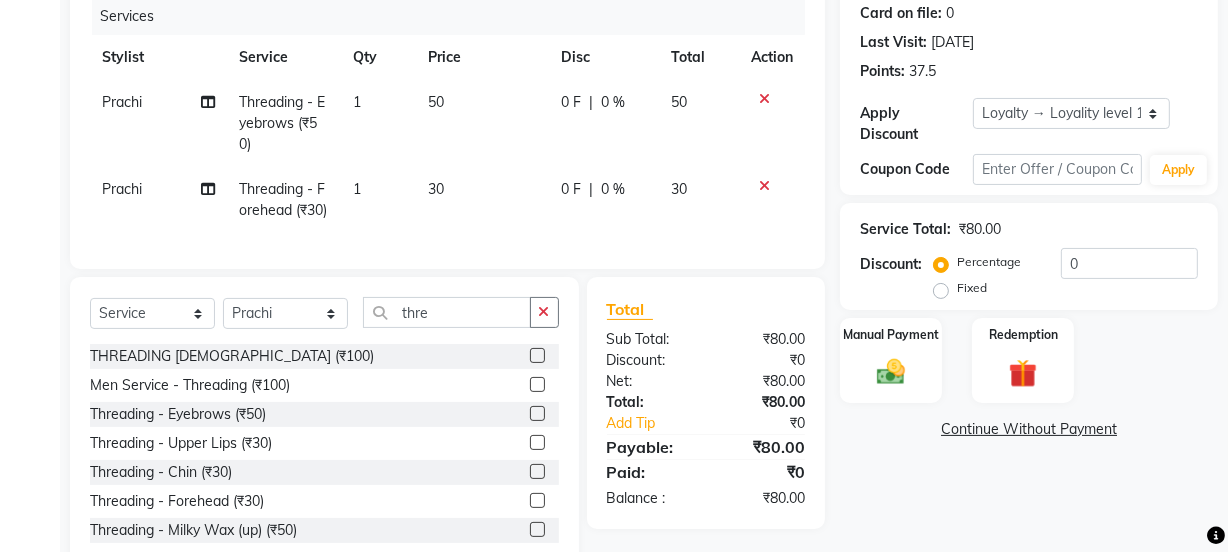 checkbox on "false" 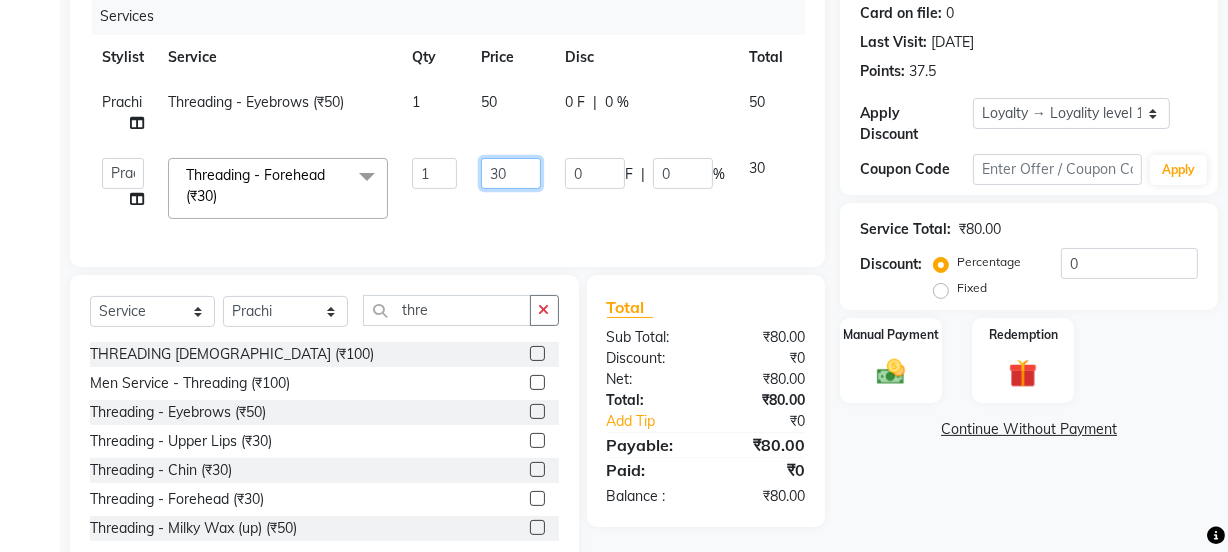 drag, startPoint x: 515, startPoint y: 184, endPoint x: 432, endPoint y: 181, distance: 83.0542 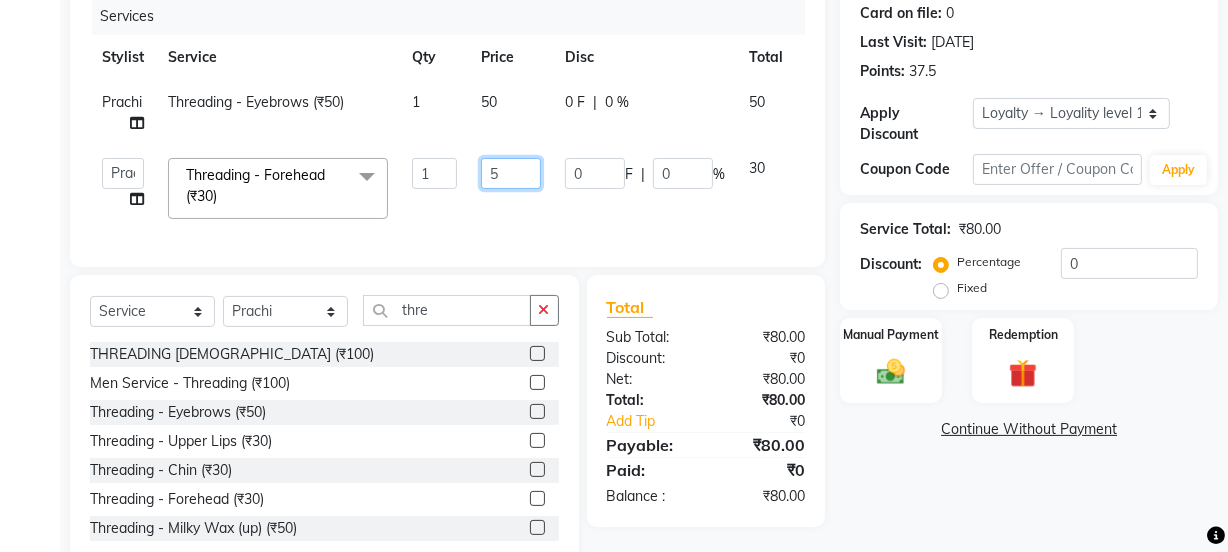 type on "50" 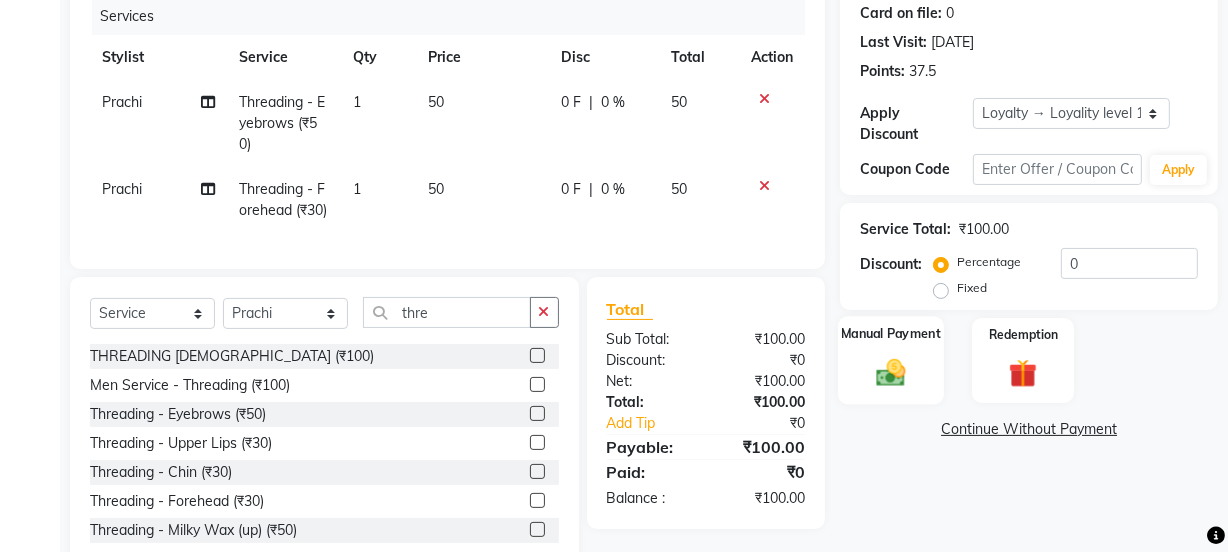 click on "Manual Payment" 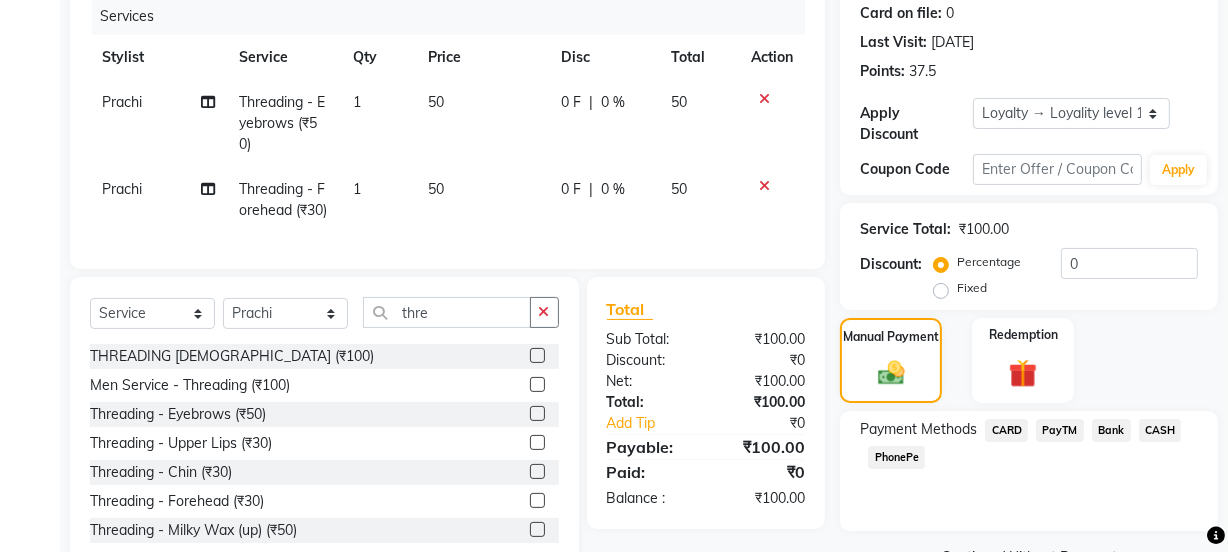 click on "CASH" 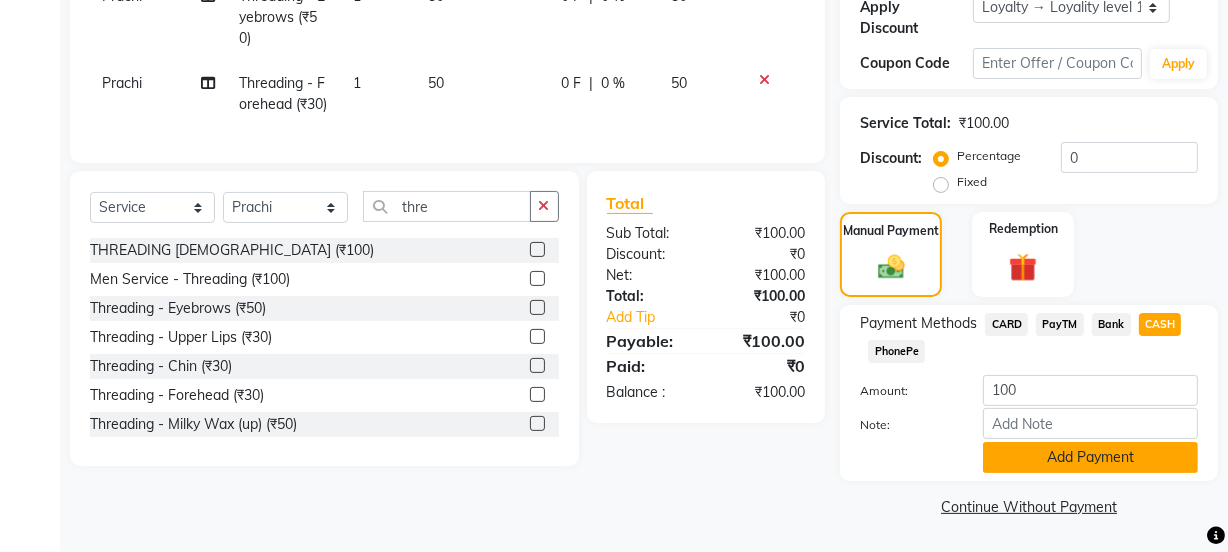 click on "Add Payment" 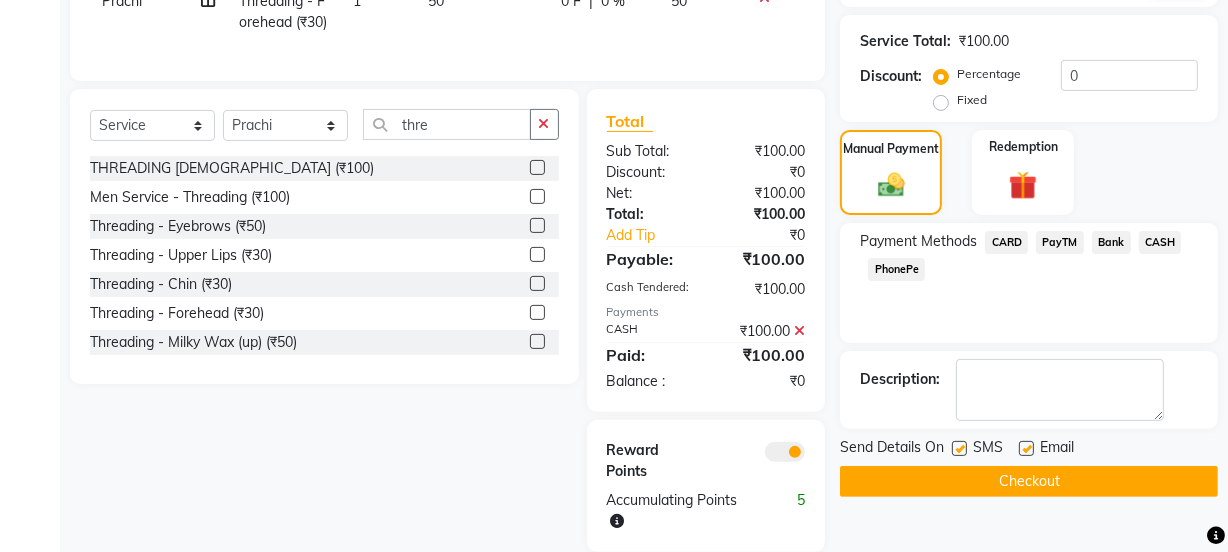 scroll, scrollTop: 502, scrollLeft: 0, axis: vertical 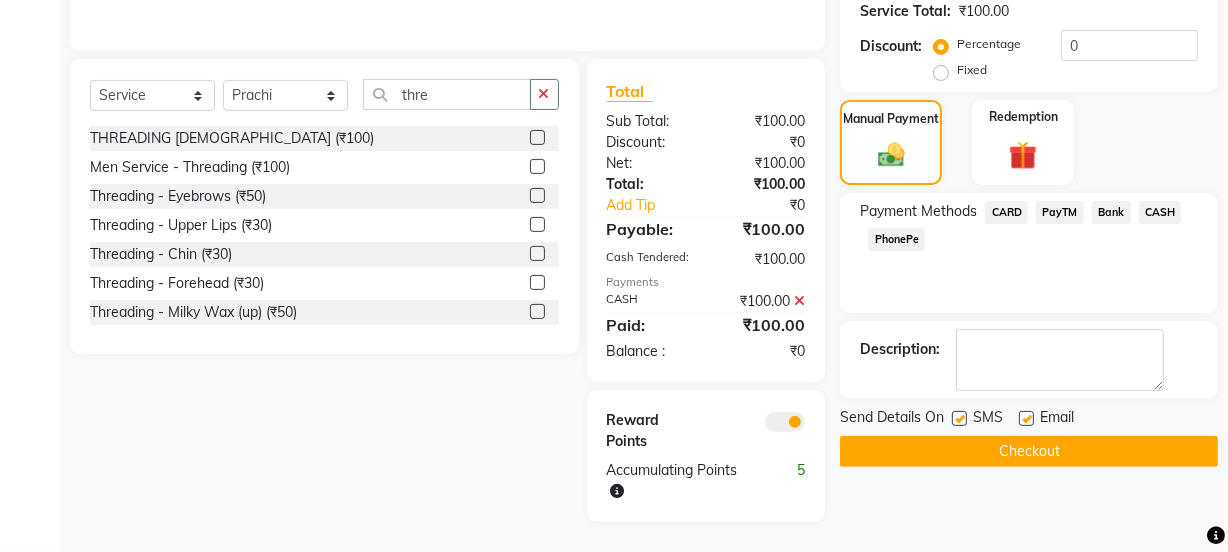 drag, startPoint x: 1025, startPoint y: 381, endPoint x: 984, endPoint y: 384, distance: 41.109608 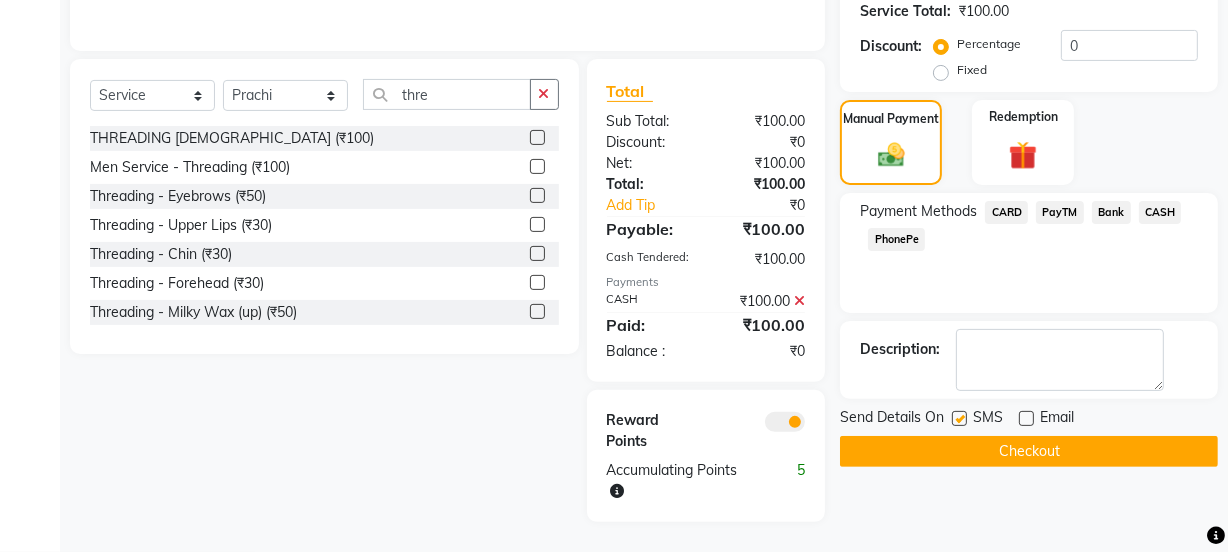 click 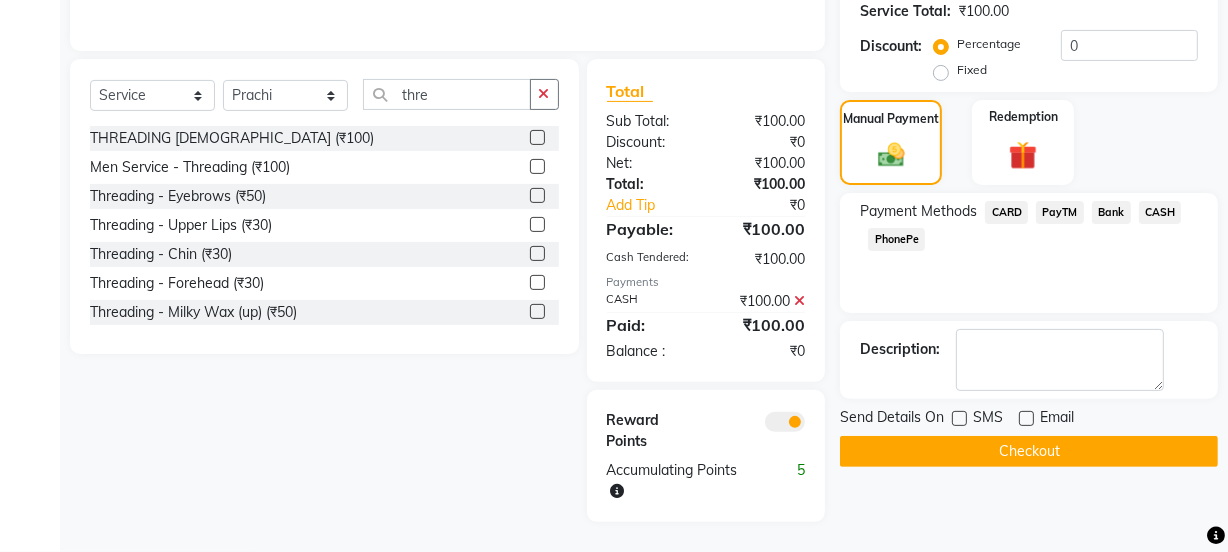 click on "Checkout" 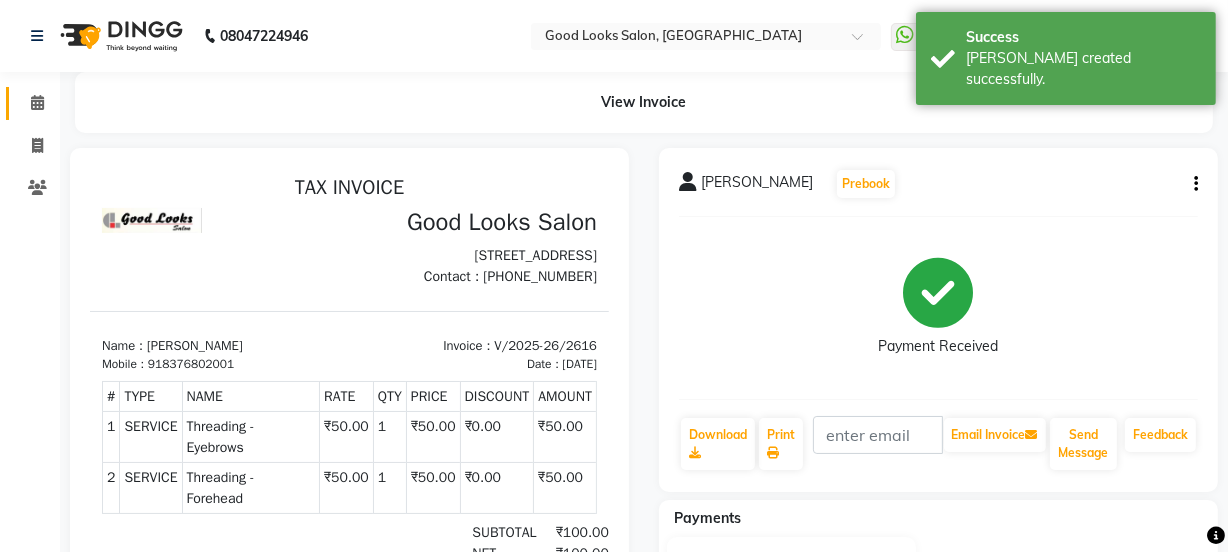 scroll, scrollTop: 0, scrollLeft: 0, axis: both 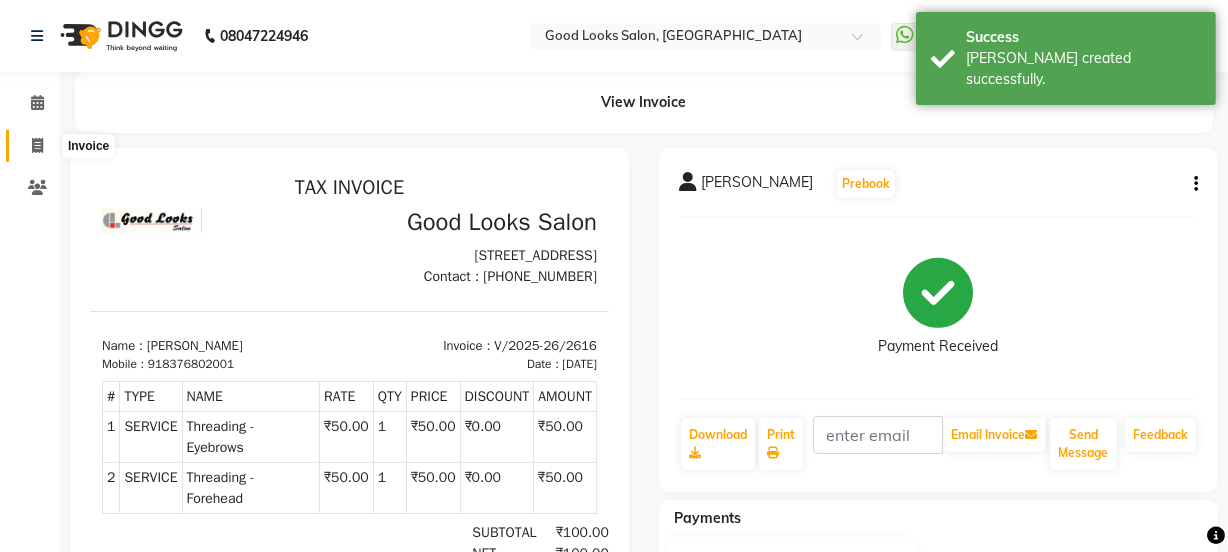 click 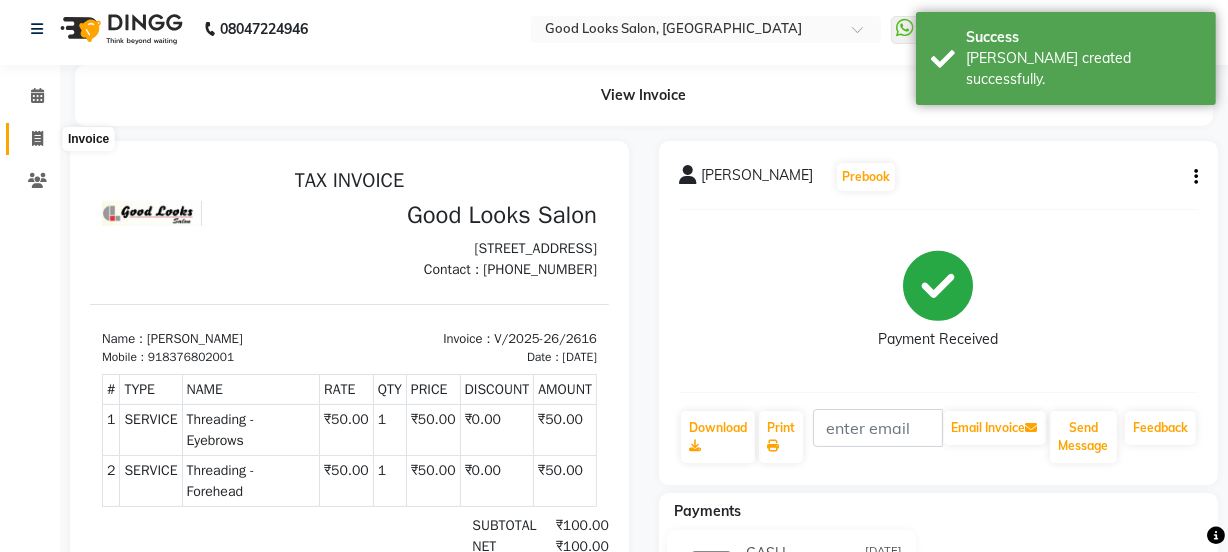 select on "4230" 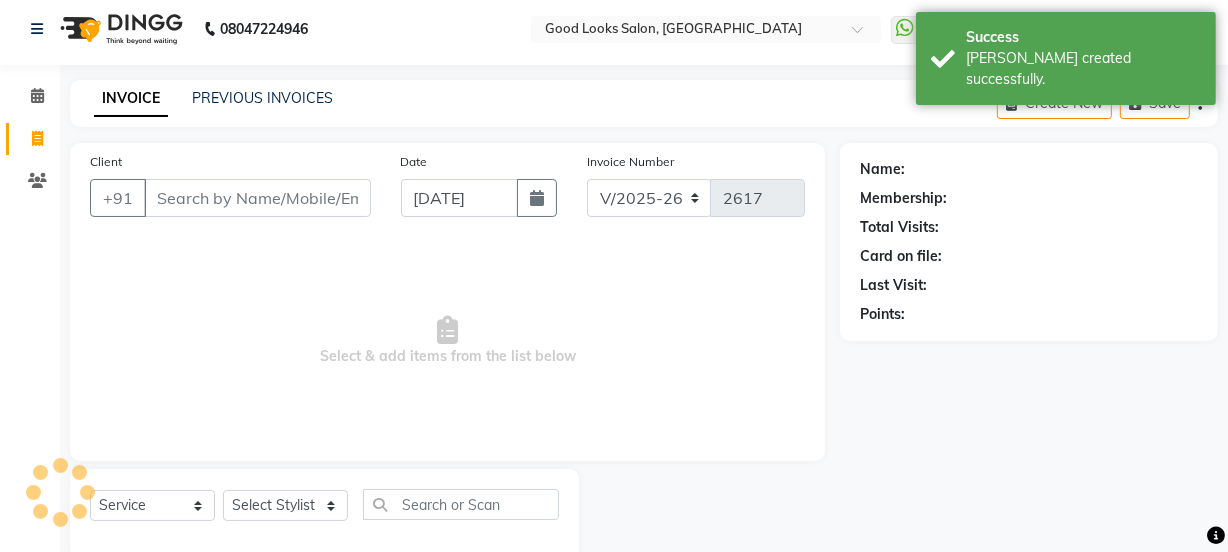 scroll, scrollTop: 50, scrollLeft: 0, axis: vertical 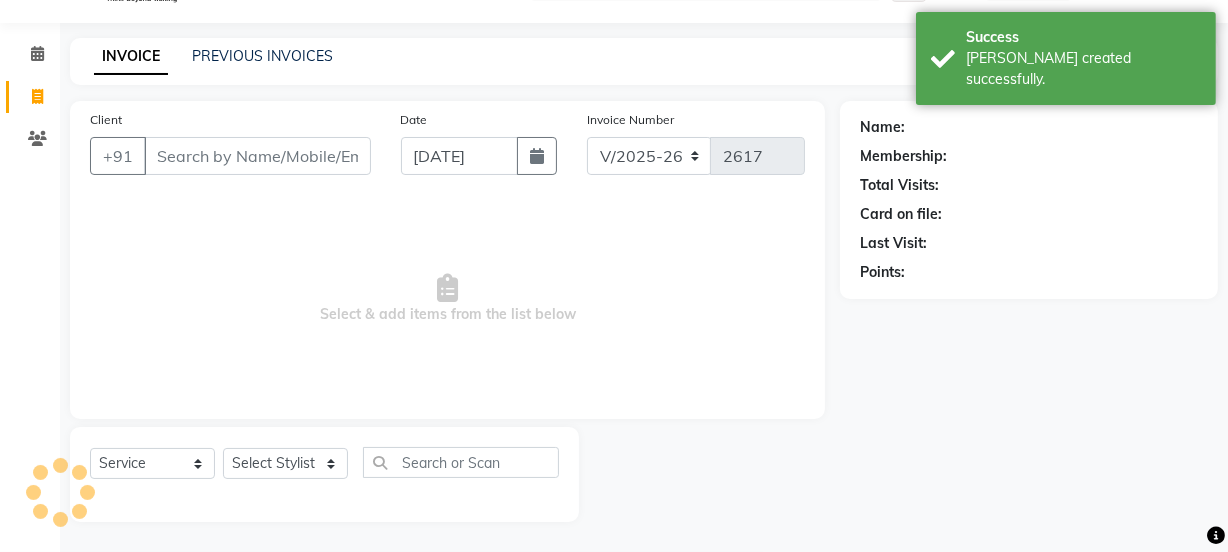 click on "Client" at bounding box center [257, 156] 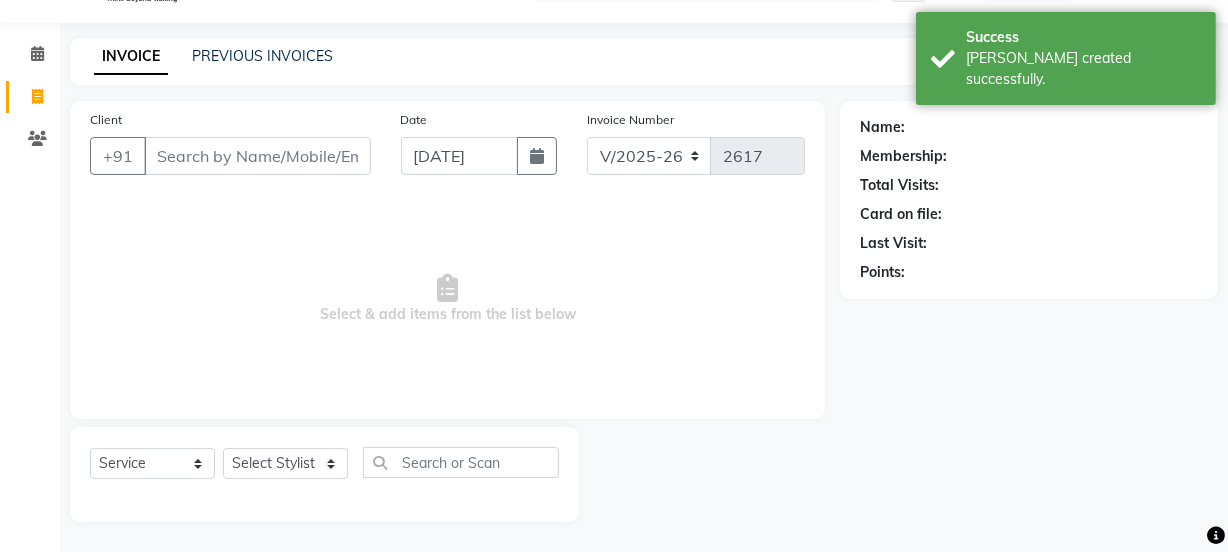 click on "Client" at bounding box center (257, 156) 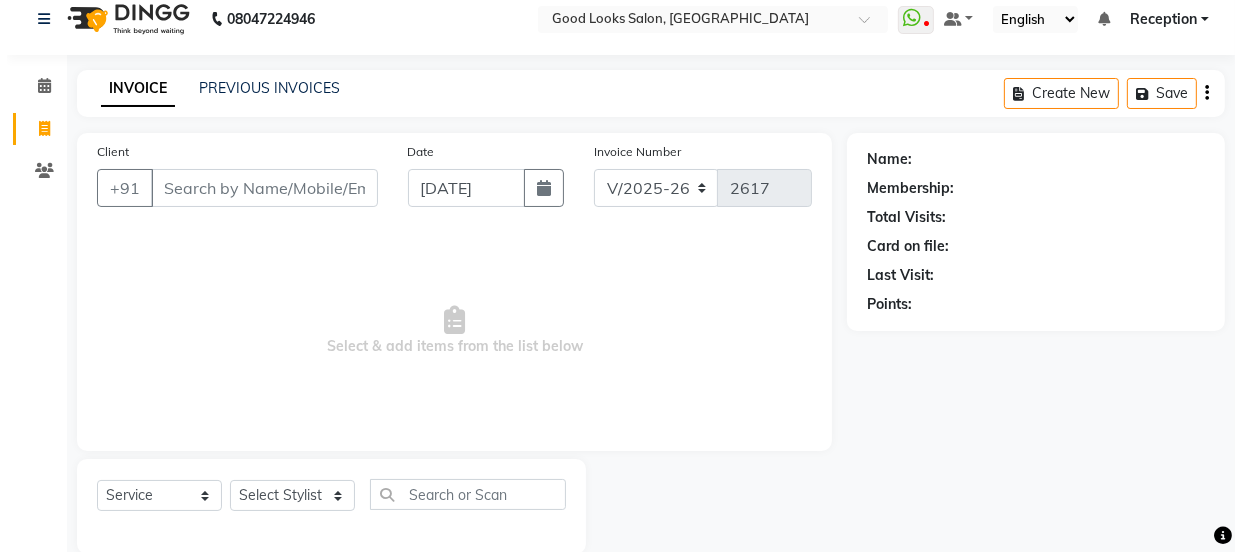 scroll, scrollTop: 0, scrollLeft: 0, axis: both 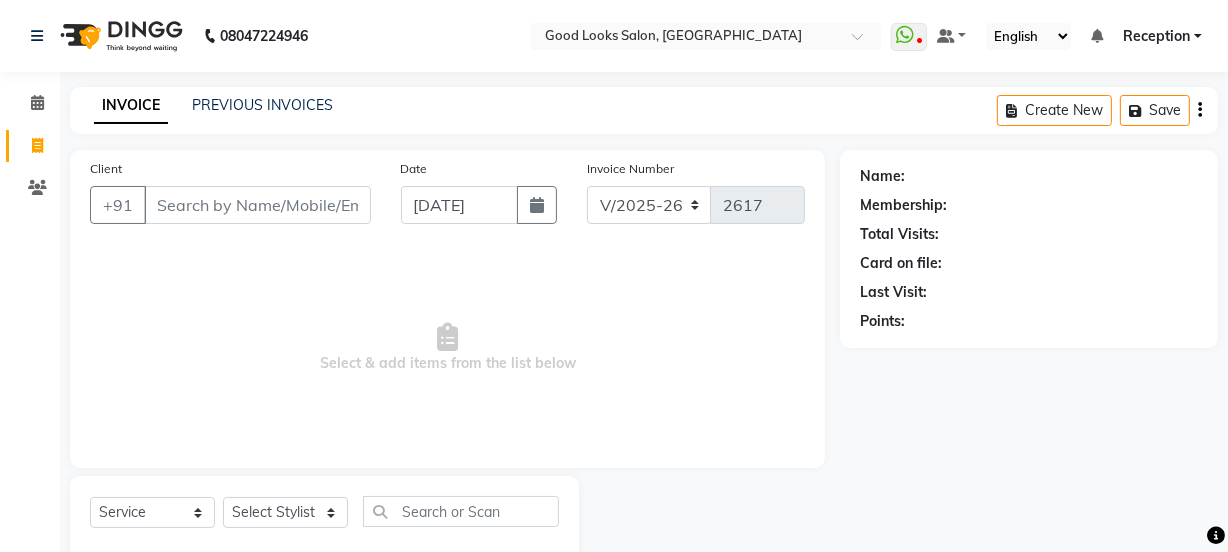 click on "Client" at bounding box center [257, 205] 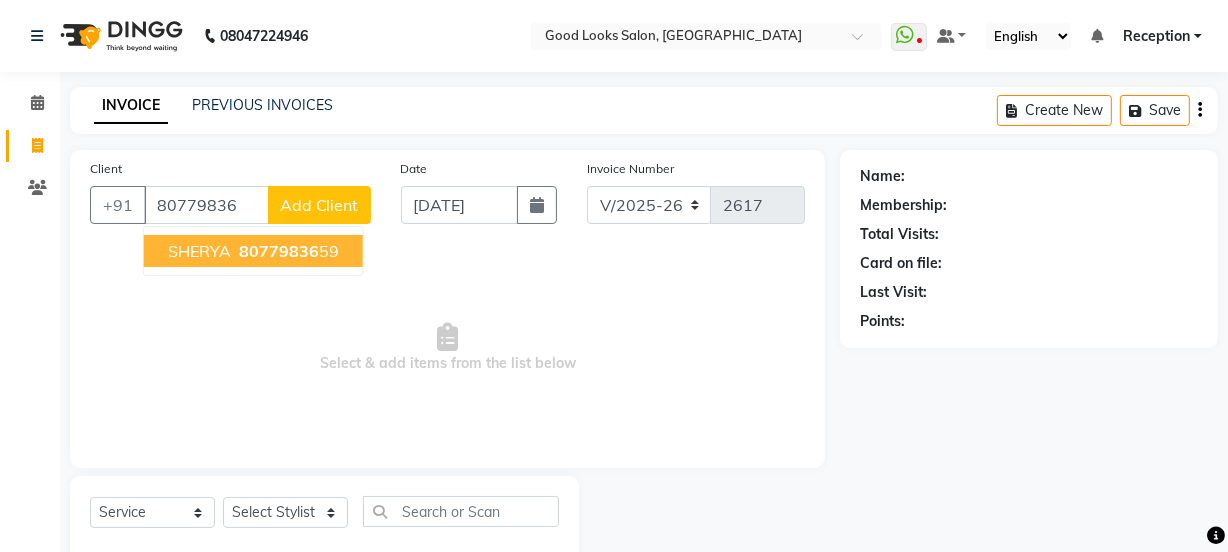 click on "SHERYA   80779836 59" at bounding box center (253, 251) 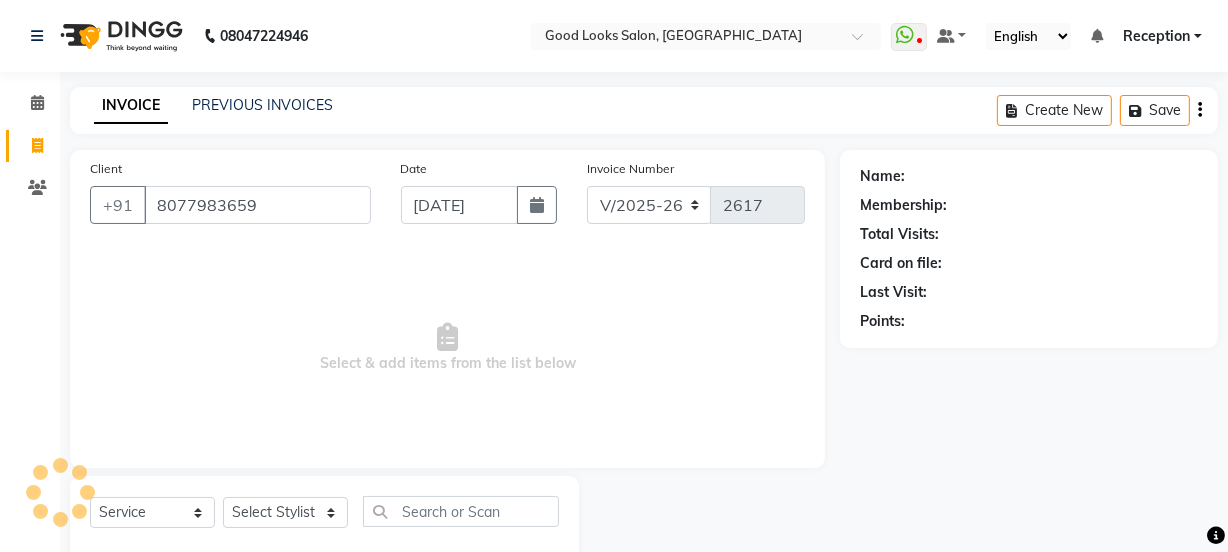 type on "8077983659" 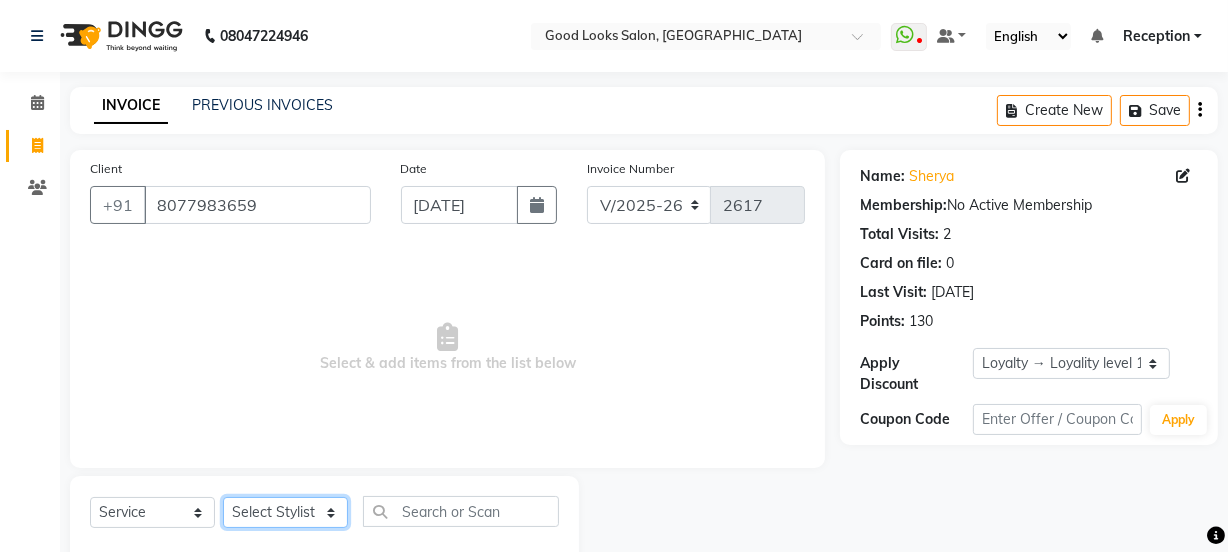 click on "Select Stylist Jyoti kaif Manager Pooja Prachi Raman Raman 2 Reception RIHAN Sameer Shivam simo SUNNY yogita" 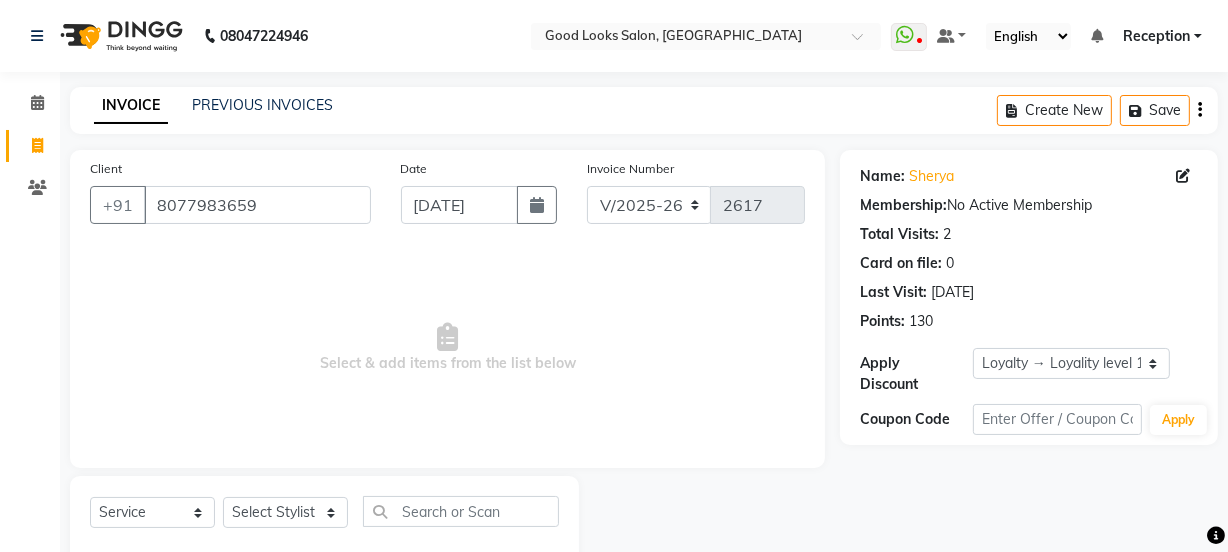 click on "Select & add items from the list below" at bounding box center [447, 348] 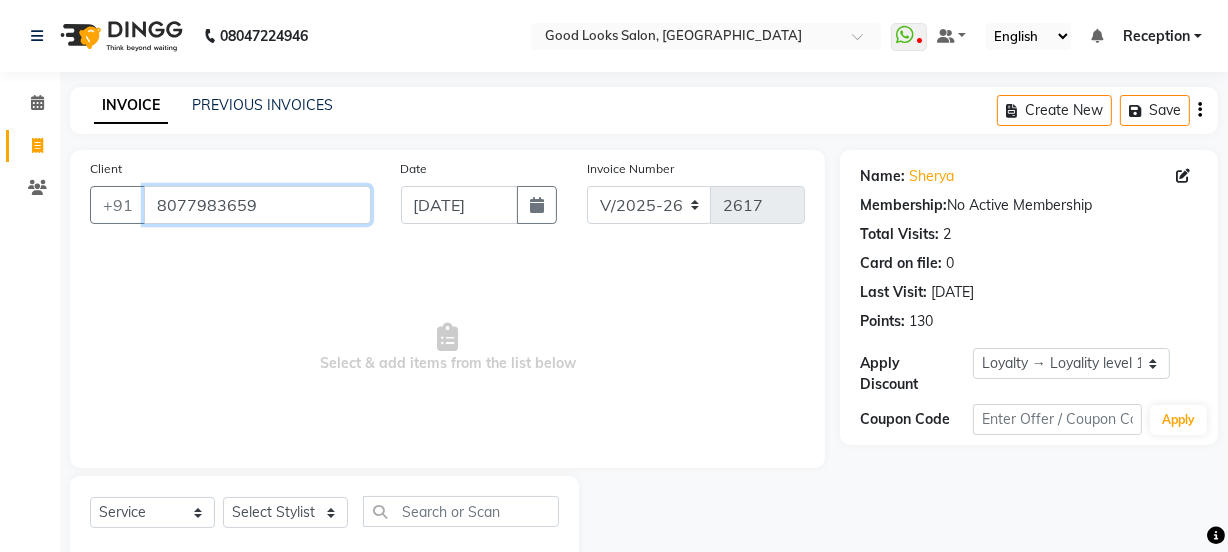 drag, startPoint x: 240, startPoint y: 210, endPoint x: 251, endPoint y: 228, distance: 21.095022 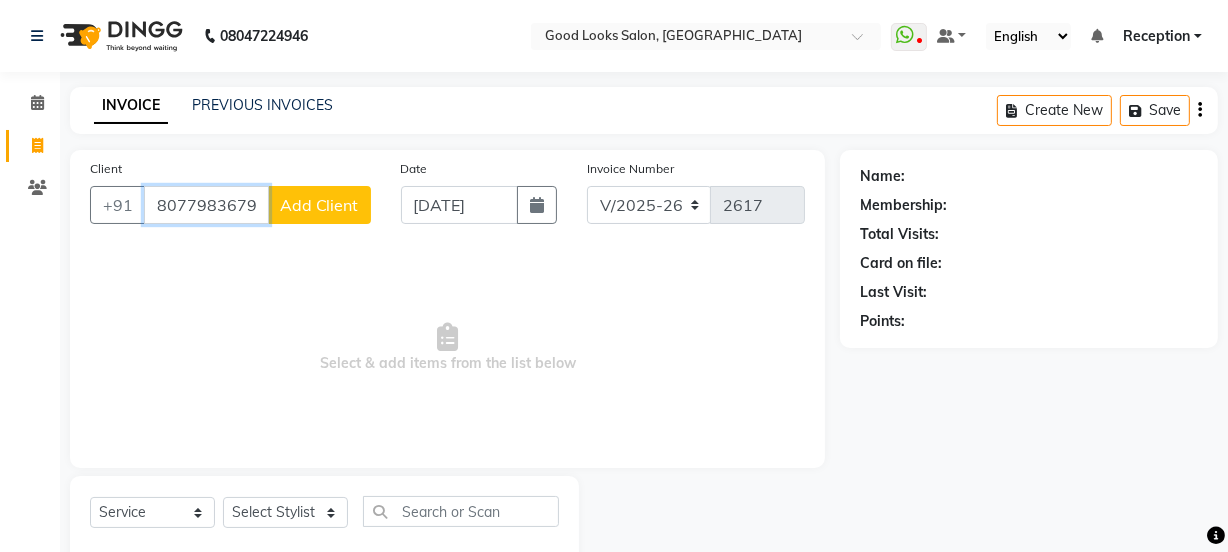type on "8077983679" 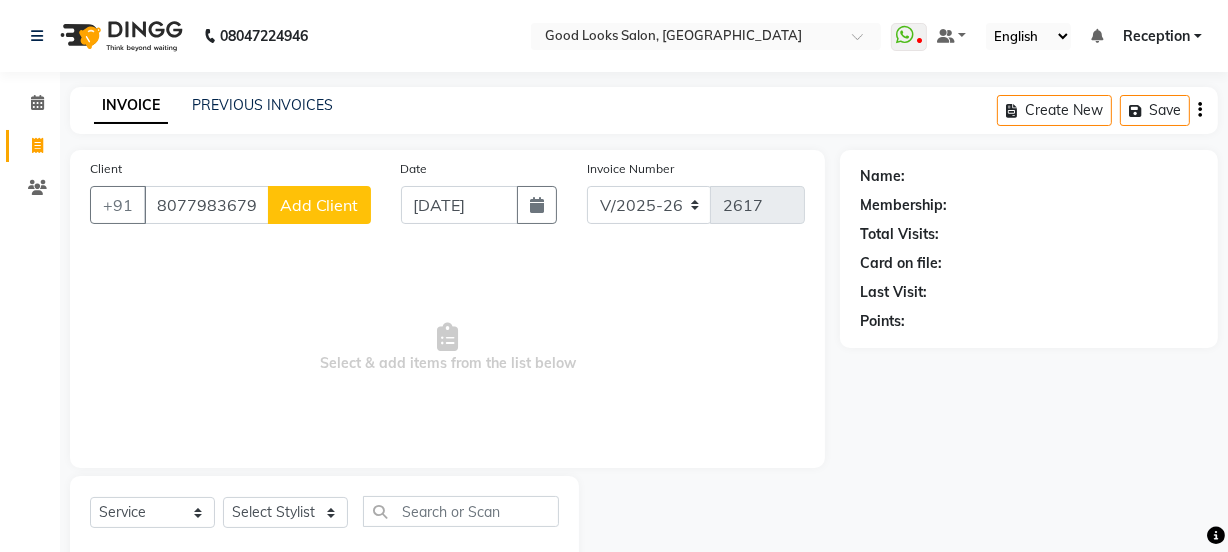 click on "Add Client" 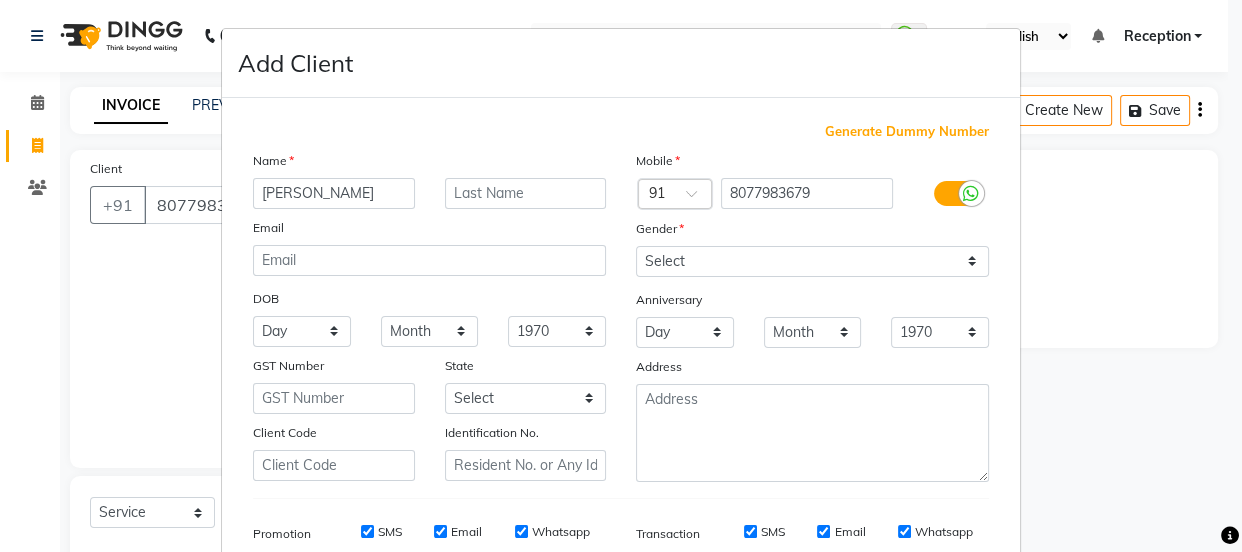 type on "akansha" 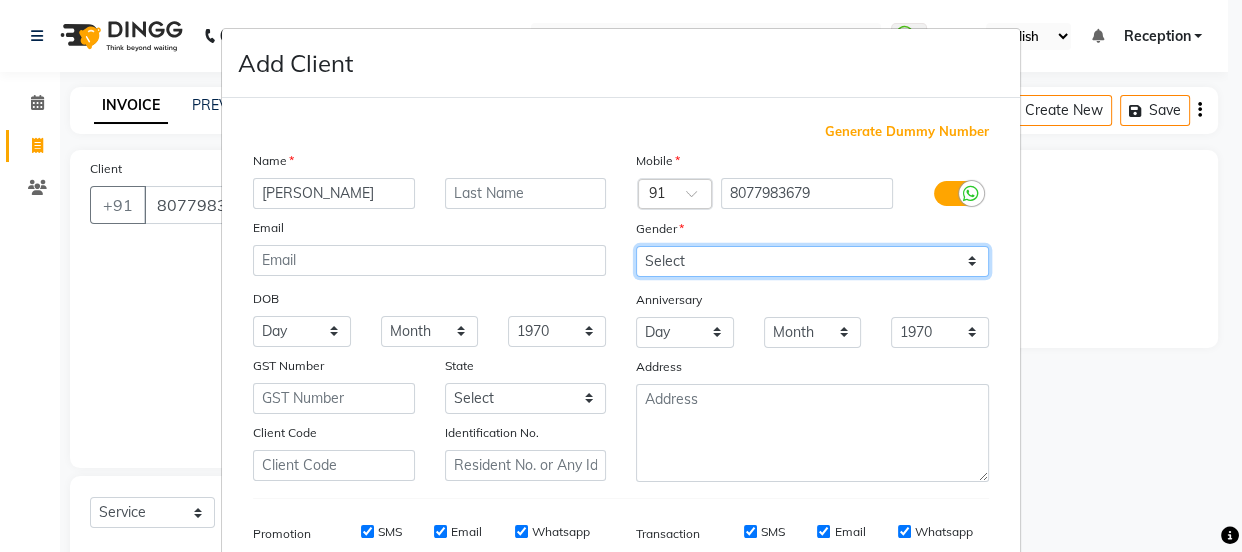 click on "Select Male Female Other Prefer Not To Say" at bounding box center (812, 261) 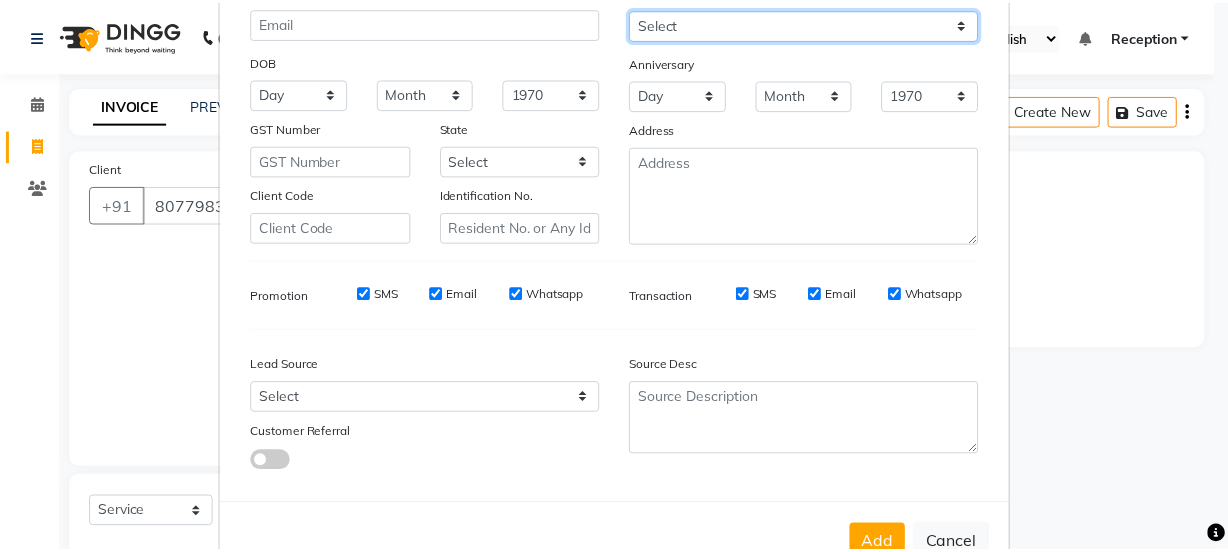 scroll, scrollTop: 301, scrollLeft: 0, axis: vertical 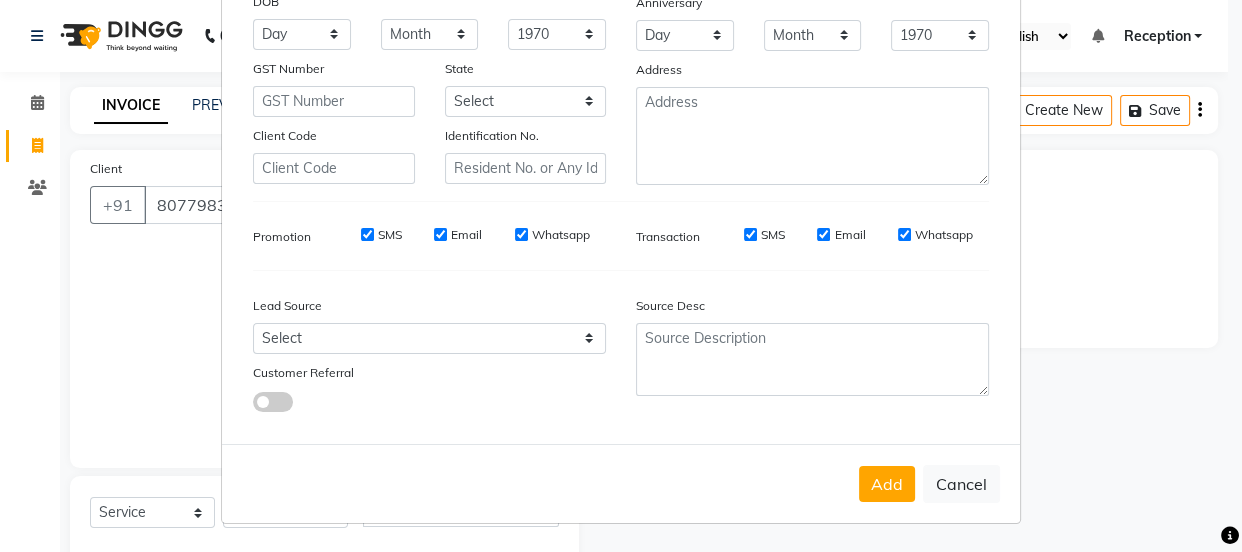 click on "Add" at bounding box center (887, 484) 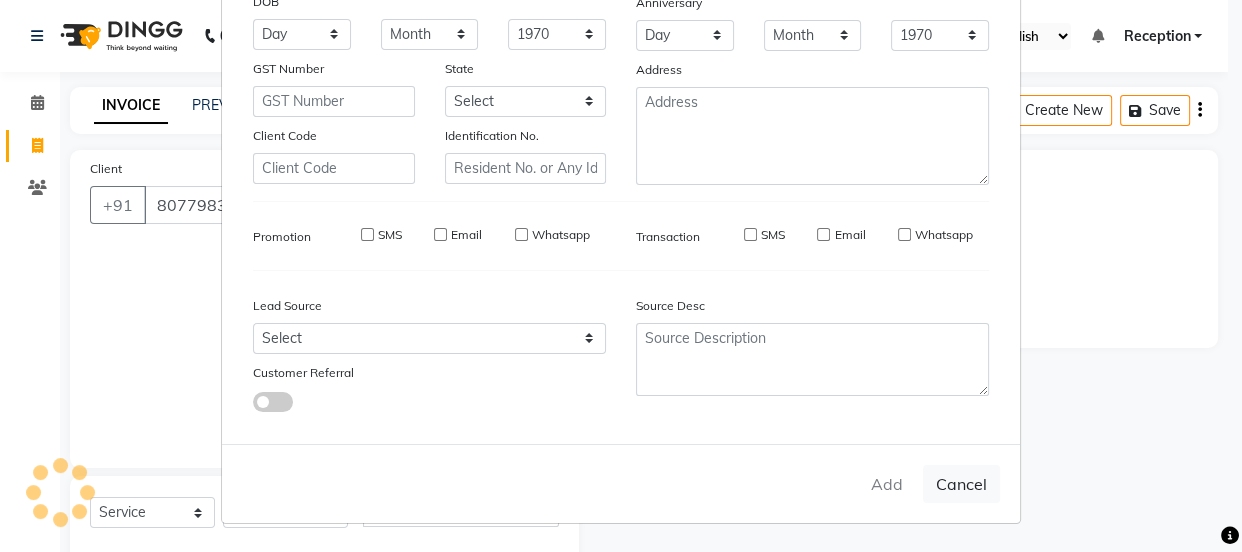 type 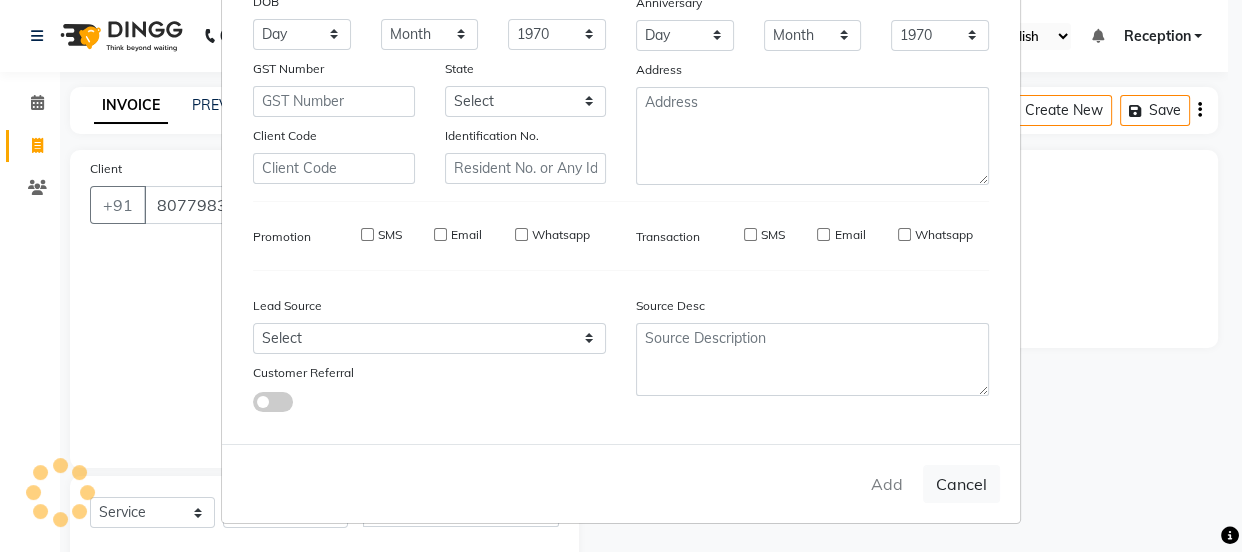 select 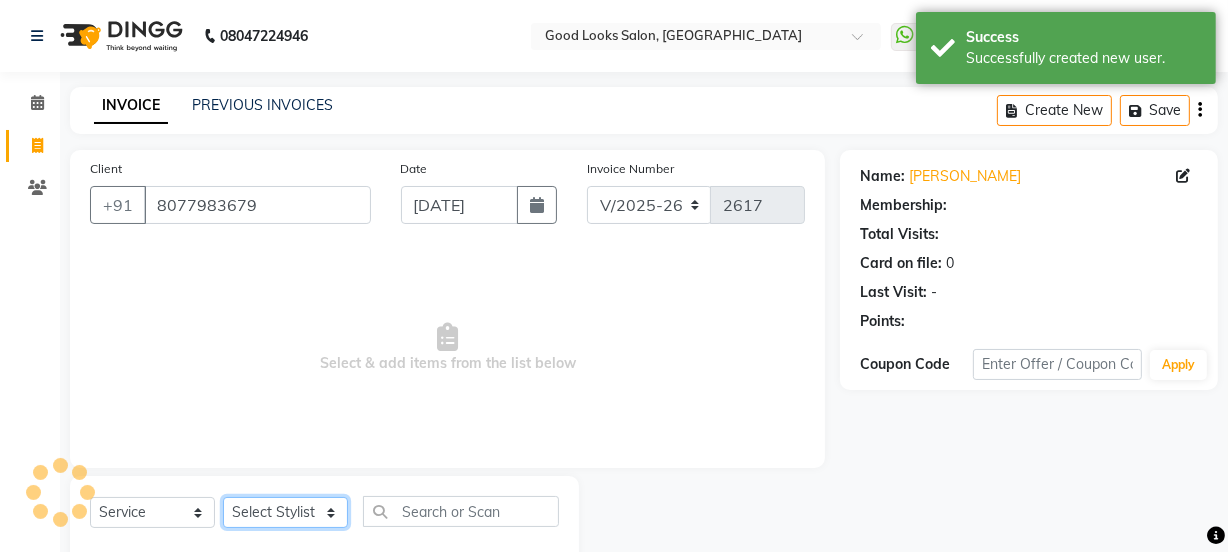 select on "1: Object" 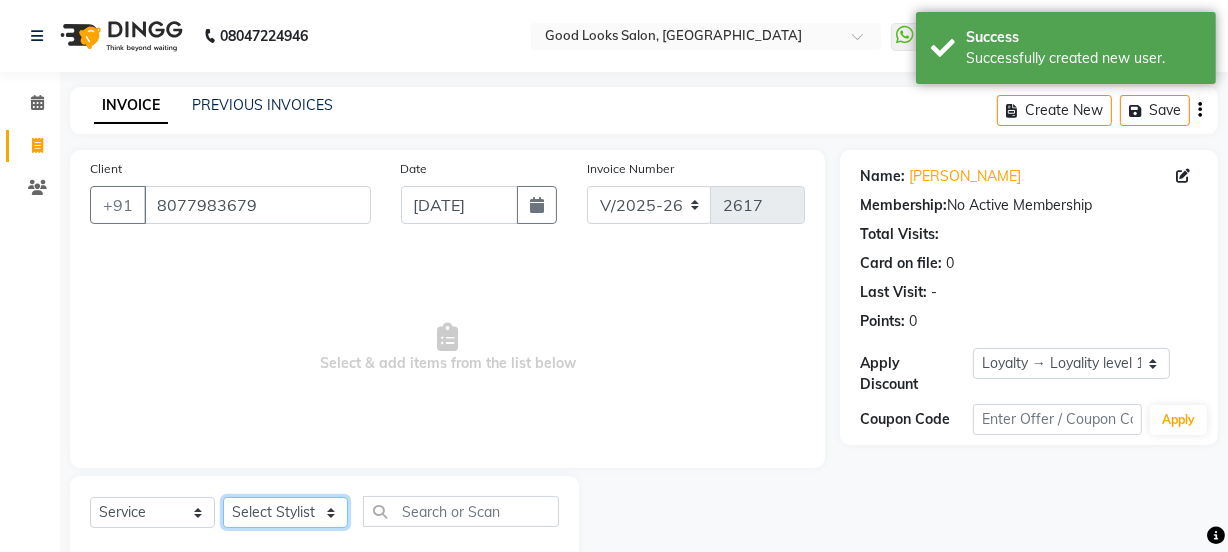 click on "Select Stylist Jyoti kaif Manager Pooja Prachi Raman Raman 2 Reception RIHAN Sameer Shivam simo SUNNY yogita" 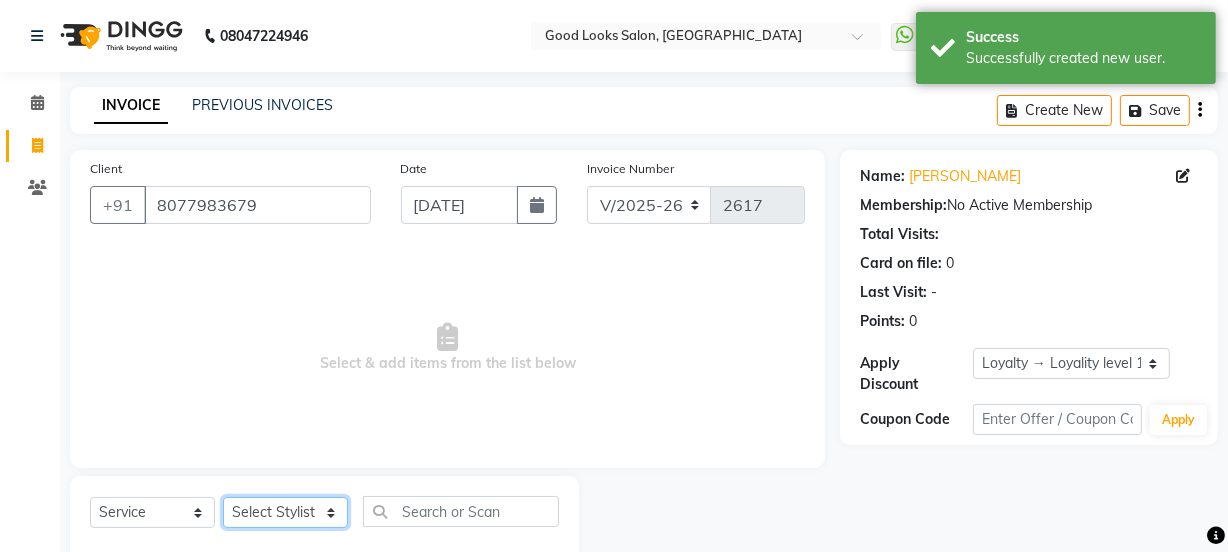 select on "43944" 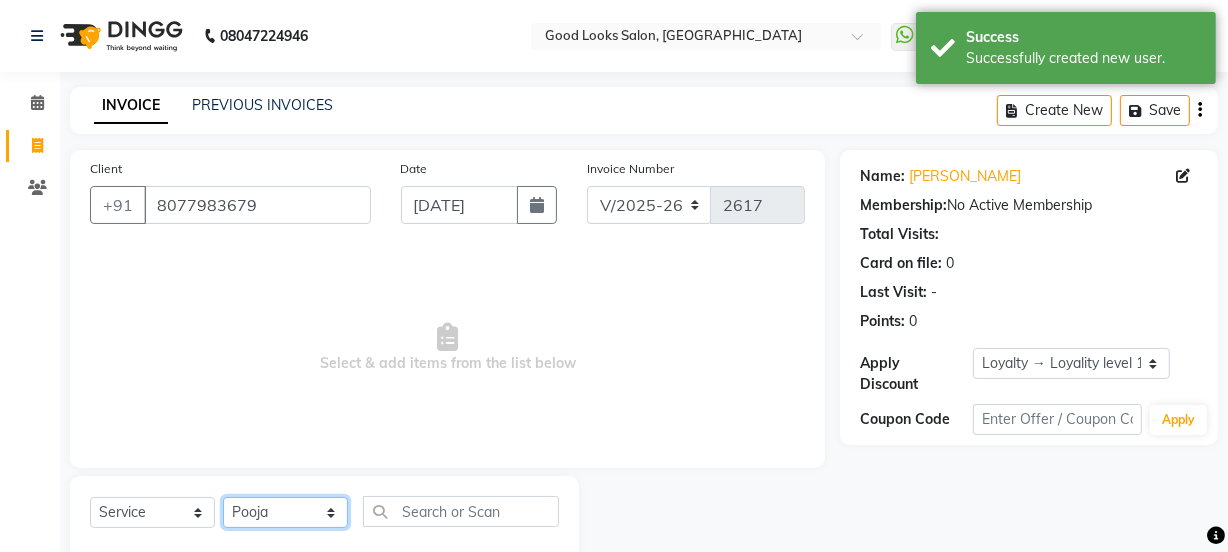 click on "Select Stylist Jyoti kaif Manager Pooja Prachi Raman Raman 2 Reception RIHAN Sameer Shivam simo SUNNY yogita" 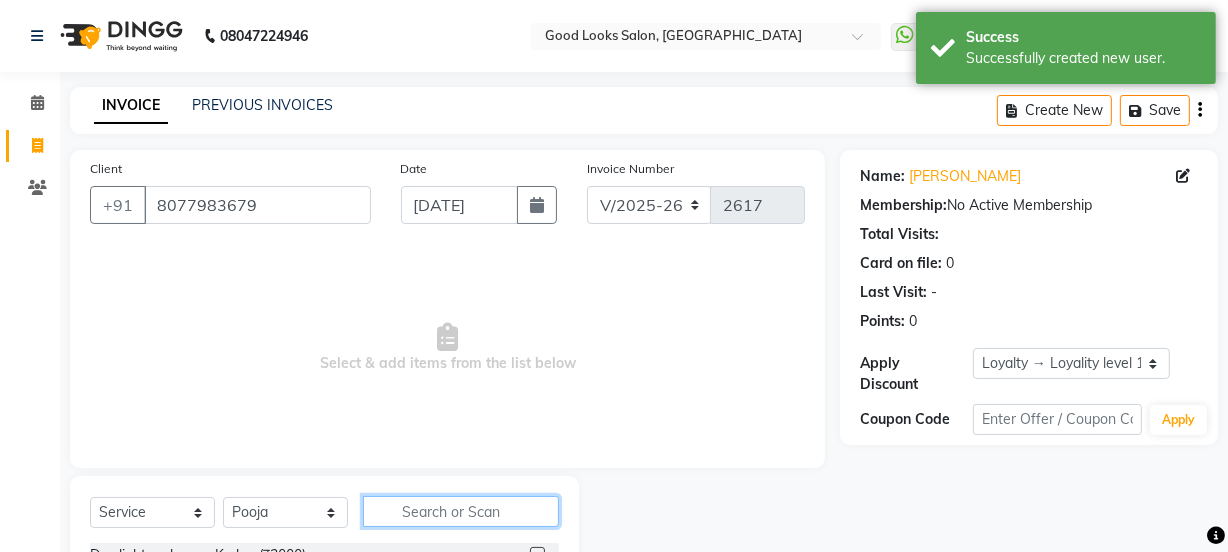 click 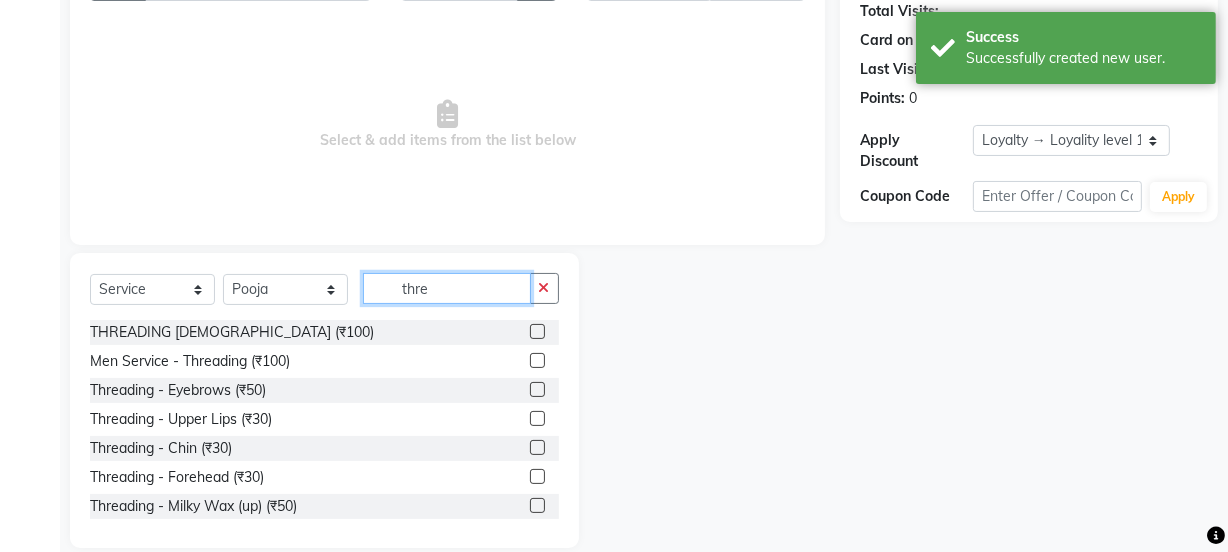 scroll, scrollTop: 250, scrollLeft: 0, axis: vertical 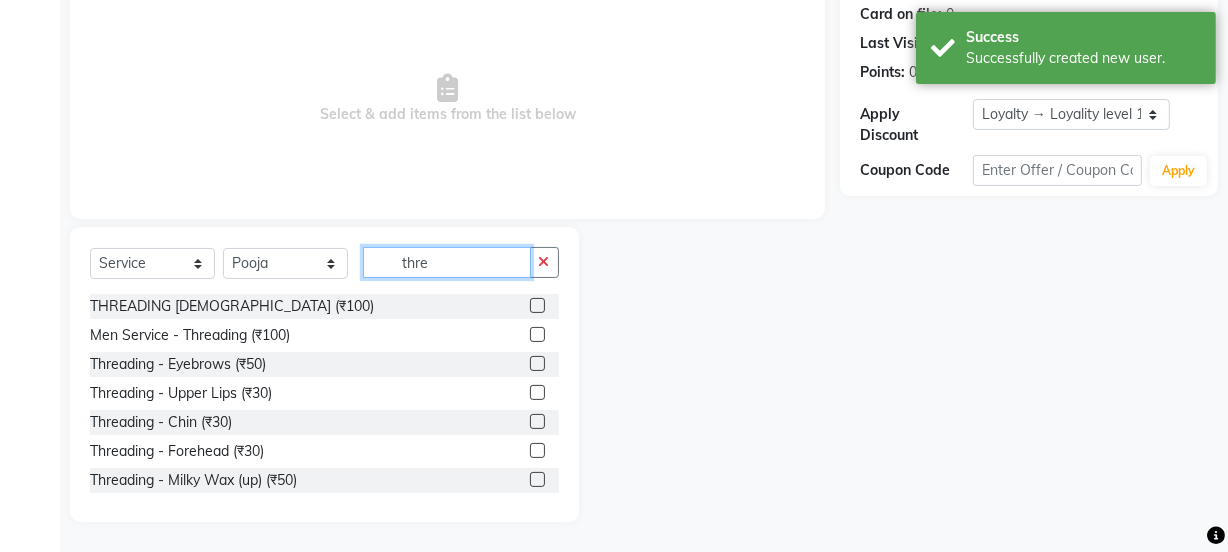 type on "thre" 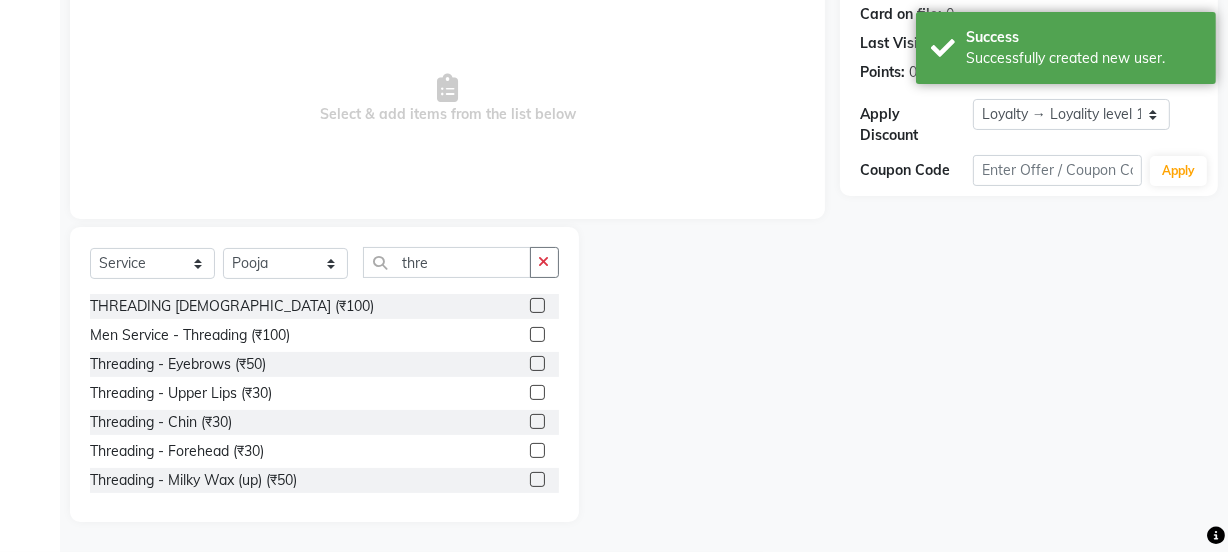 click 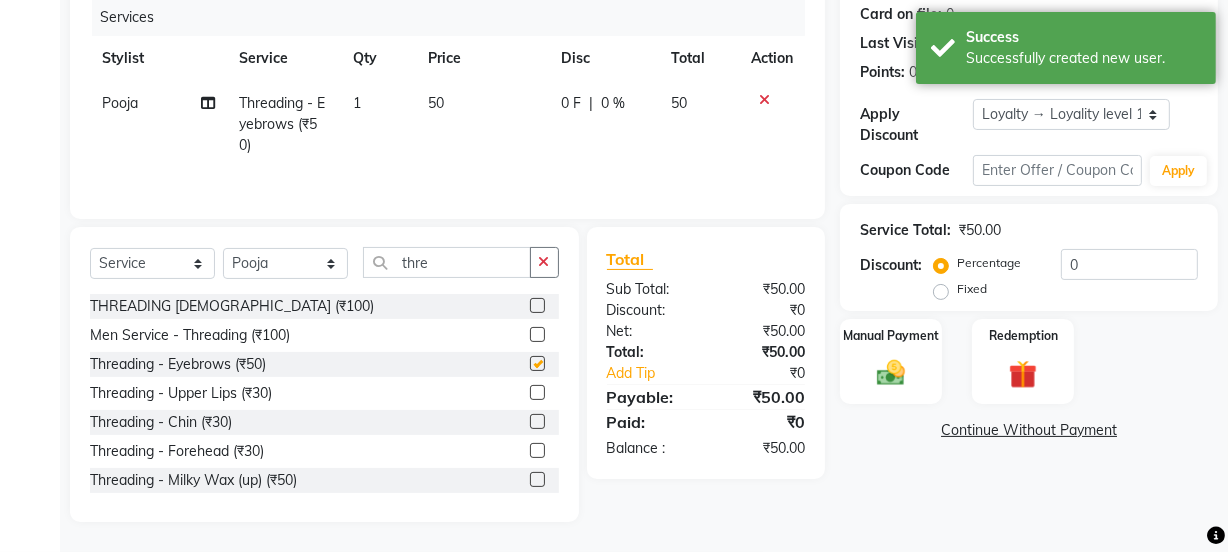 checkbox on "false" 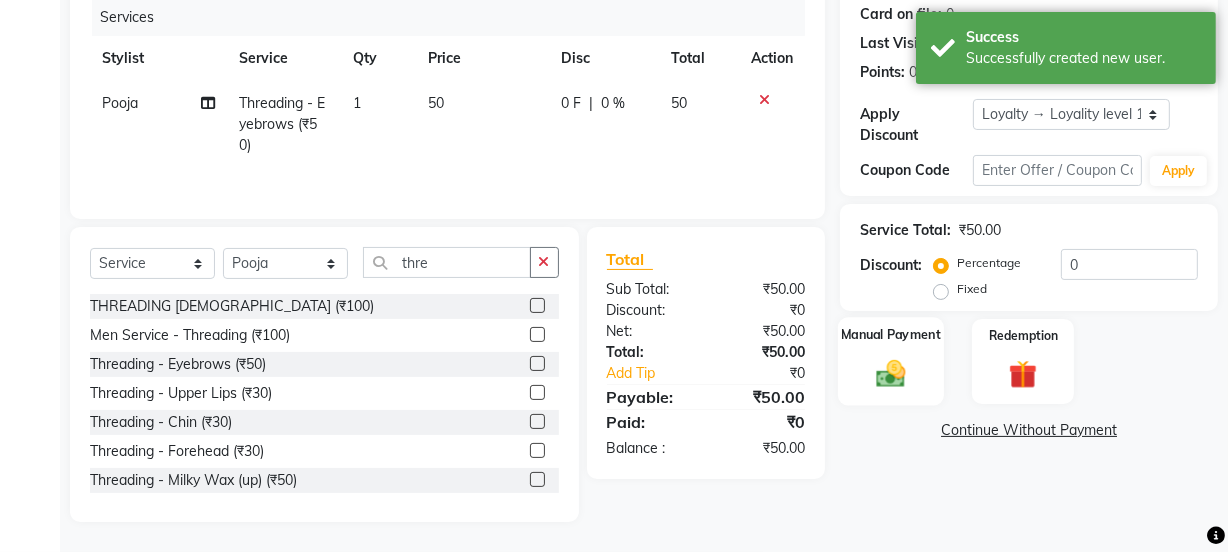 click on "Manual Payment" 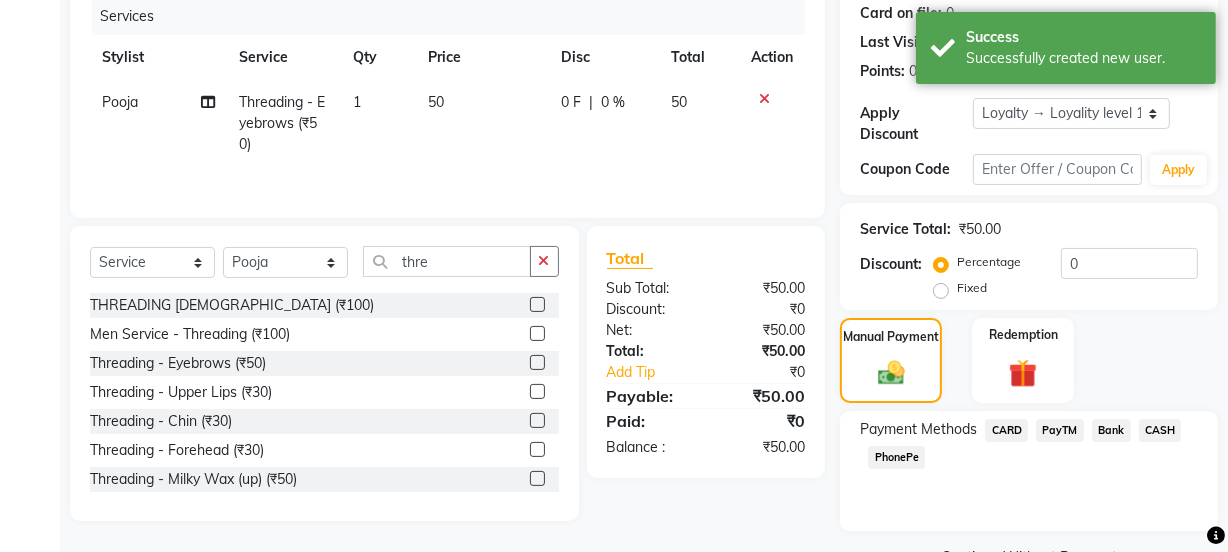 click on "PayTM" 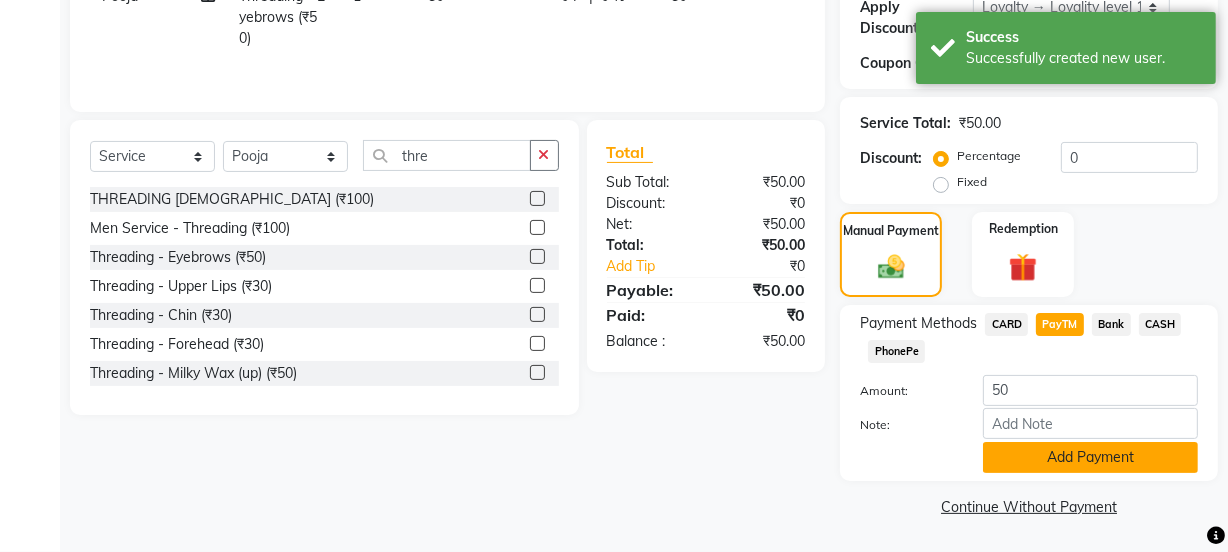 click on "Add Payment" 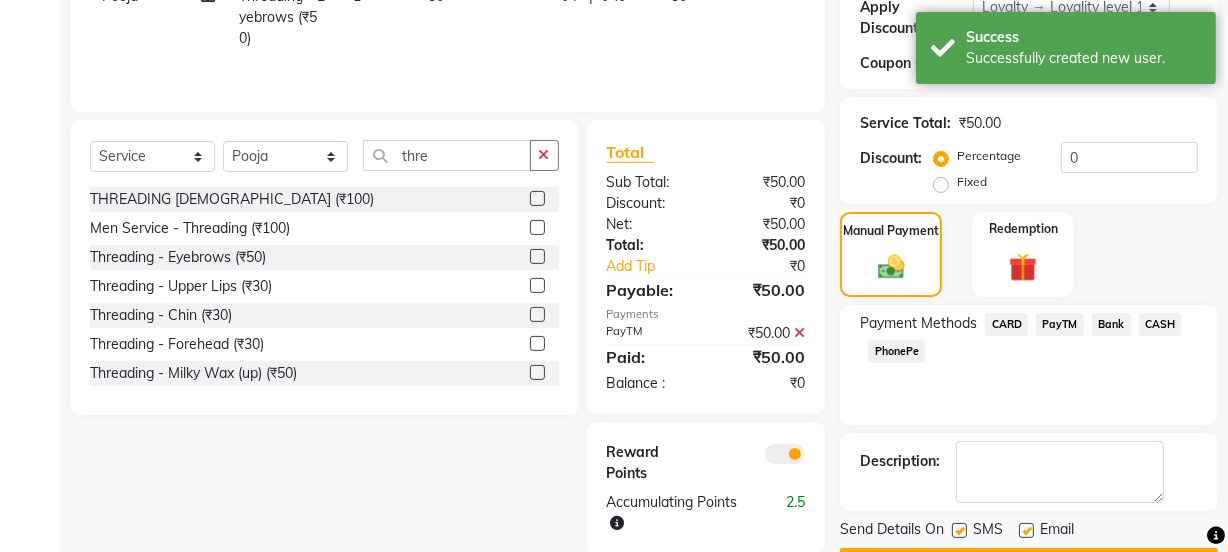 scroll, scrollTop: 412, scrollLeft: 0, axis: vertical 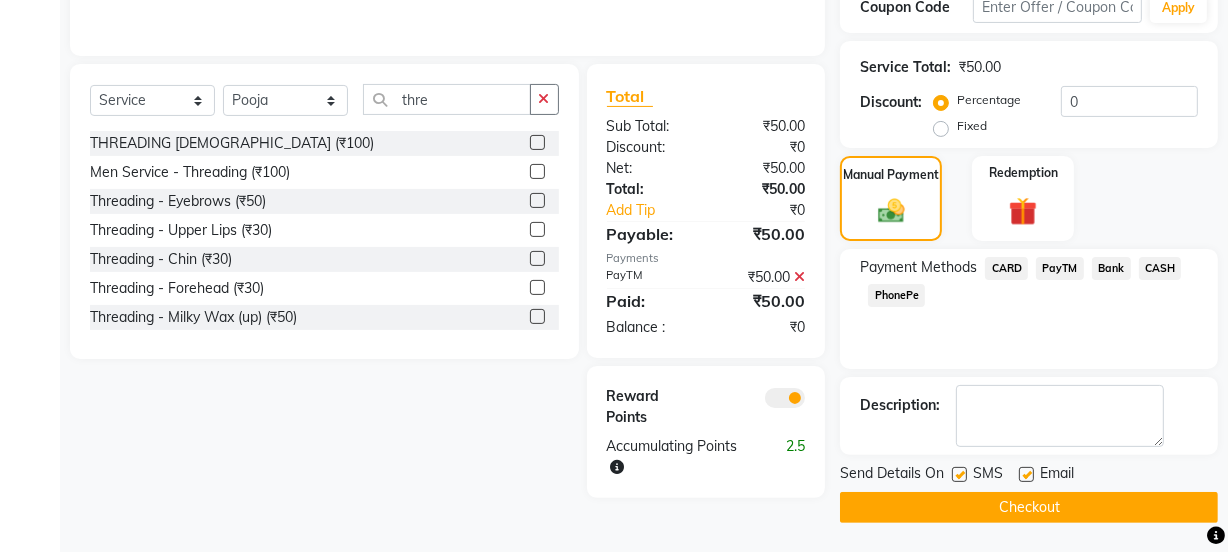 click 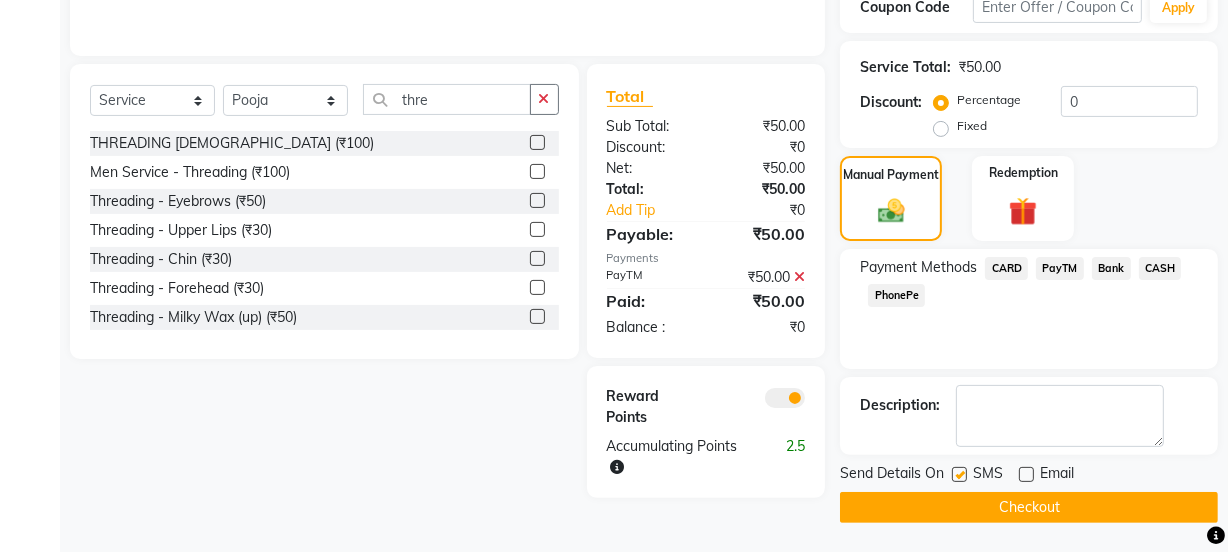 click 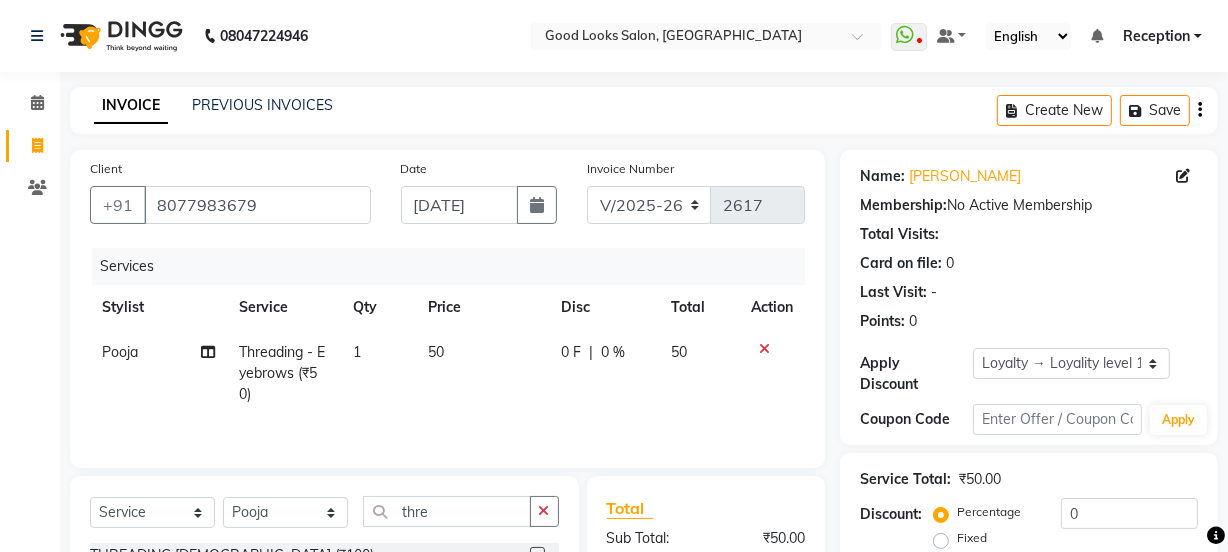scroll, scrollTop: 412, scrollLeft: 0, axis: vertical 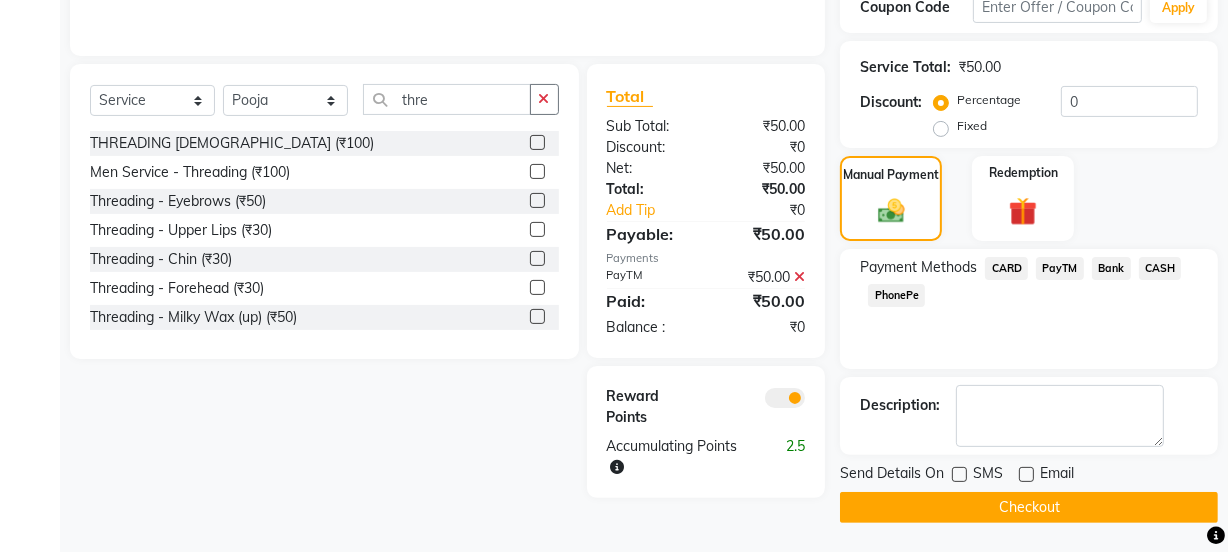 click on "Checkout" 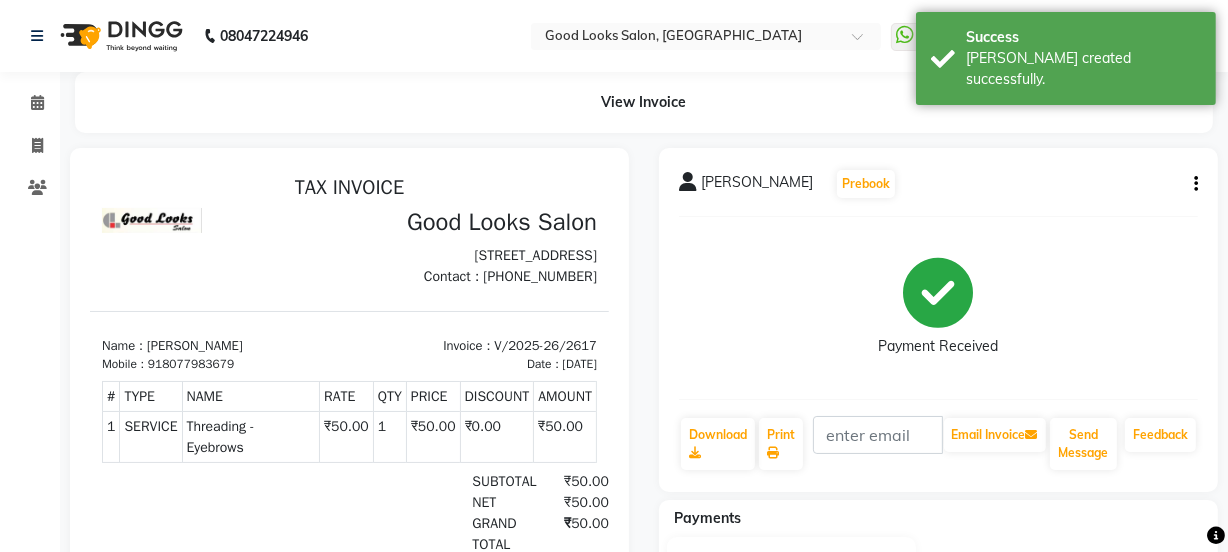 scroll, scrollTop: 0, scrollLeft: 0, axis: both 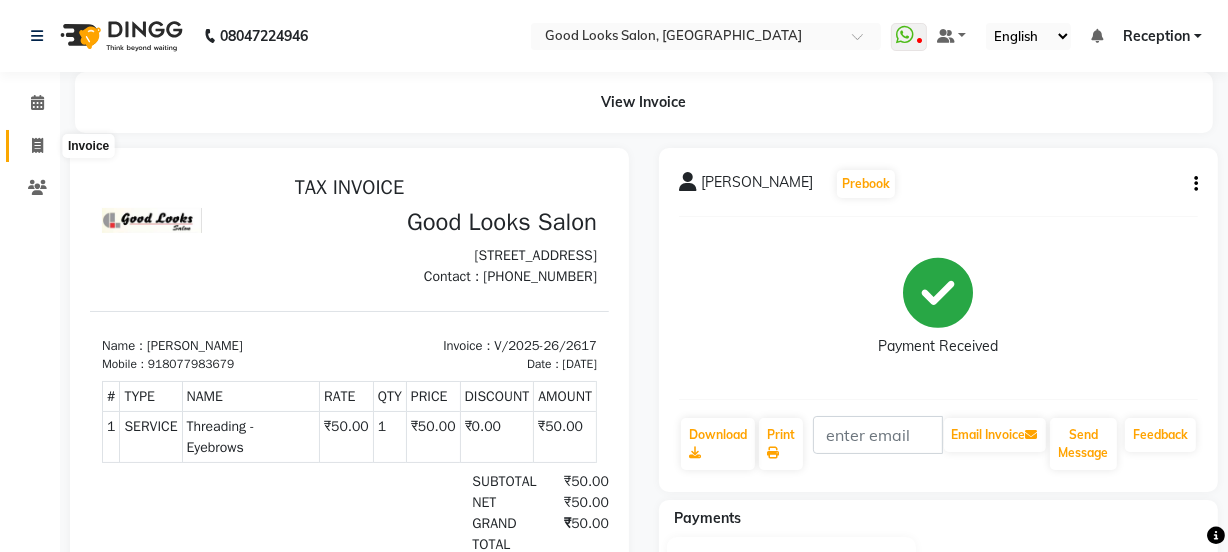 click 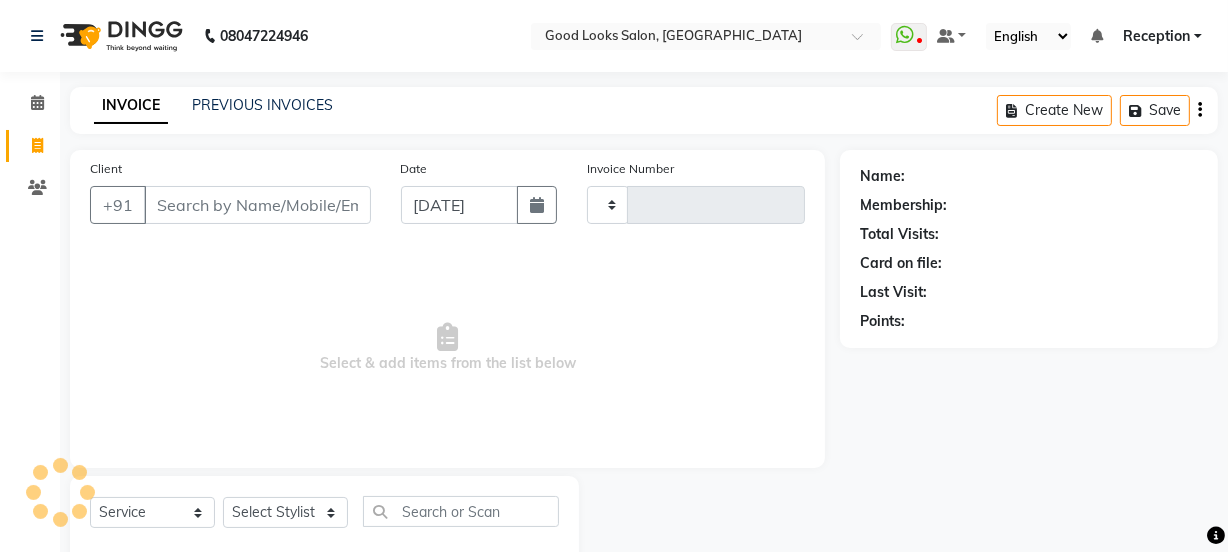 scroll, scrollTop: 50, scrollLeft: 0, axis: vertical 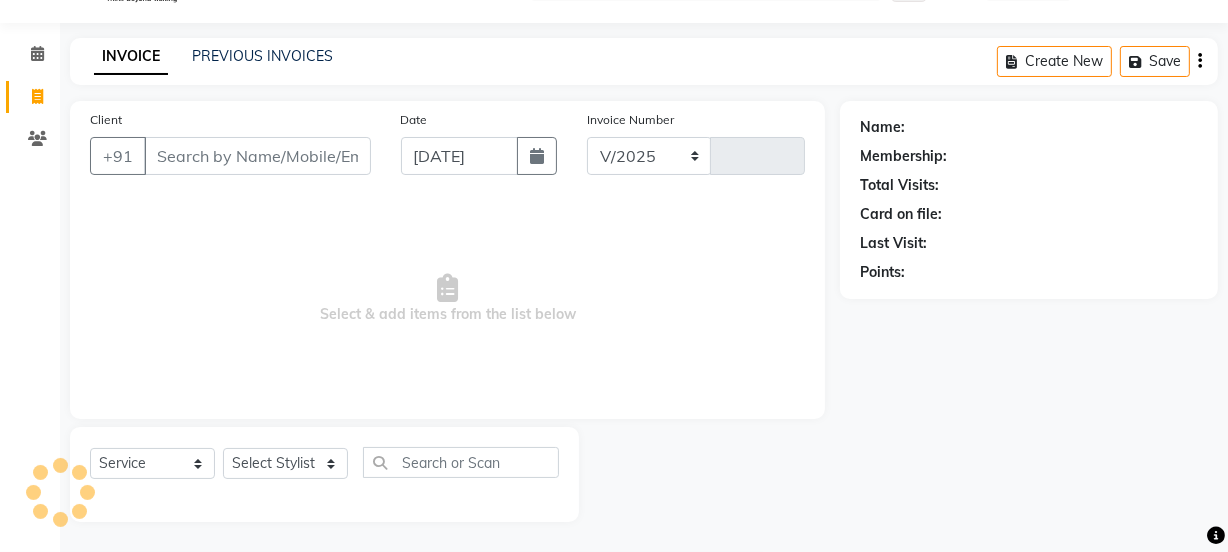 select on "4230" 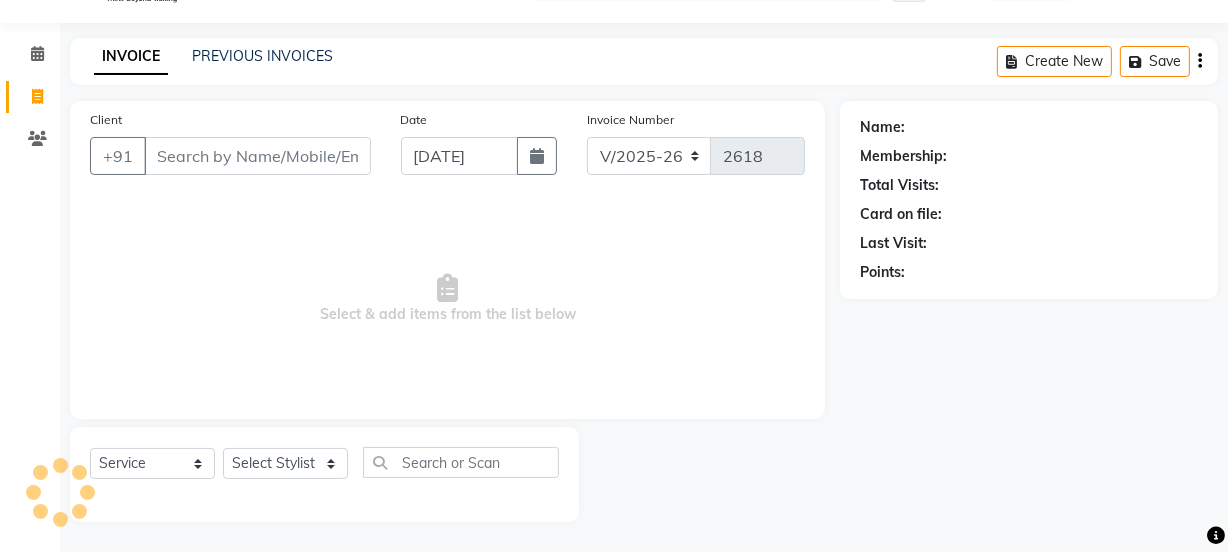 click on "Client" at bounding box center [257, 156] 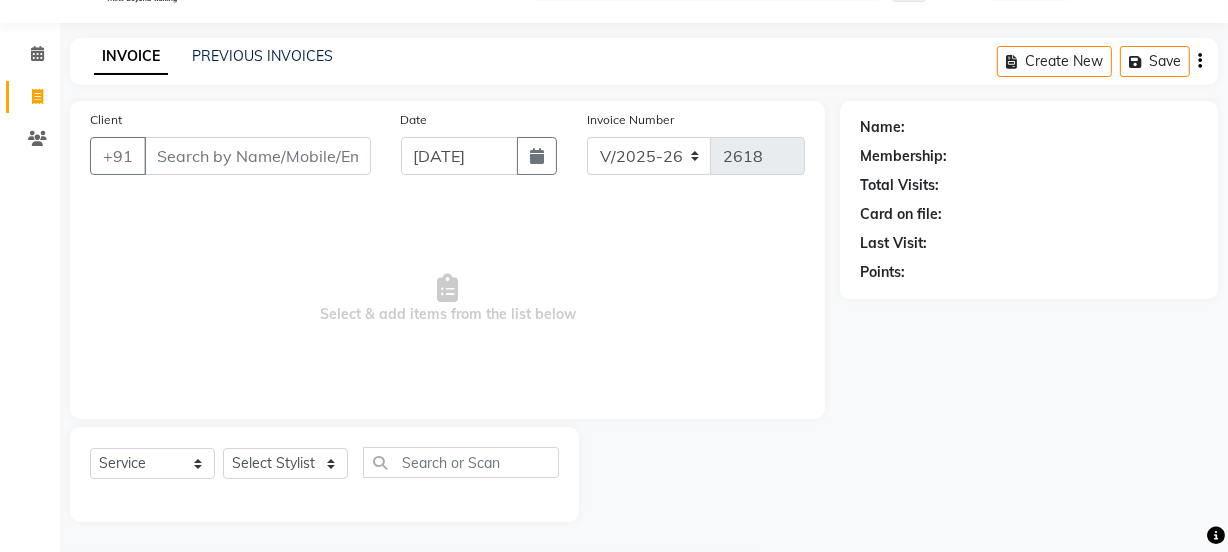 drag, startPoint x: 1192, startPoint y: 52, endPoint x: 816, endPoint y: 330, distance: 467.61096 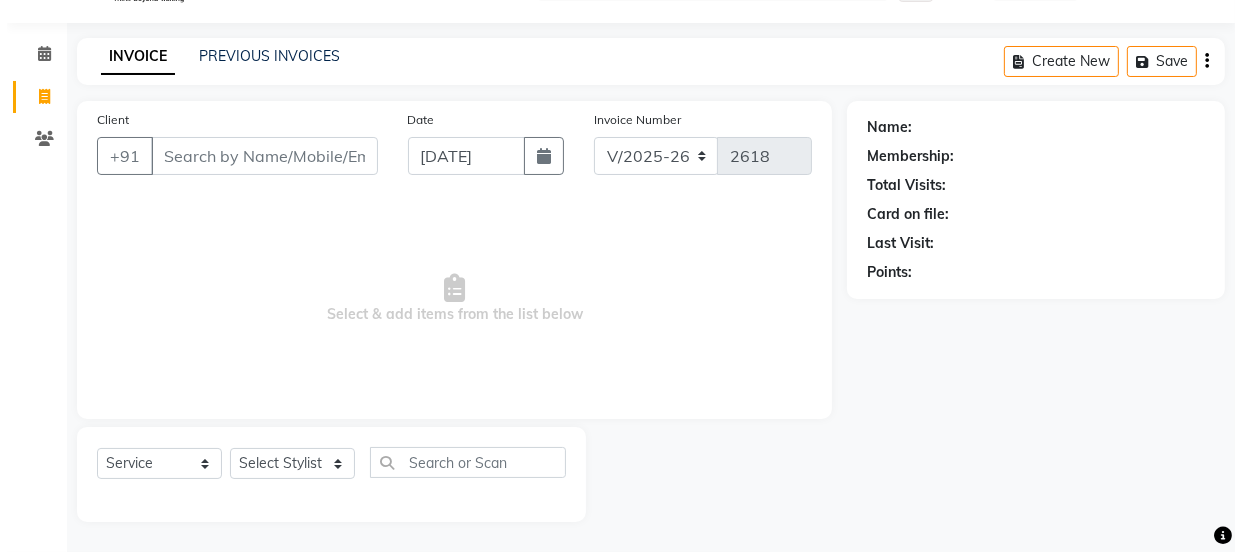 scroll, scrollTop: 0, scrollLeft: 0, axis: both 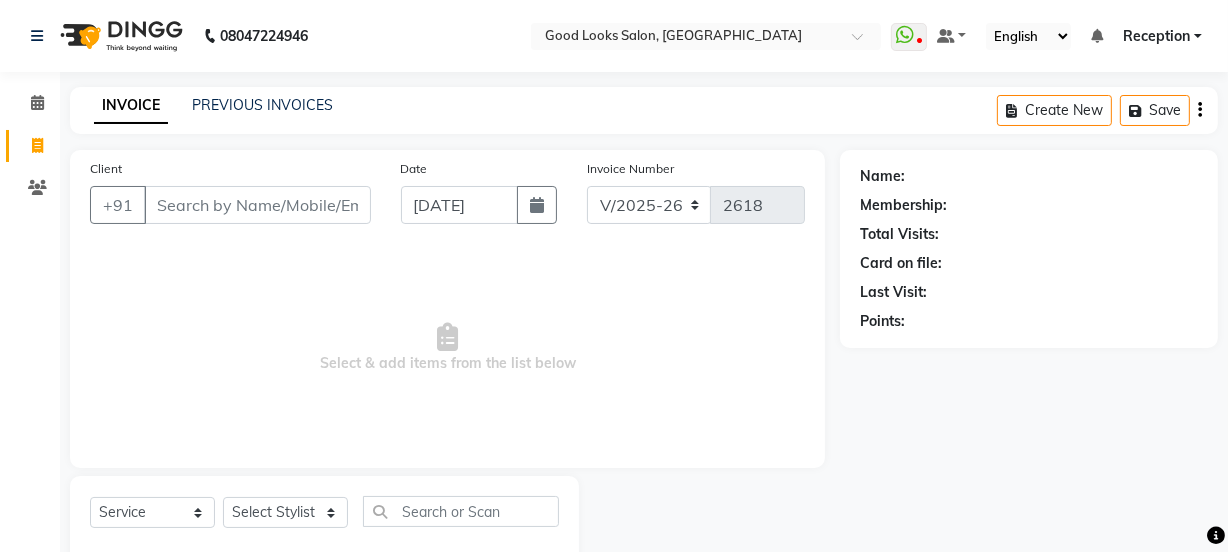 click on "Reception" at bounding box center (1156, 36) 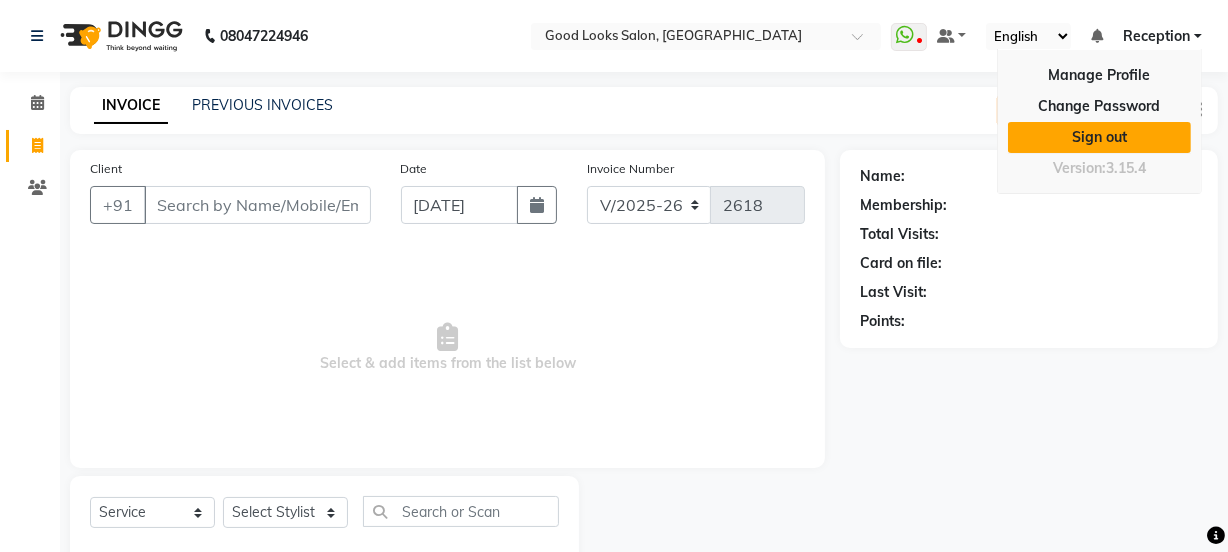click on "Sign out" at bounding box center [1099, 137] 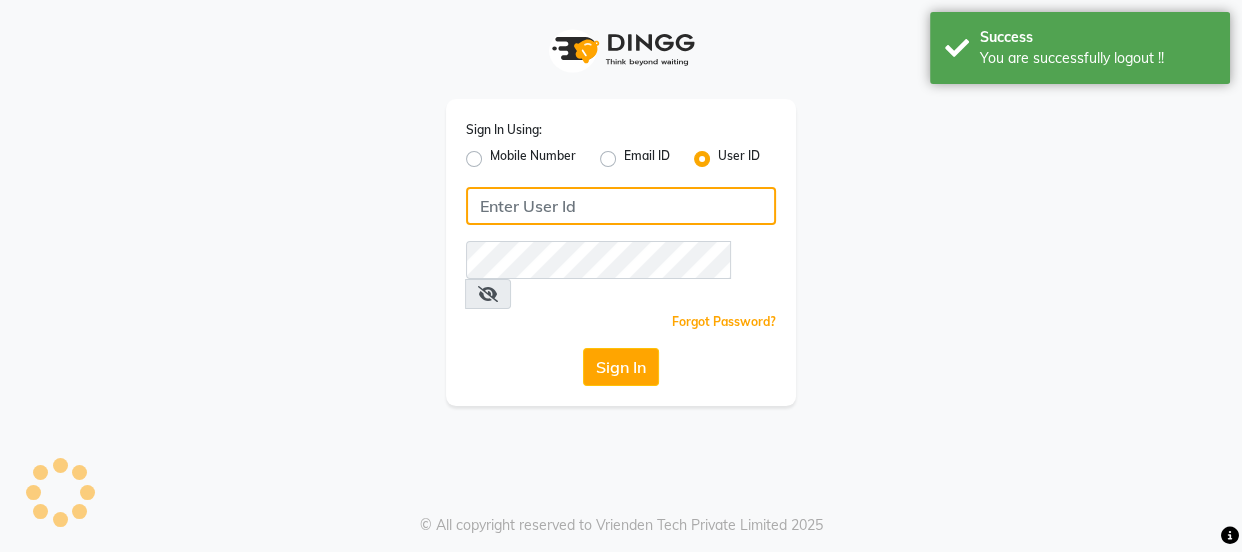 type on "8532836314" 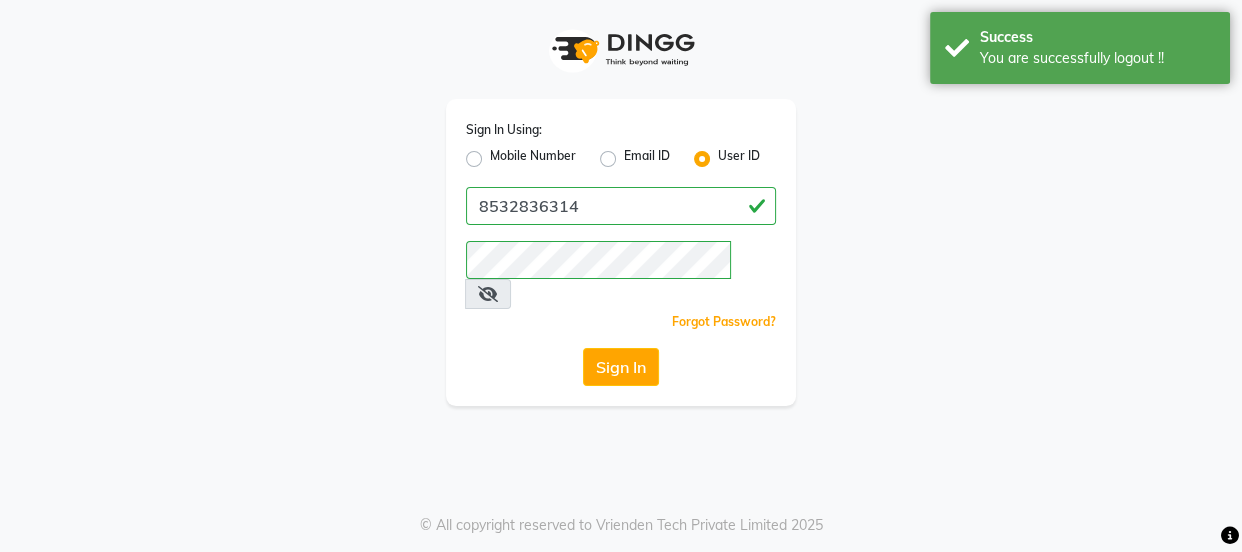 click on "Mobile Number" 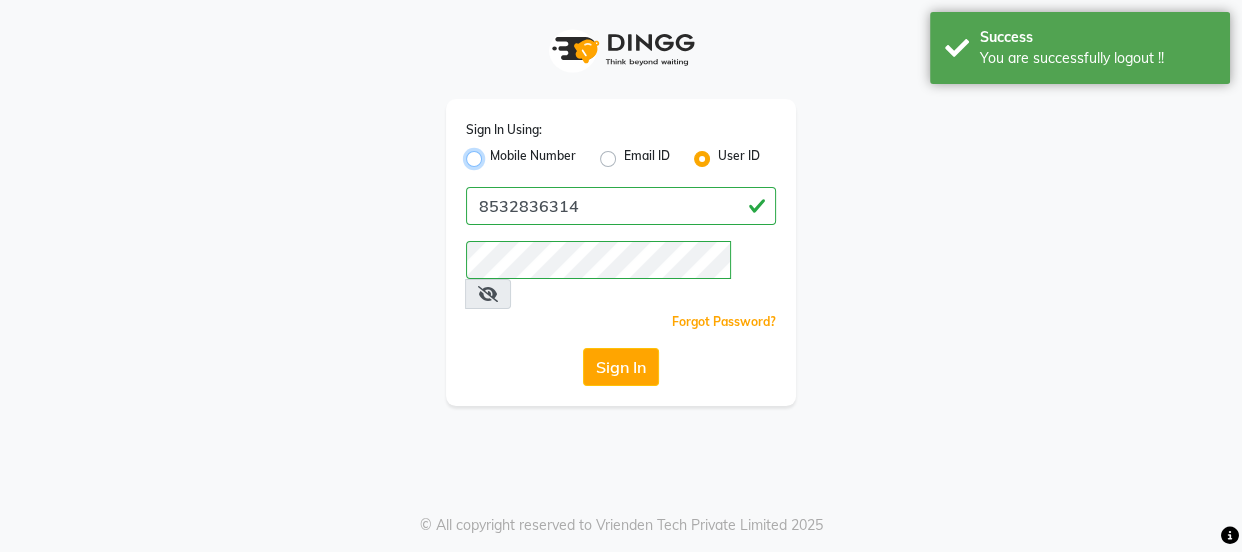 click on "Mobile Number" at bounding box center [496, 153] 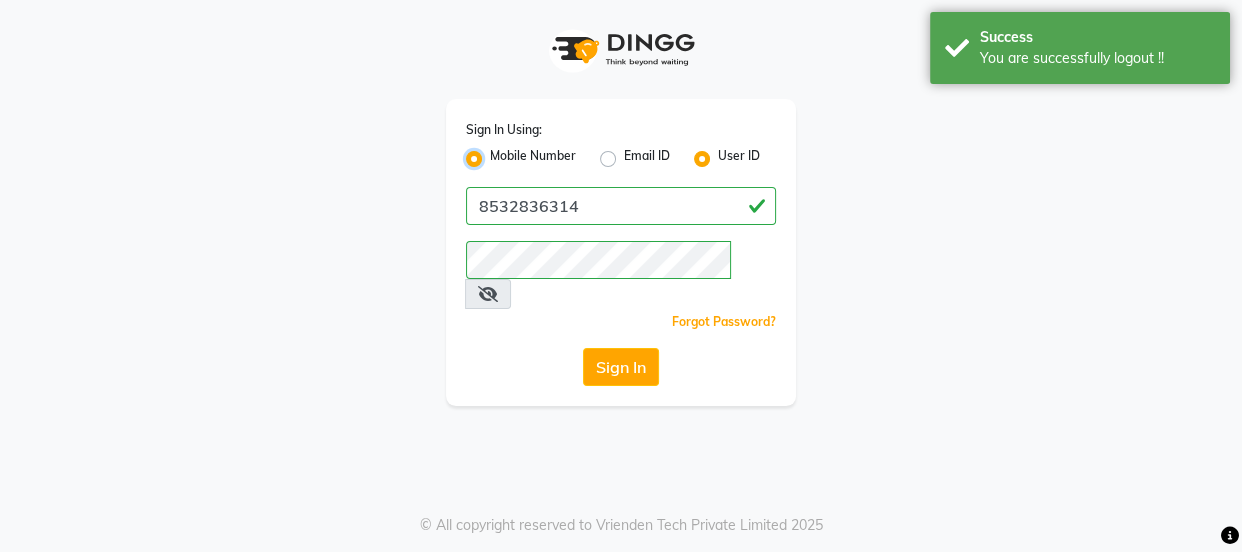 radio on "false" 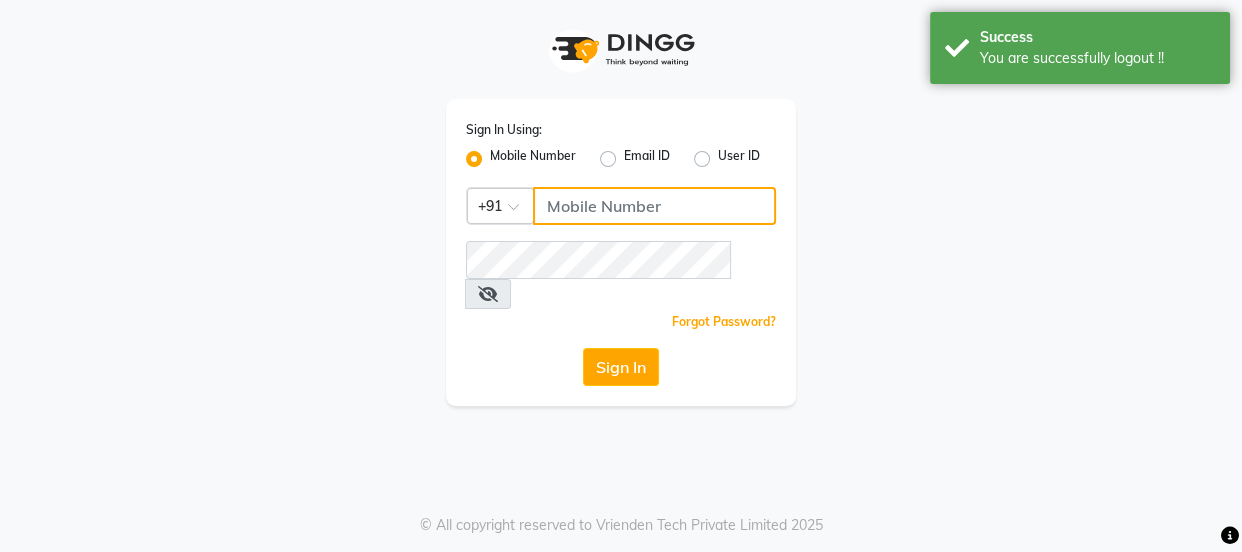click 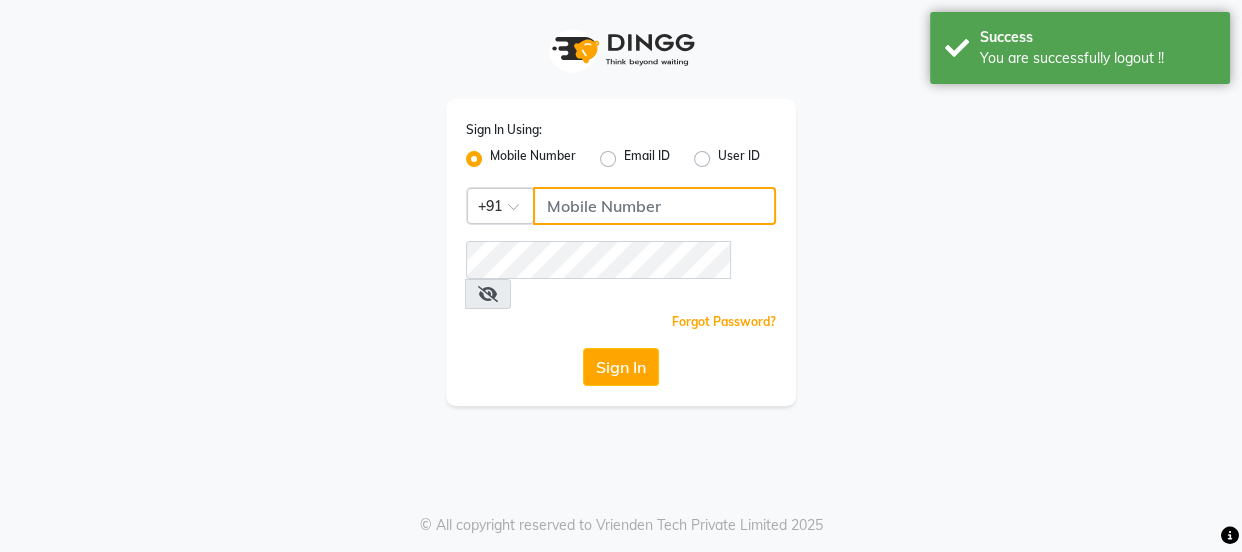 type on "9868279123" 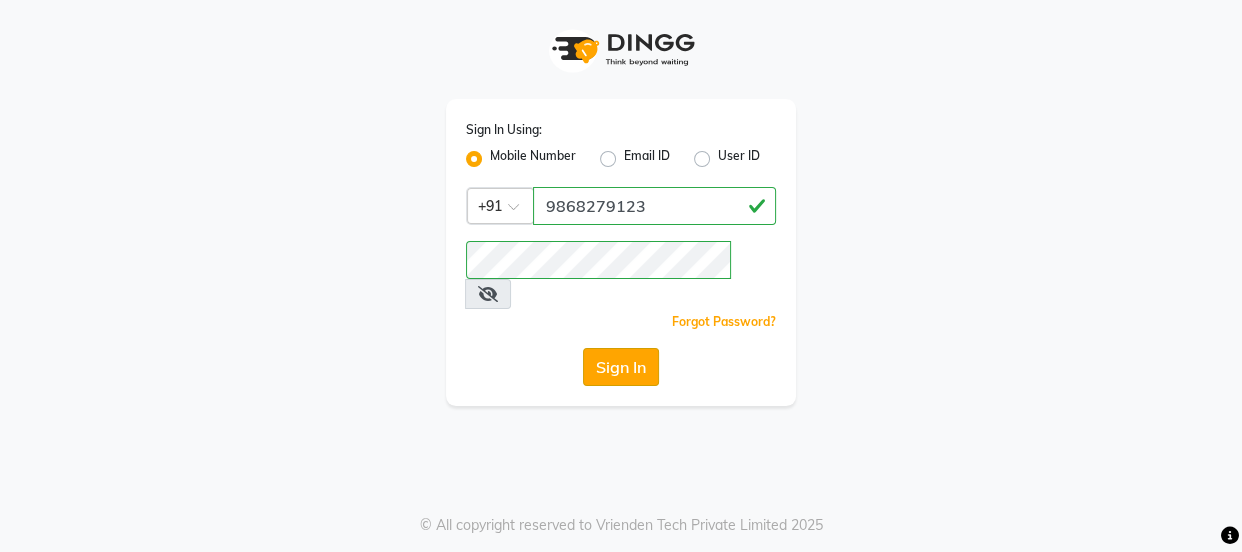 click on "Sign In" 